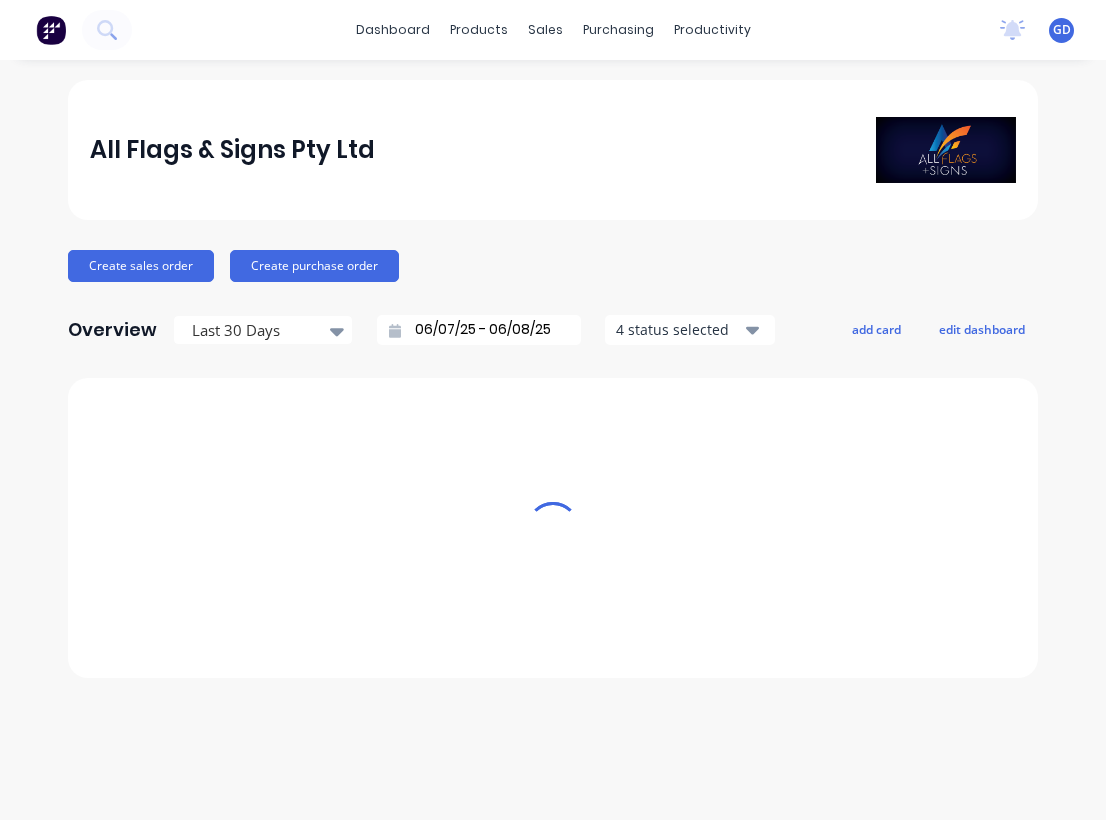 scroll, scrollTop: 0, scrollLeft: 0, axis: both 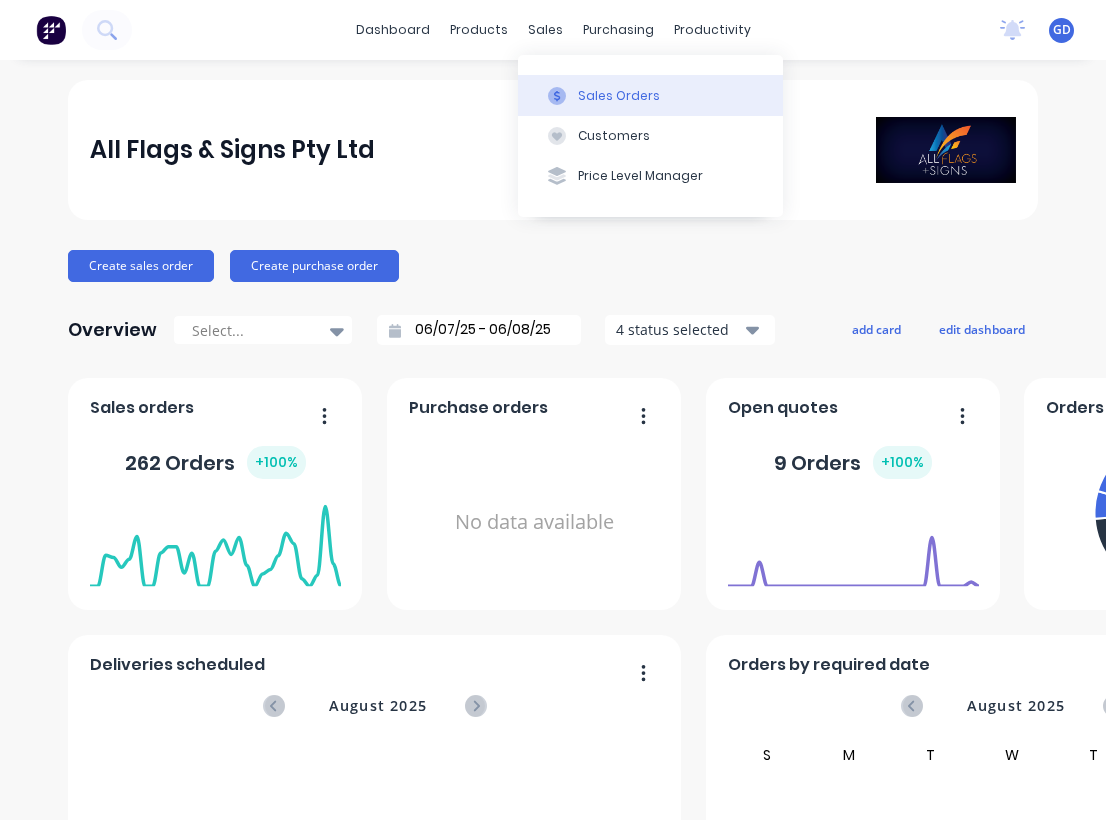 click on "Sales Orders" at bounding box center [619, 96] 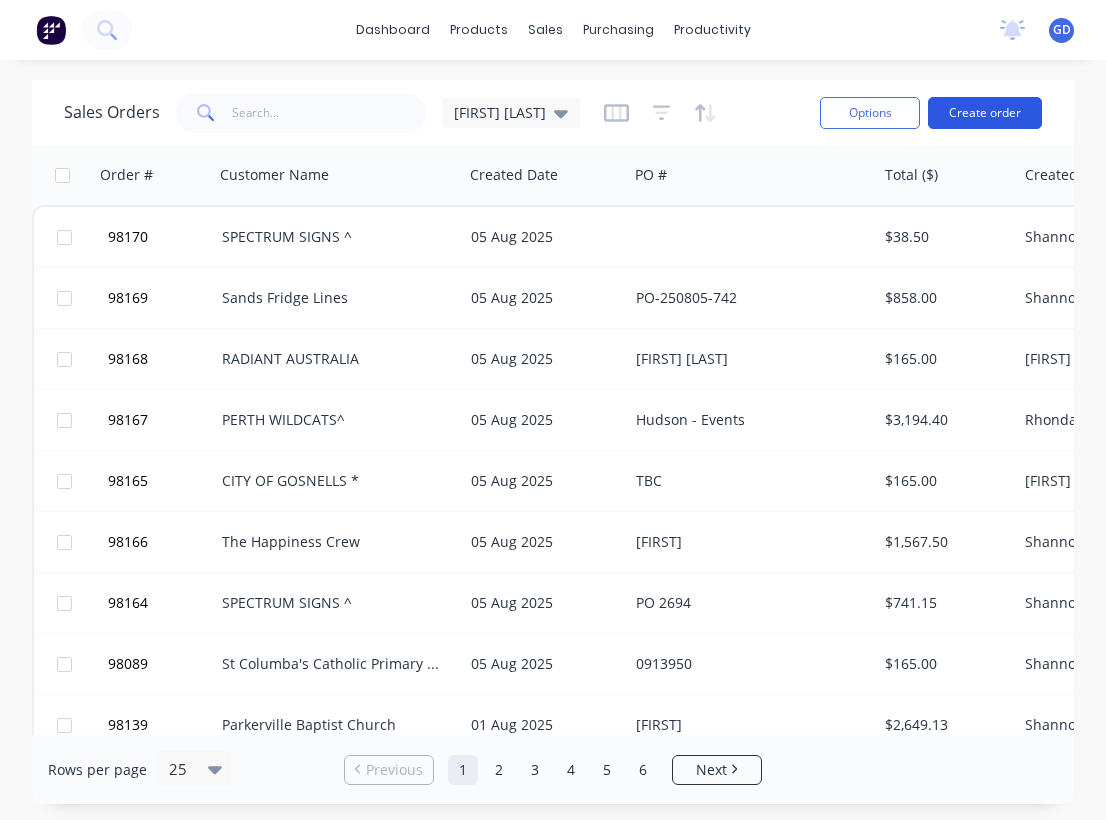 click on "Create order" at bounding box center (985, 113) 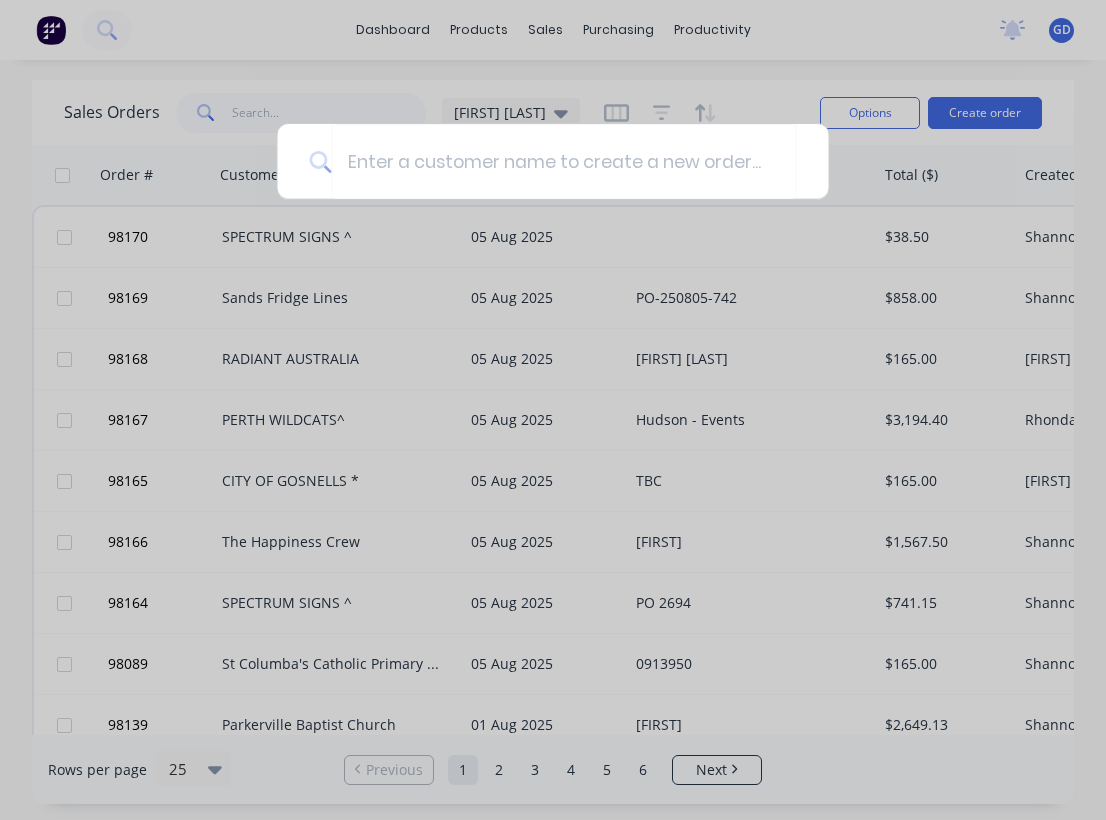 click at bounding box center [553, 410] 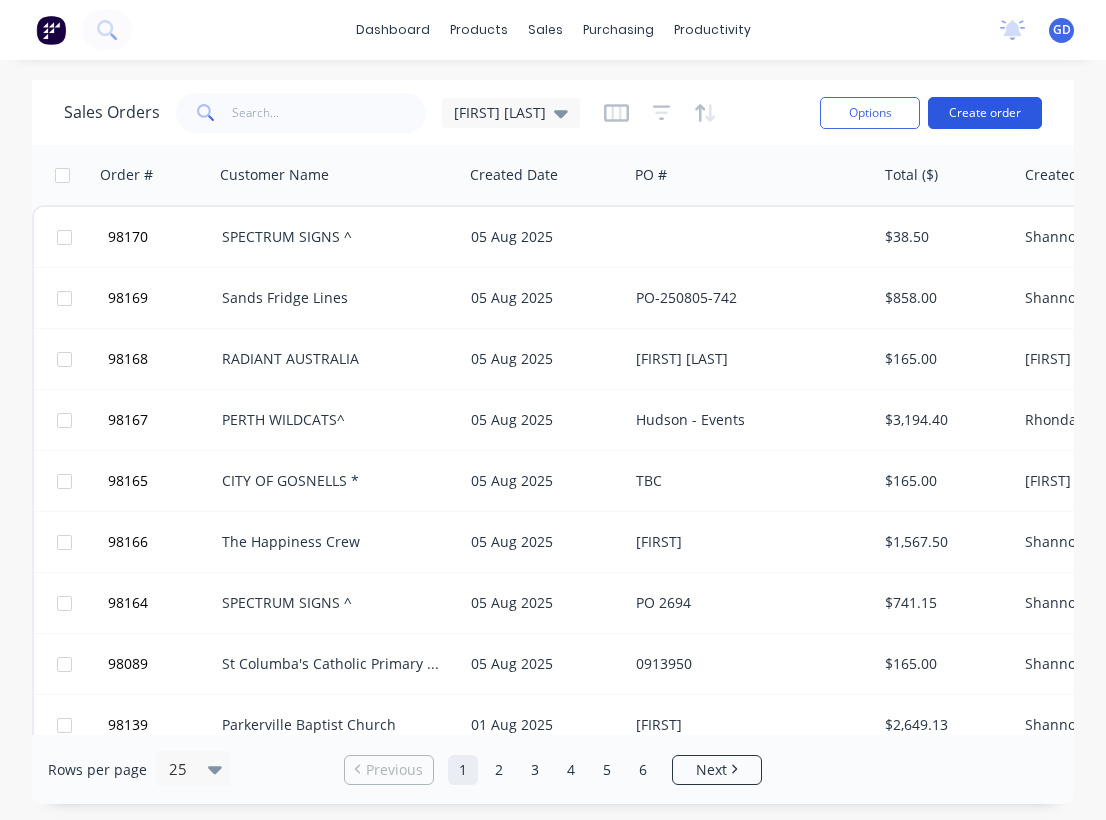 click on "Create order" at bounding box center (985, 113) 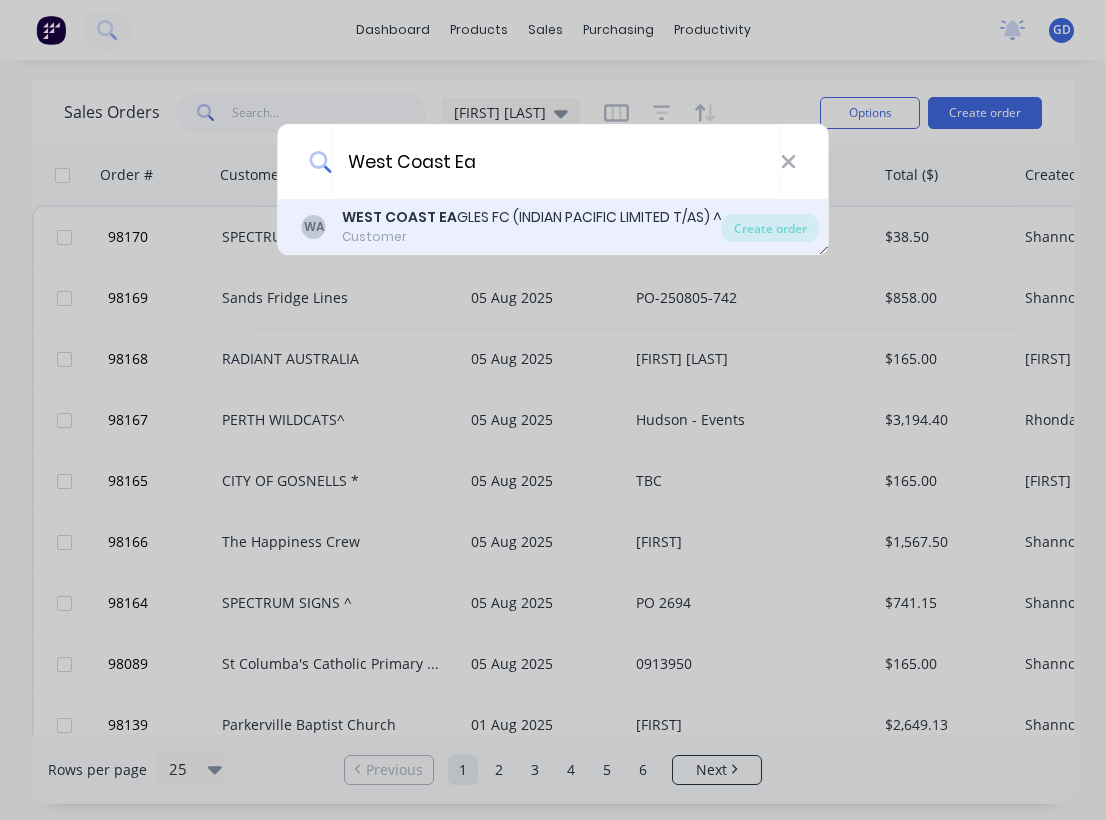 type on "West Coast Ea" 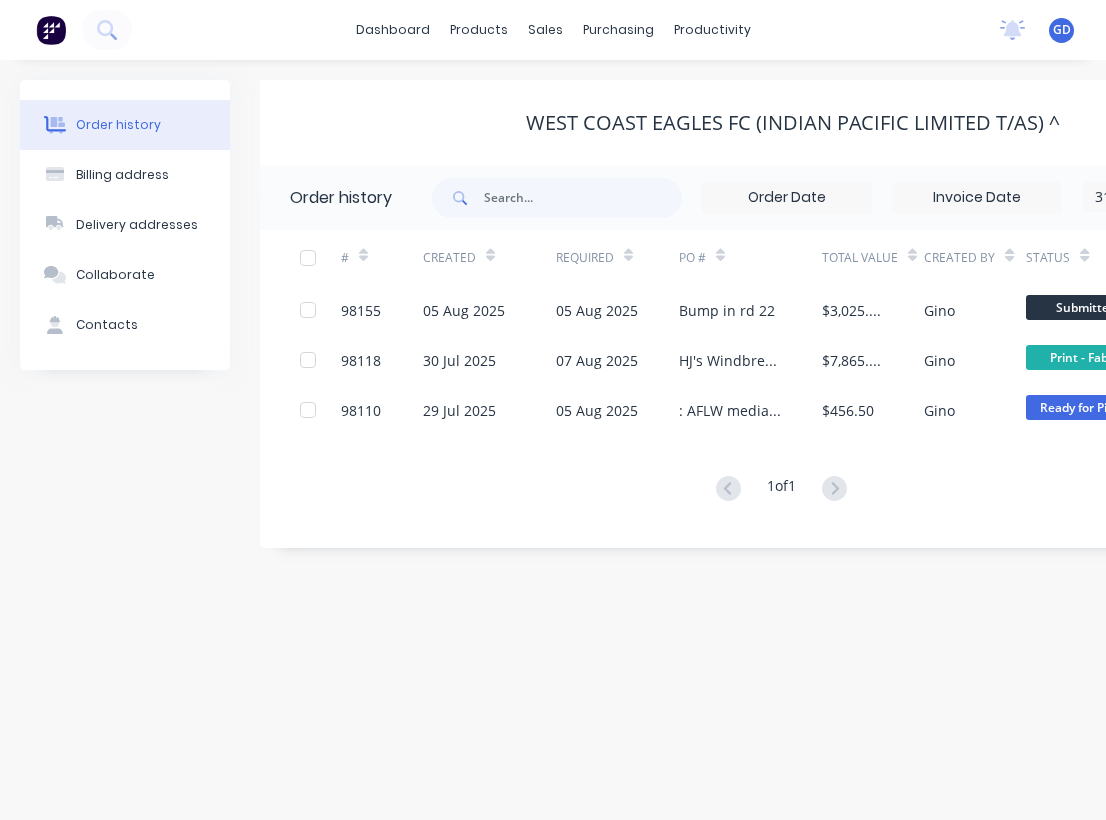 scroll, scrollTop: 0, scrollLeft: 335, axis: horizontal 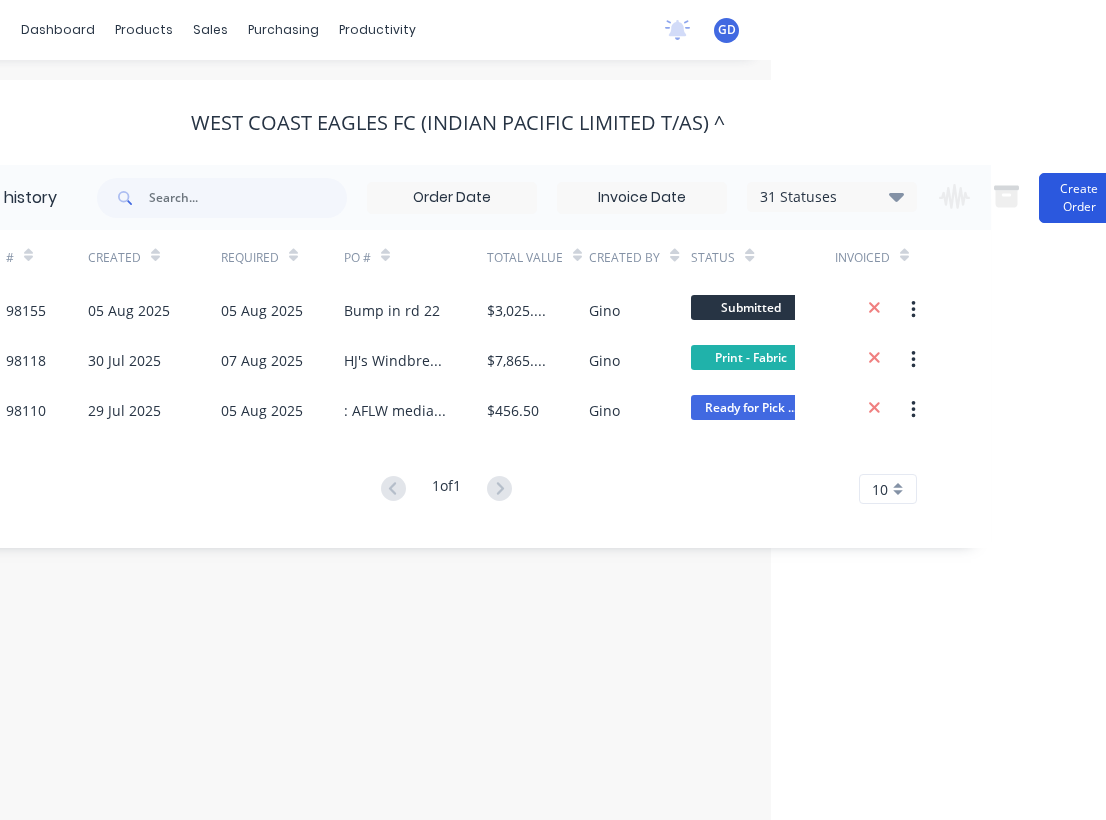 click on "Create Order" at bounding box center (1079, 198) 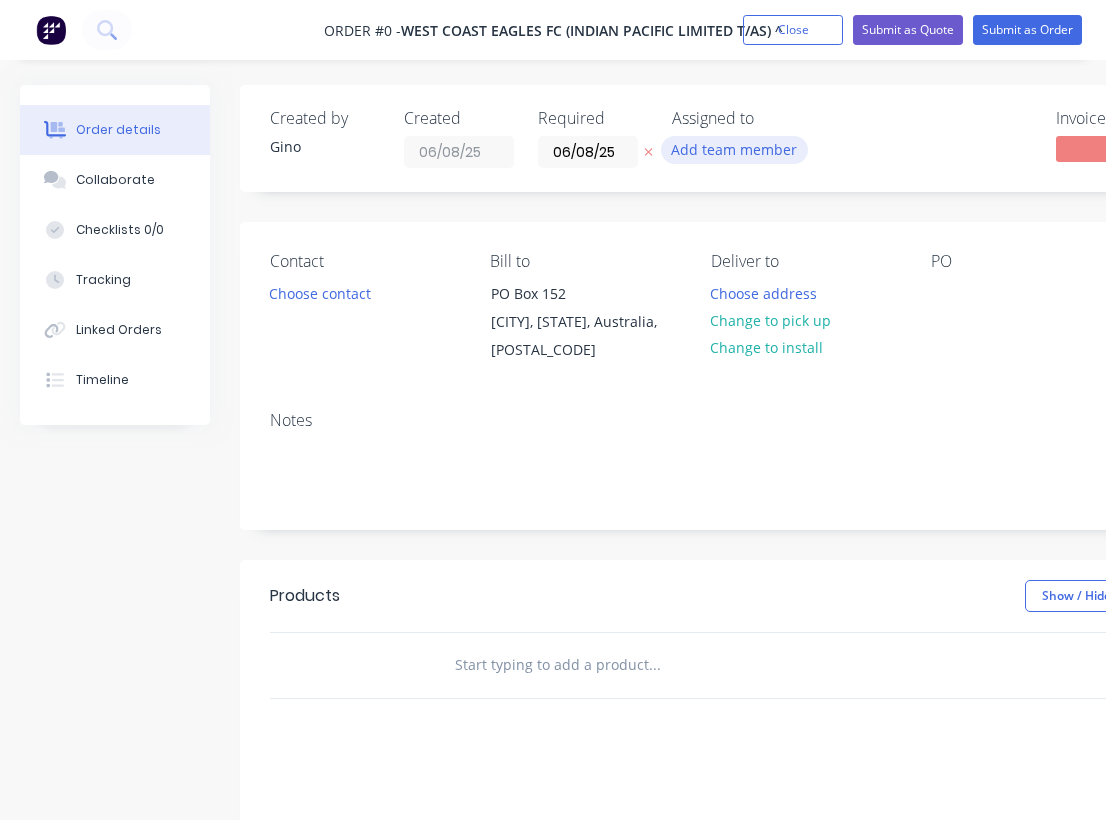 click on "Add team member" at bounding box center (734, 149) 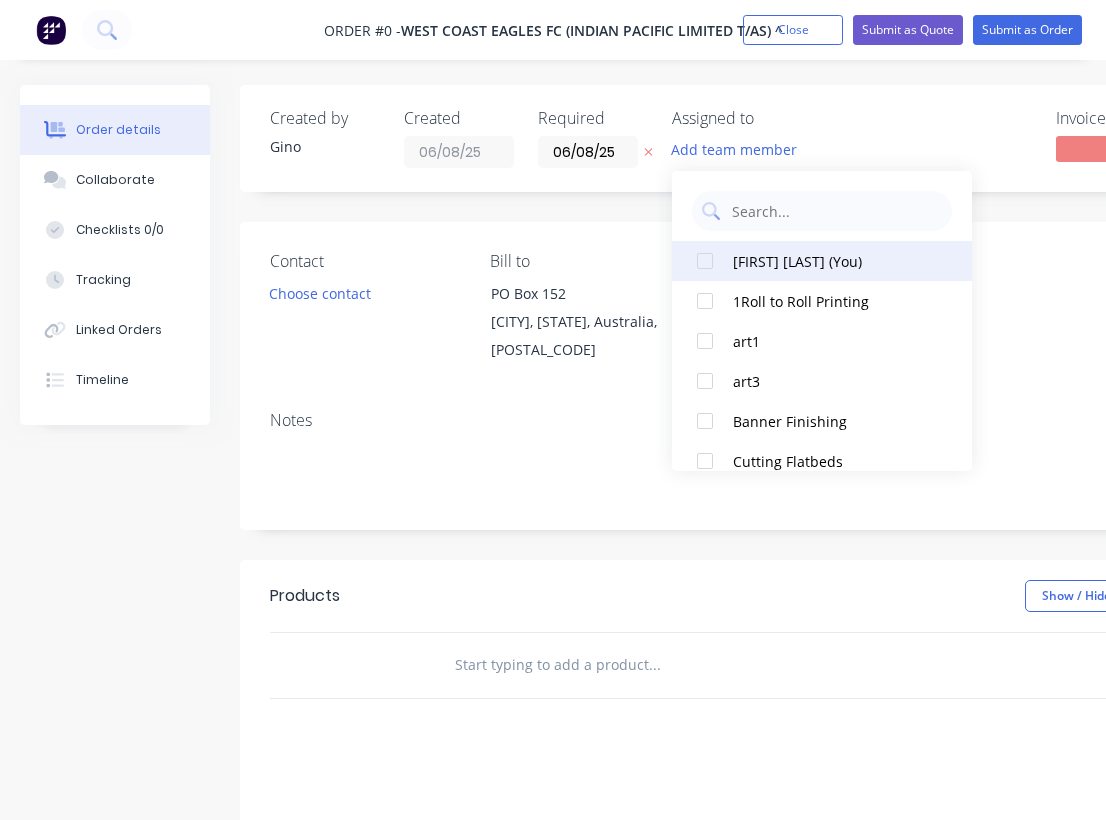 click at bounding box center (705, 261) 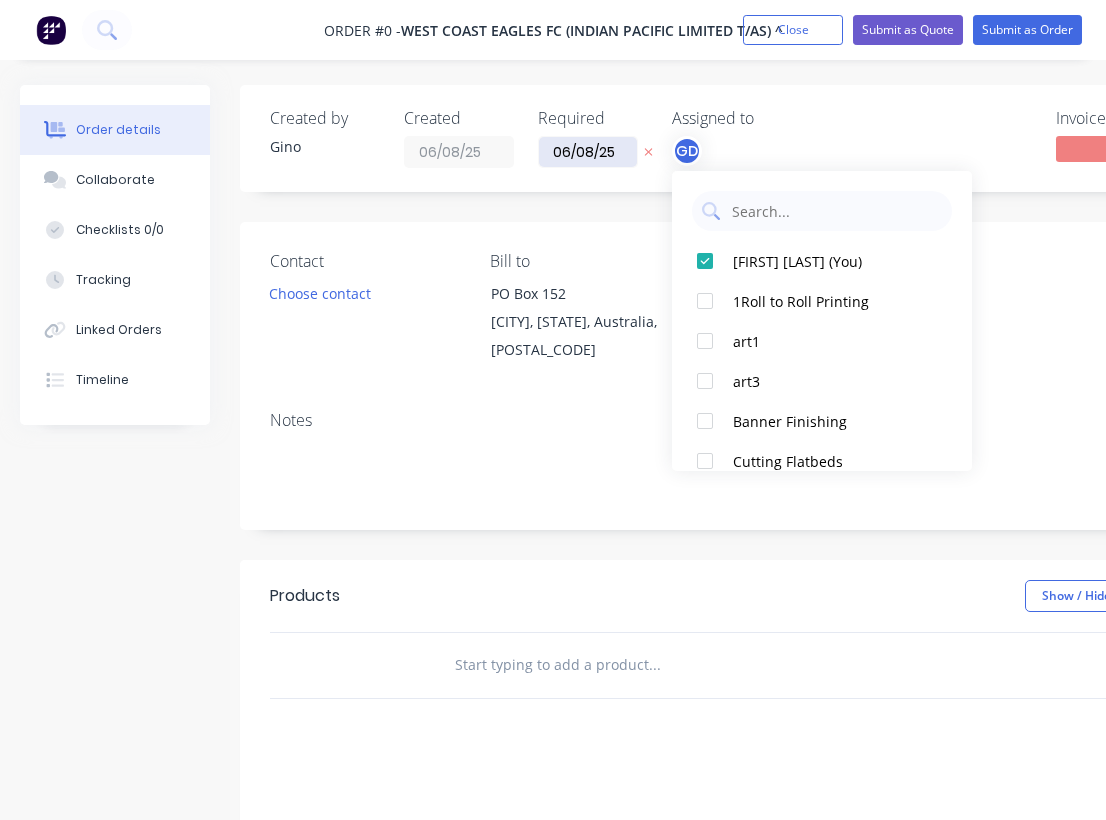 click on "Order details Collaborate Checklists 0/0 Tracking Linked Orders Timeline   Order details   Collaborate   Checklists   Tracking   Linked Orders   Timeline Created by [FIRST] Created 06/08/25 Required 06/08/25 Assigned to GD Invoiced No Status Draft Contact Choose contact Bill to PO Box [NUMBER]  [CITY], [STATE], Australia, [POSTAL_CODE] Deliver to Choose address Change to pick up Change to install PO Labels Add labels Notes Products Show / Hide columns Add product     add delivery fee add markup add discount Labour $0.00 Sub total $0.00 Margin $0.00  ( 0 %) Tax $0.00 Total $0.00" at bounding box center [695, 647] 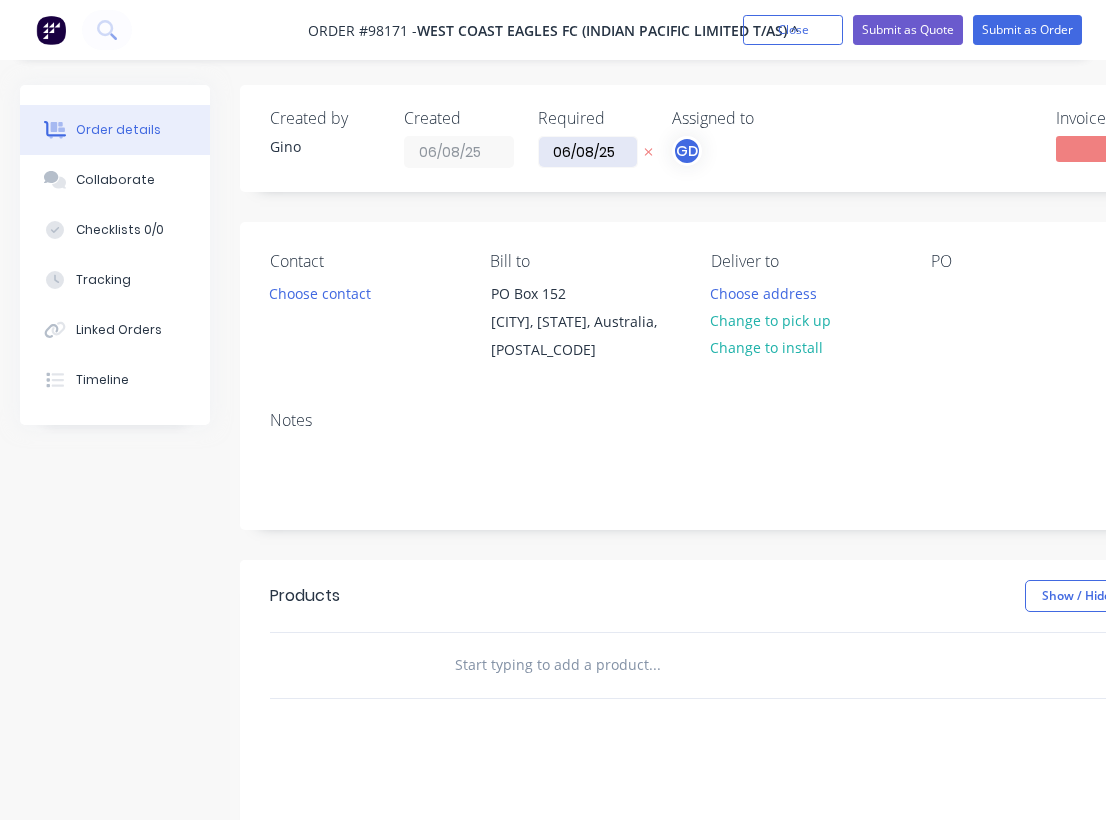 click on "06/08/25" at bounding box center [588, 152] 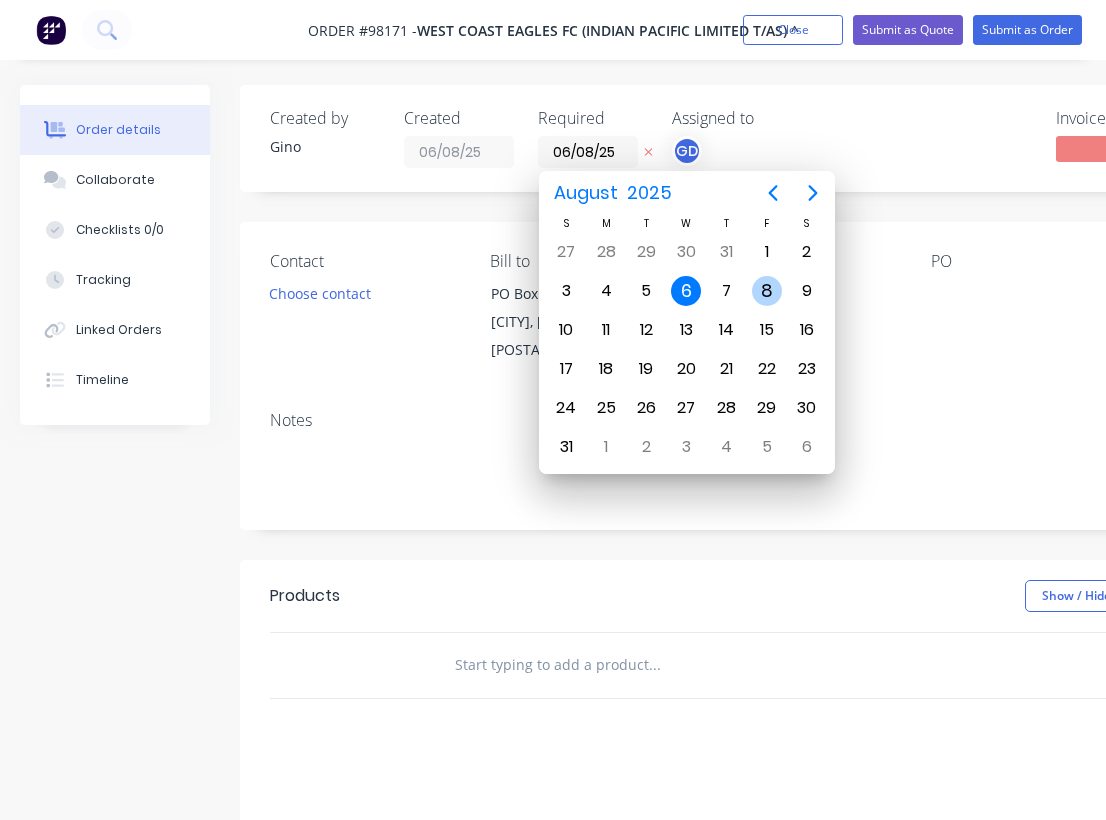click on "8" at bounding box center [767, 291] 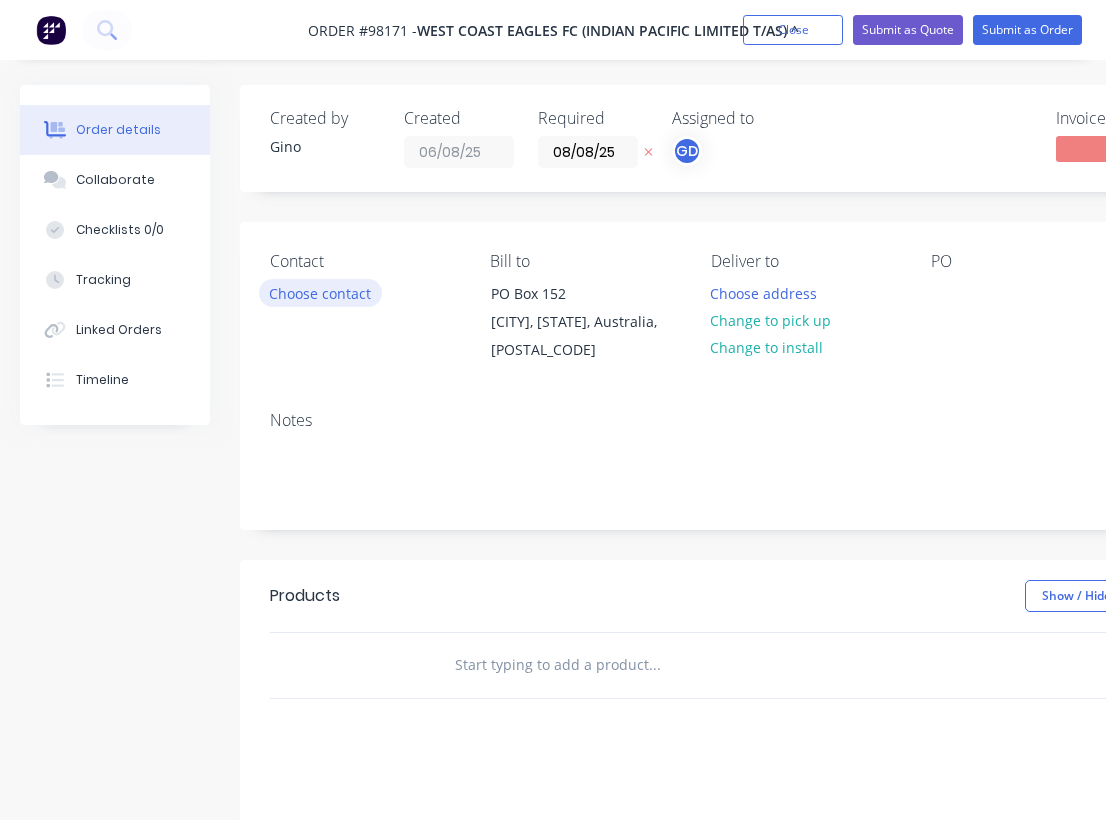 click on "Choose contact" at bounding box center (320, 292) 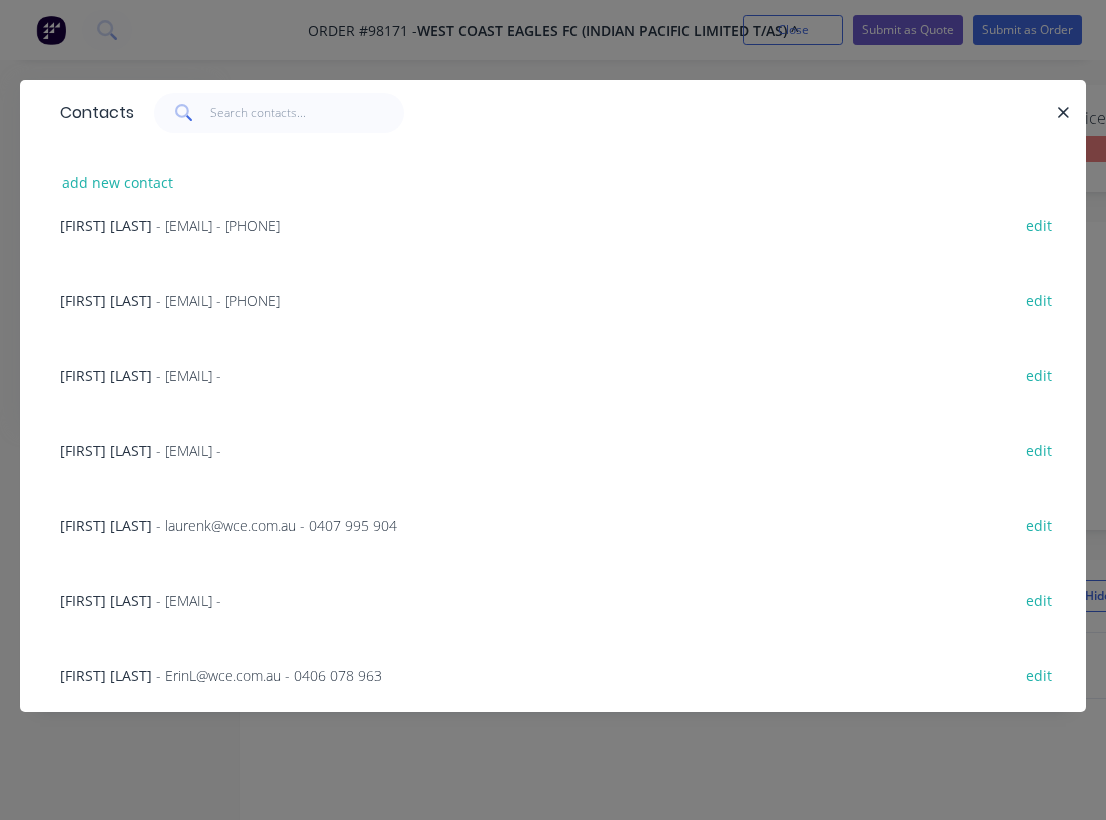 scroll, scrollTop: 558, scrollLeft: 0, axis: vertical 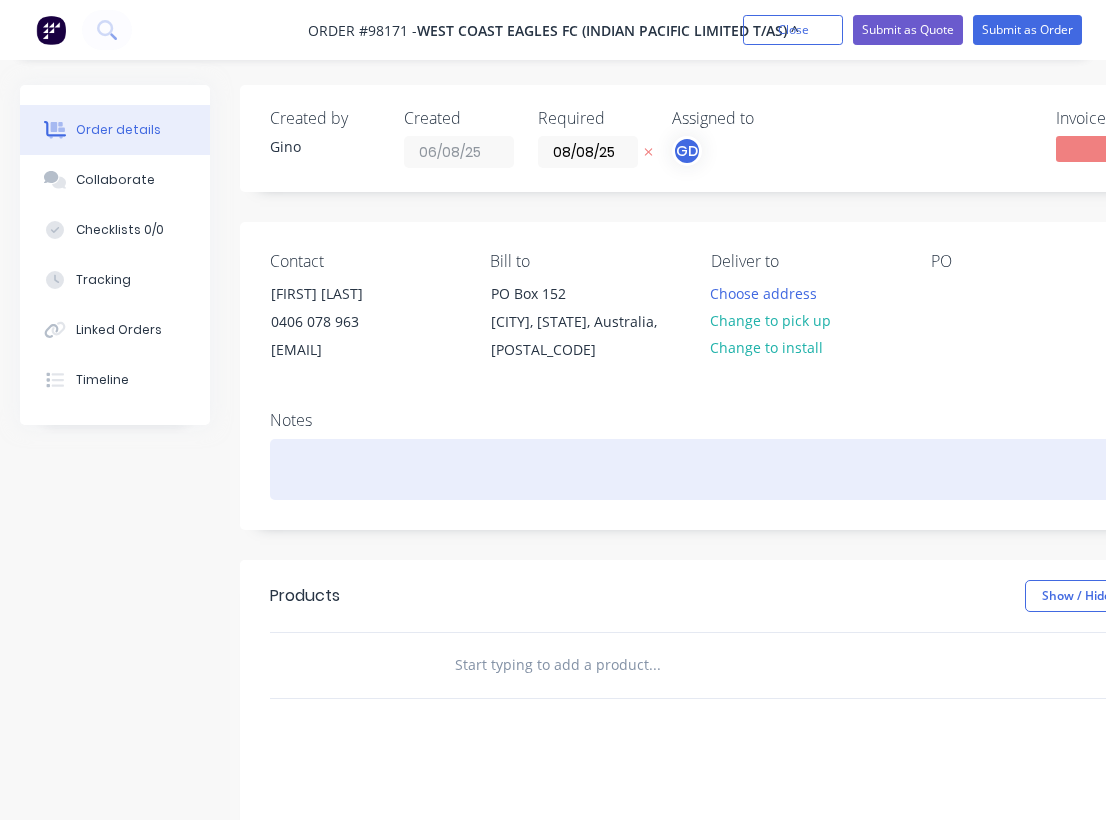 click at bounding box center (805, 469) 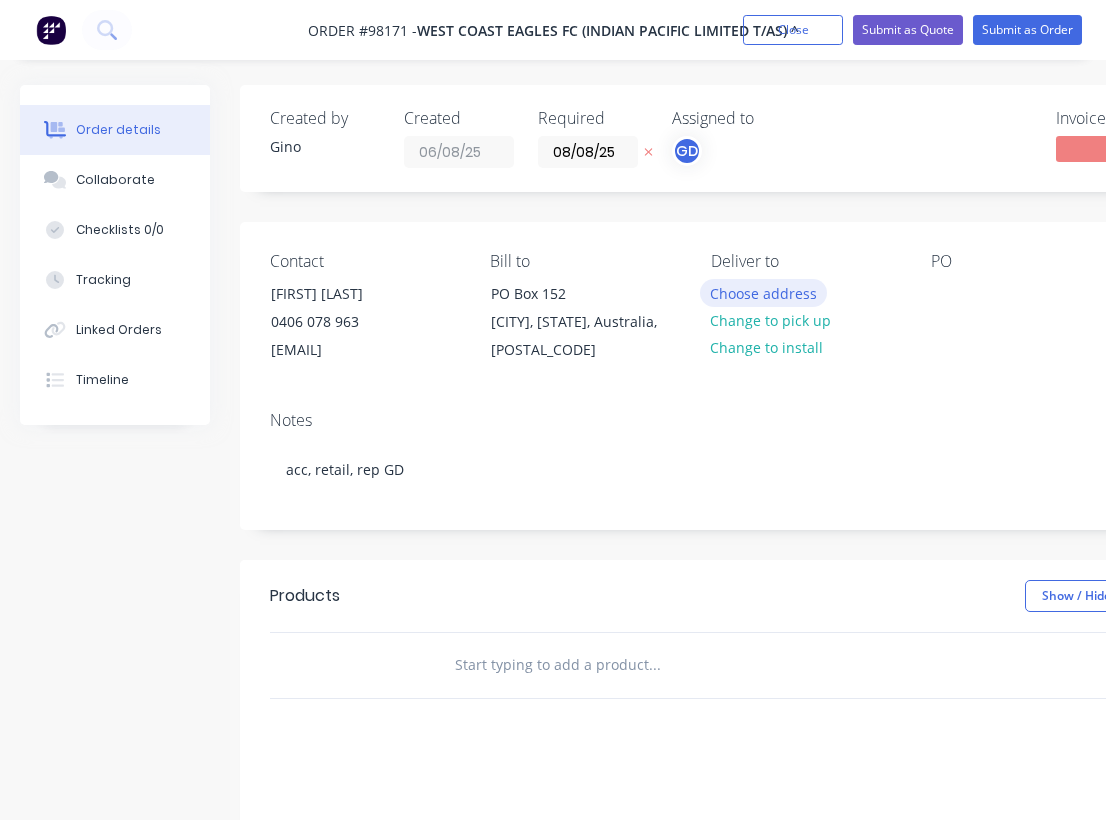 click on "Choose address" at bounding box center [764, 292] 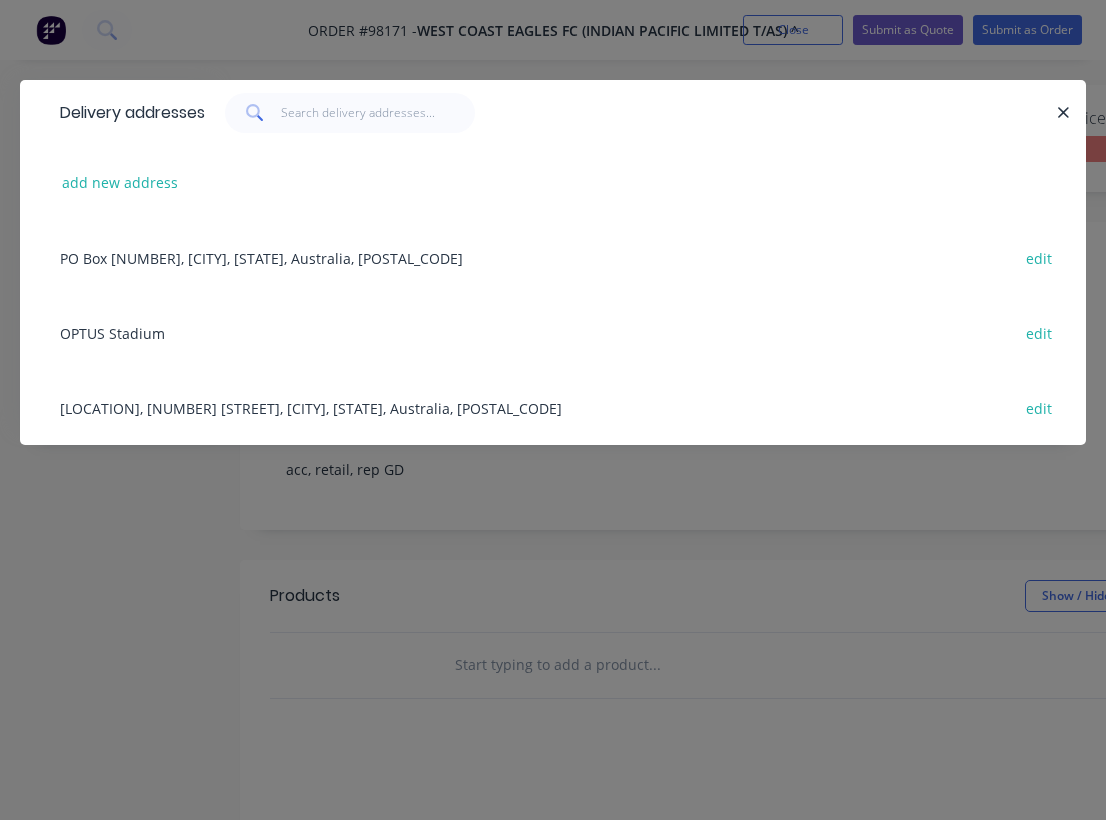 click on "[LOCATION], [NUMBER] [STREET], [CITY], [STATE], Australia, [POSTAL_CODE] edit" at bounding box center [553, 407] 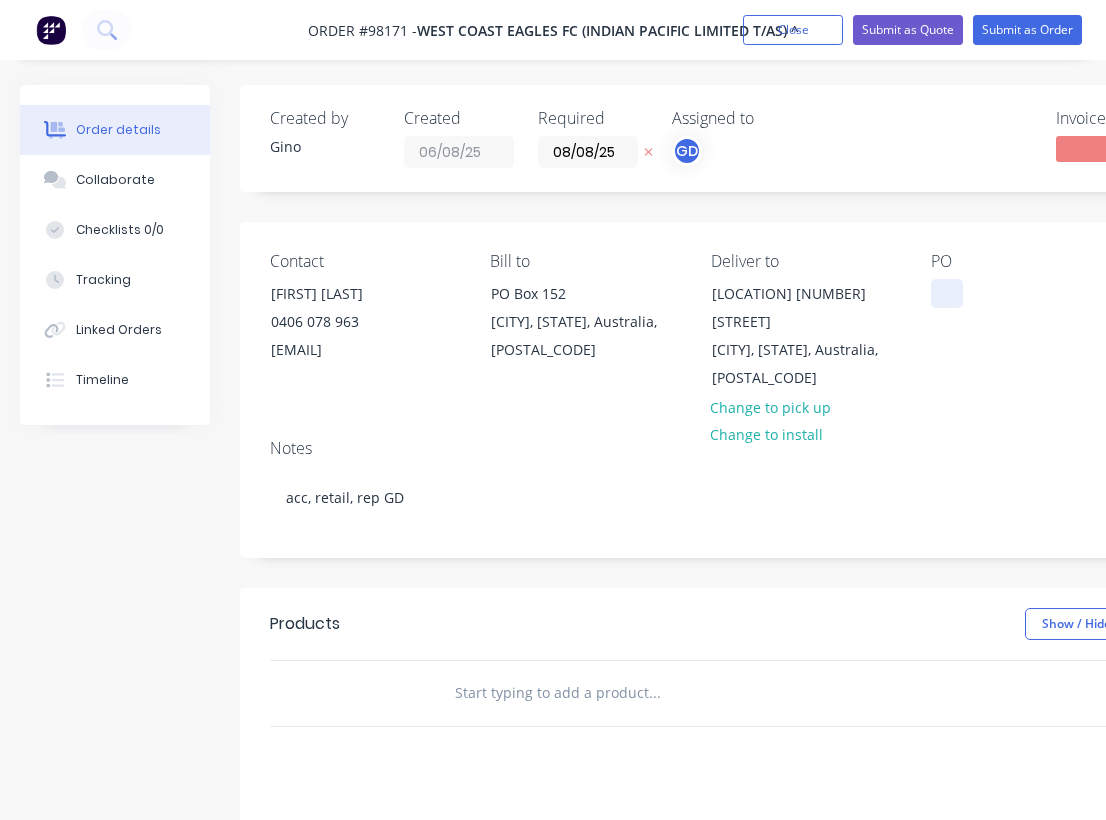 click at bounding box center (947, 293) 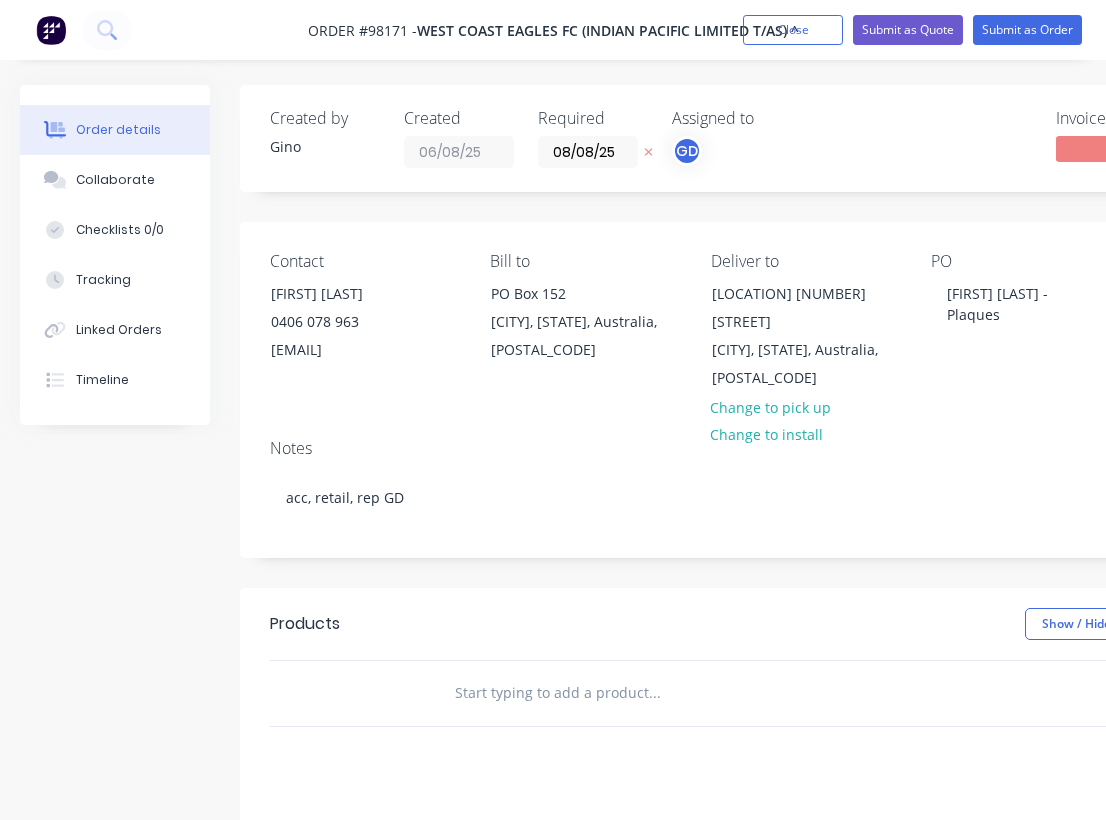 click on "PO [NAME] - Plaques" at bounding box center (1025, 322) 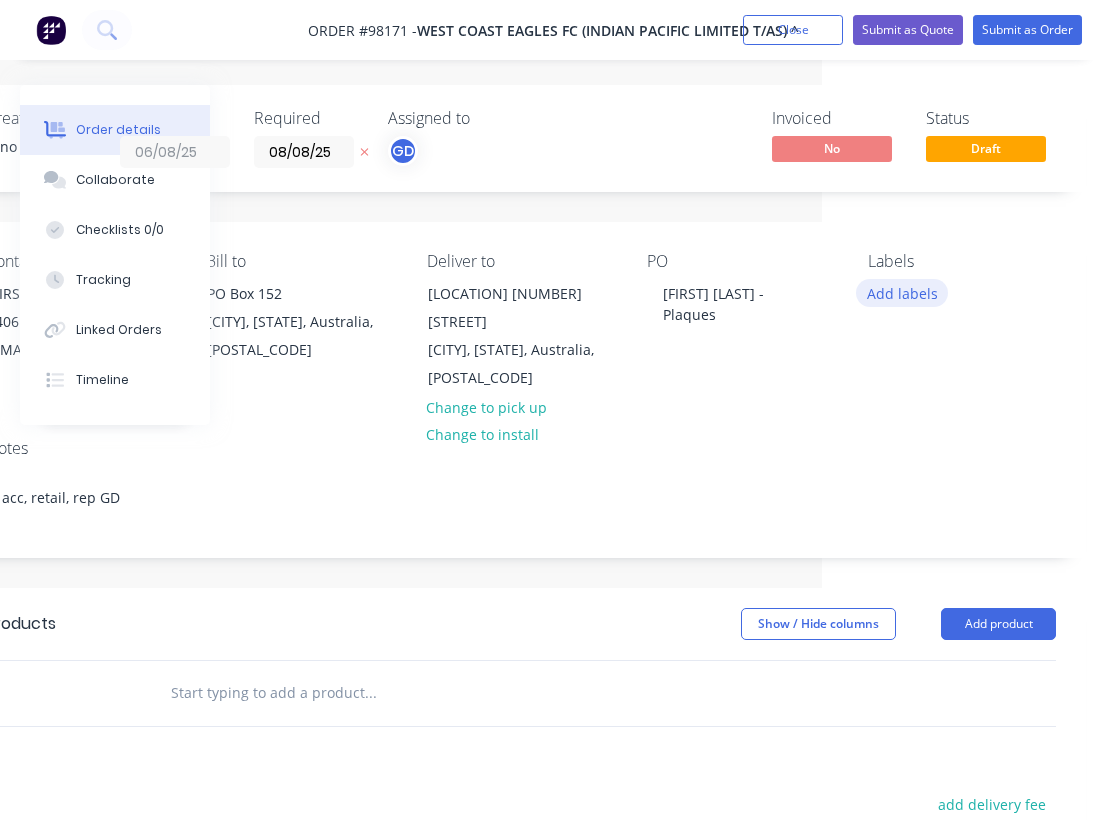 scroll, scrollTop: 0, scrollLeft: 284, axis: horizontal 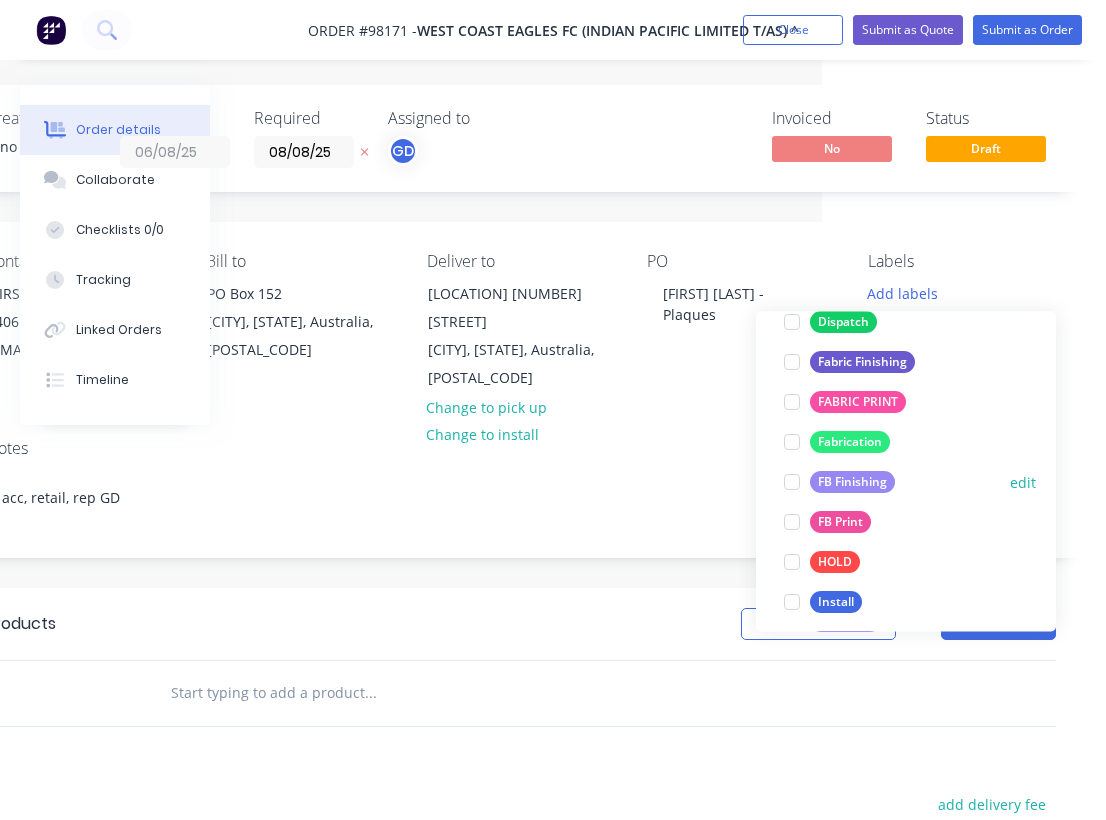 click on "FB Finishing" at bounding box center (852, 483) 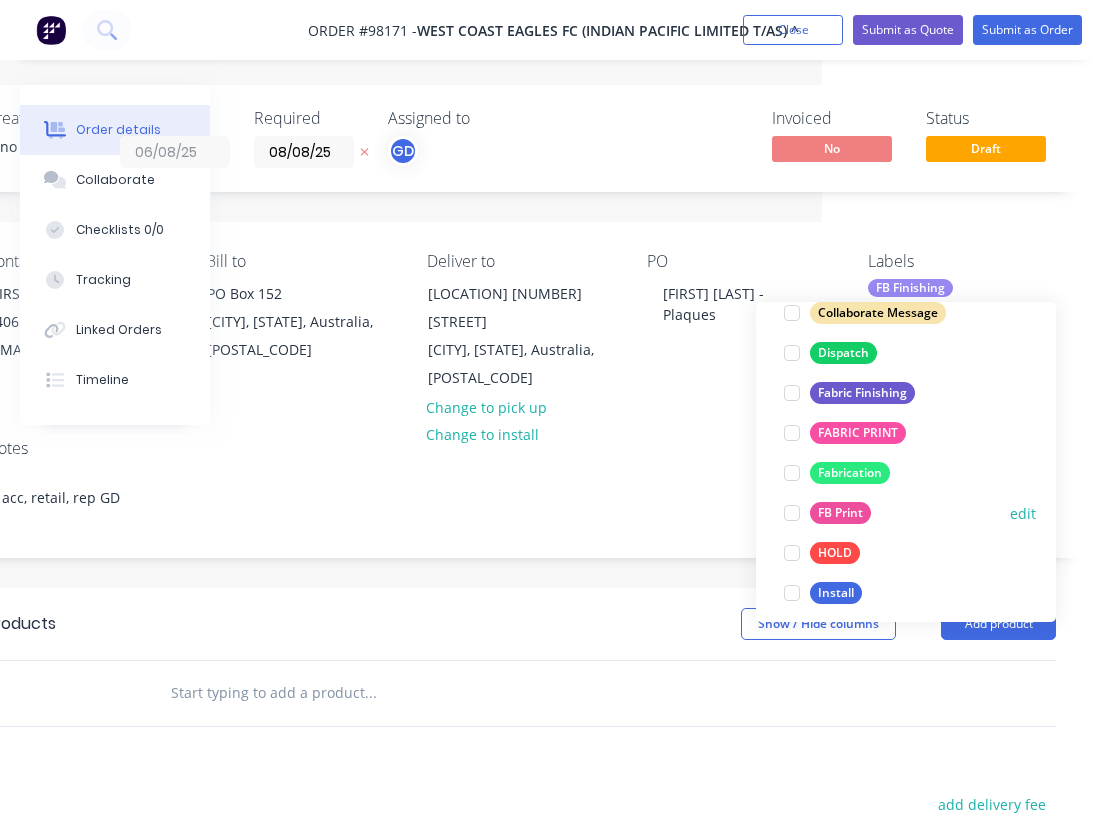 click on "FB Print" at bounding box center (840, 513) 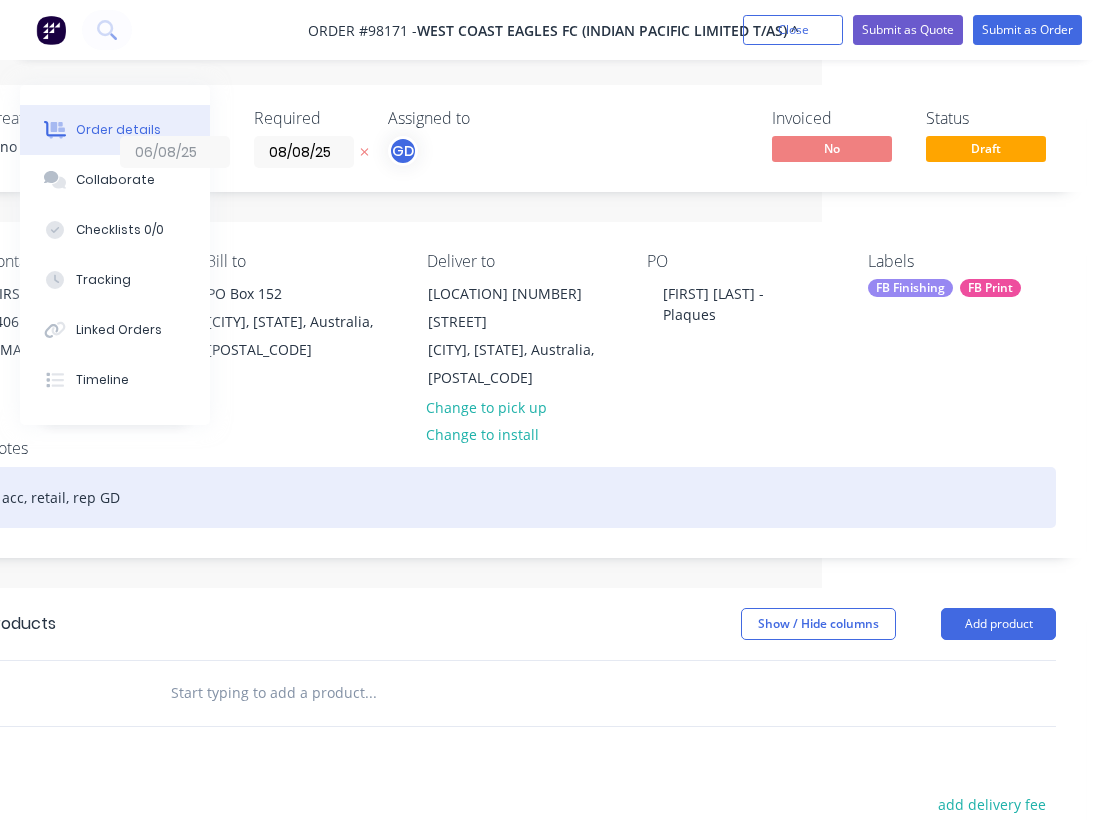 click on "acc, retail, rep GD" at bounding box center [521, 497] 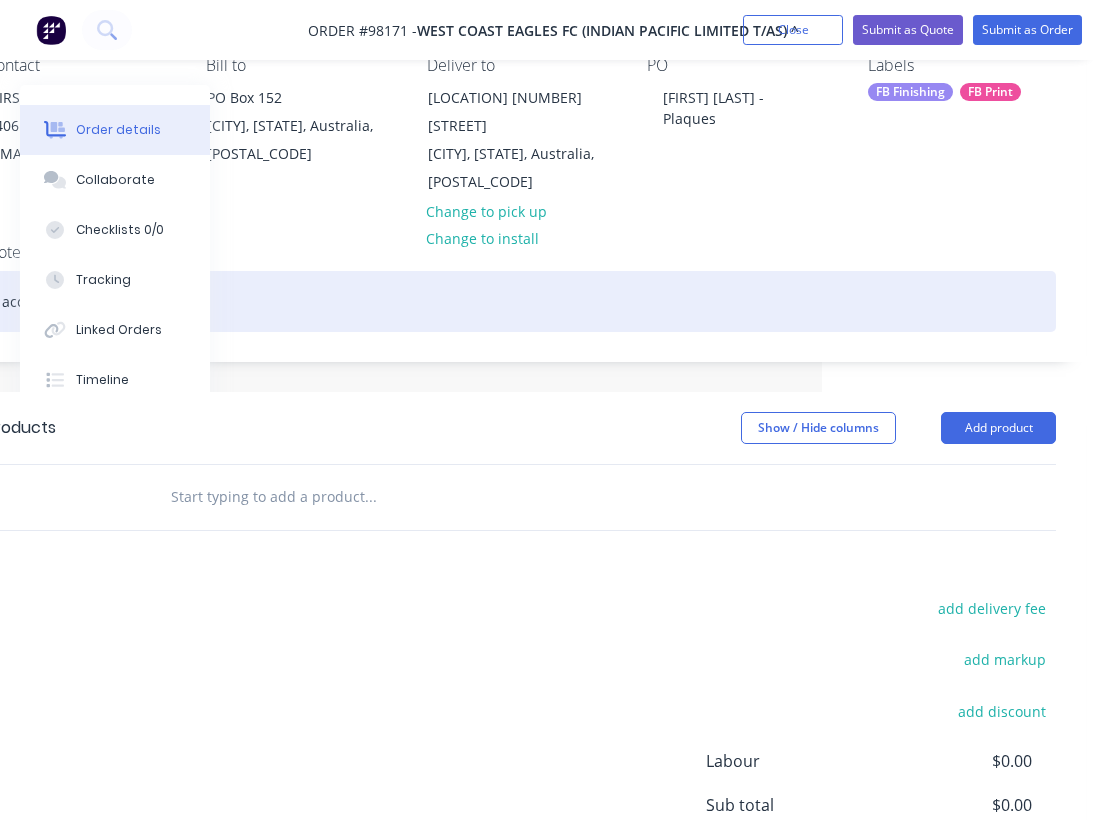 scroll, scrollTop: 233, scrollLeft: 284, axis: both 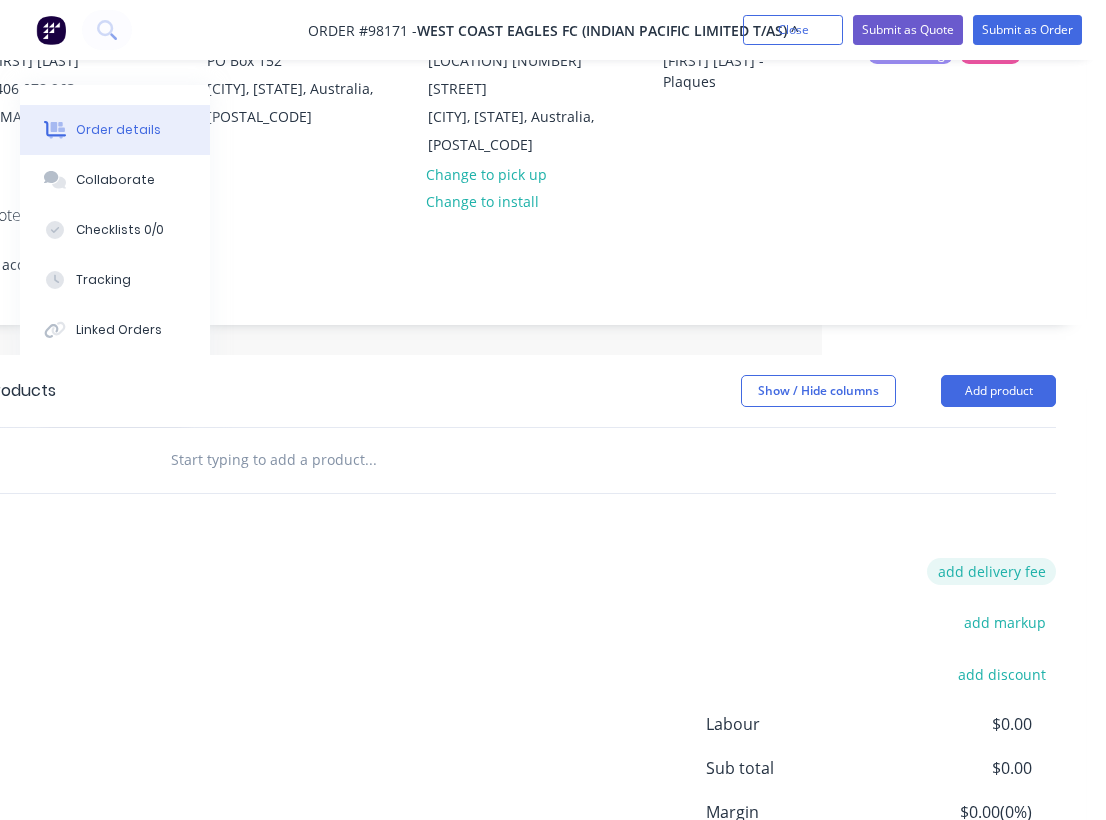 click on "add delivery fee" at bounding box center [991, 571] 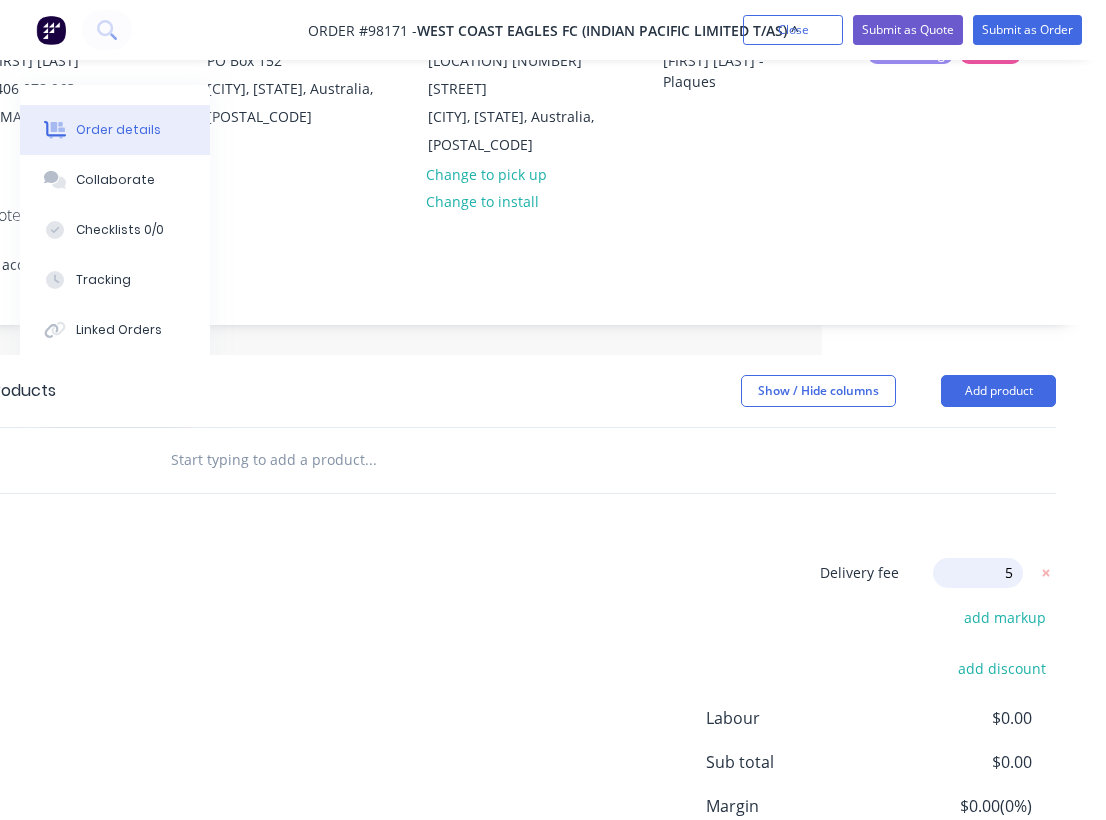 type on "55" 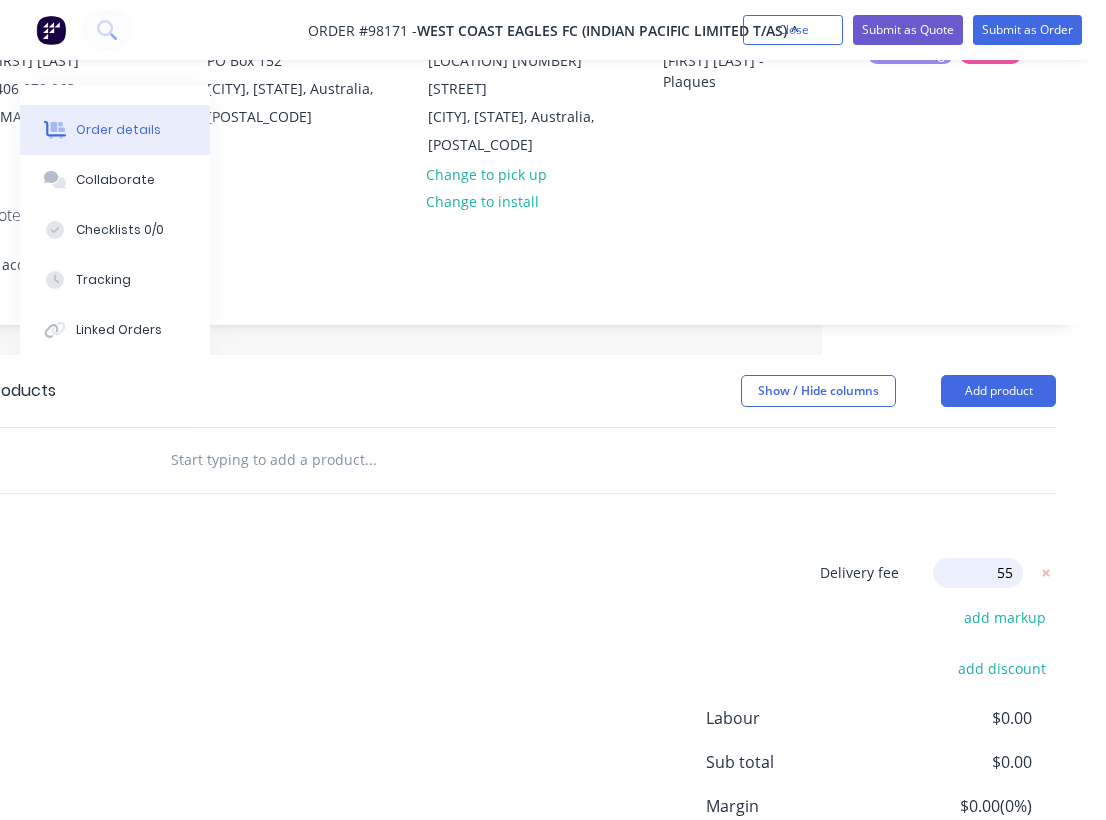 click on "Products Show / Hide columns Add product     Delivery fee Delivery fee Delivery fee name (Optional) 55 55 $0 add markup add discount Labour $0.00 Sub total $0.00 Margin $0.00  ( 0 %) Tax $0.00 Total $0.00" at bounding box center [521, 662] 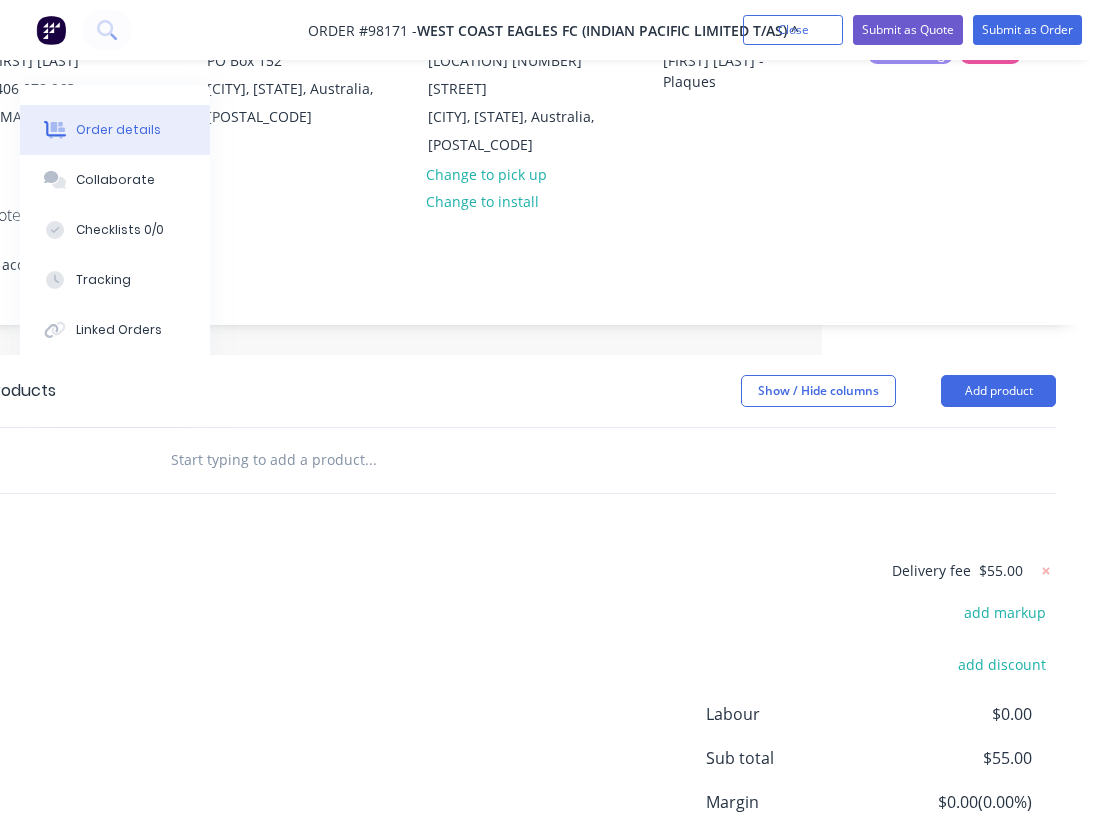 click at bounding box center (370, 460) 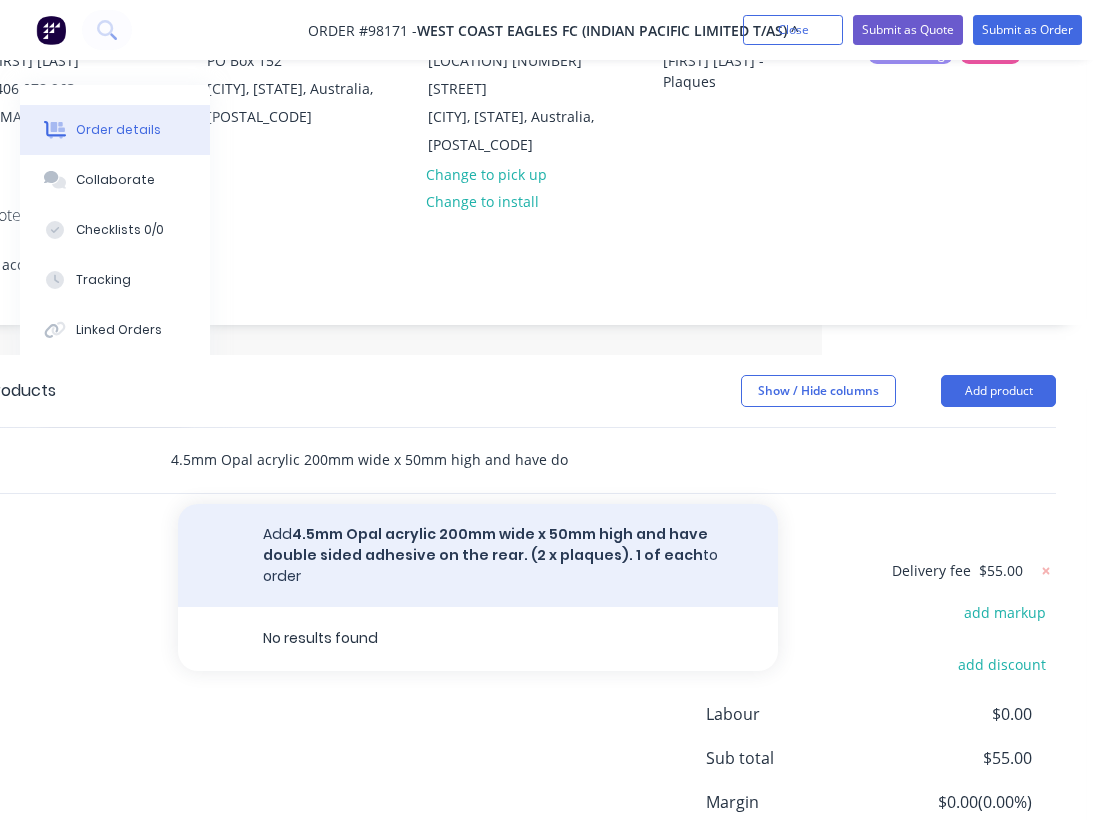 type on "4.5mm Opal acrylic 200mm wide x 50mm high and have double sided adhesive on the rear.   (2 x plaques).  1 of each" 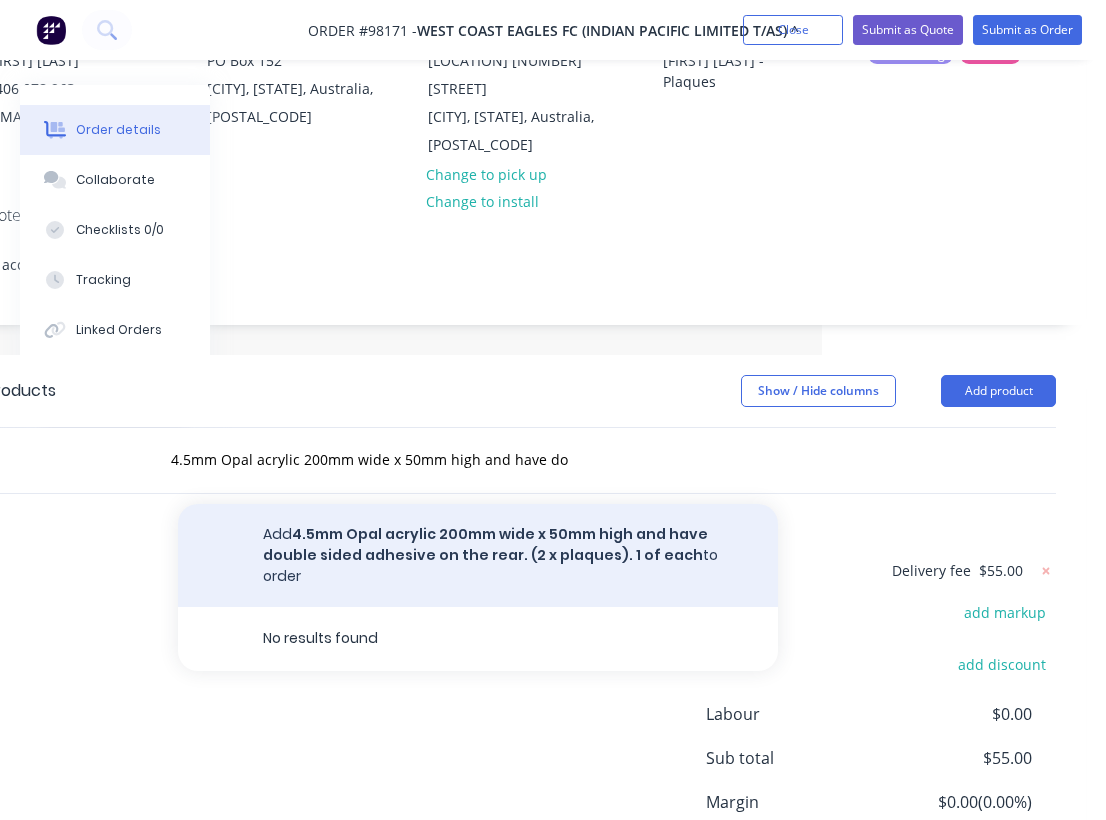 click on "Add  4.5mm Opal acrylic 200mm wide x 50mm high and have double sided adhesive on the rear.   (2 x plaques).  1 of each  to order" at bounding box center [478, 555] 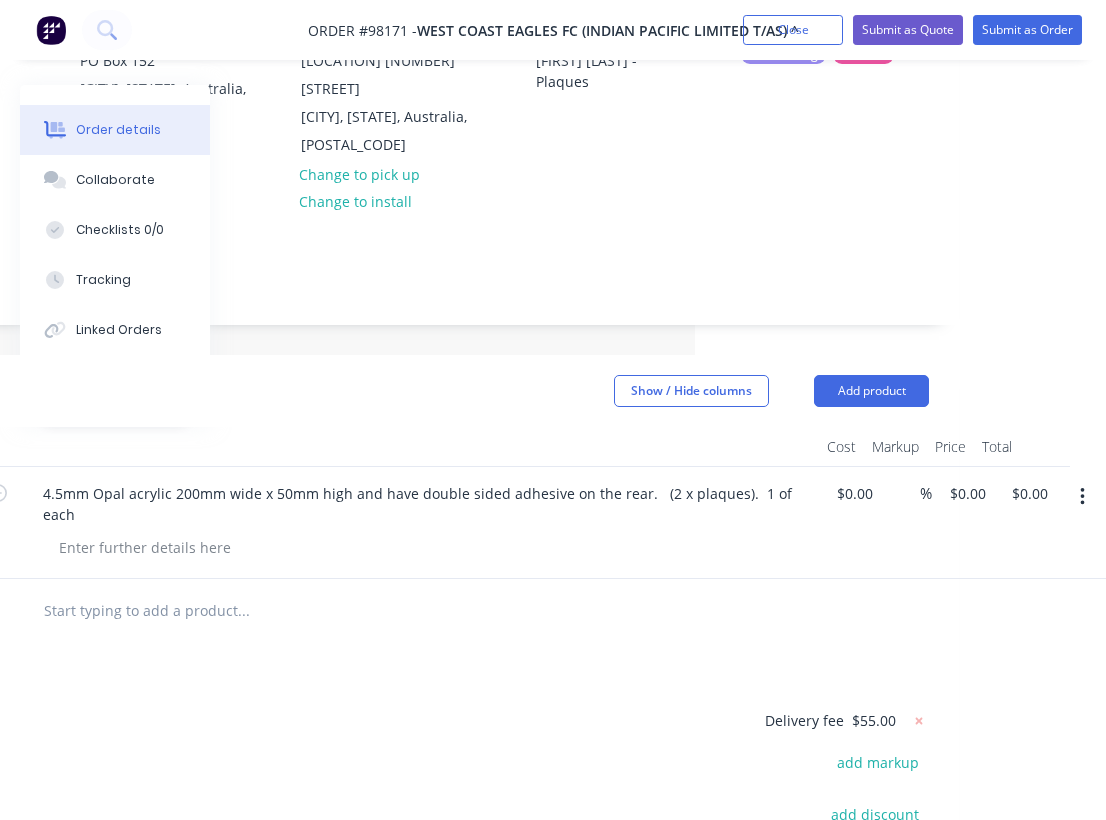 scroll, scrollTop: 233, scrollLeft: 0, axis: vertical 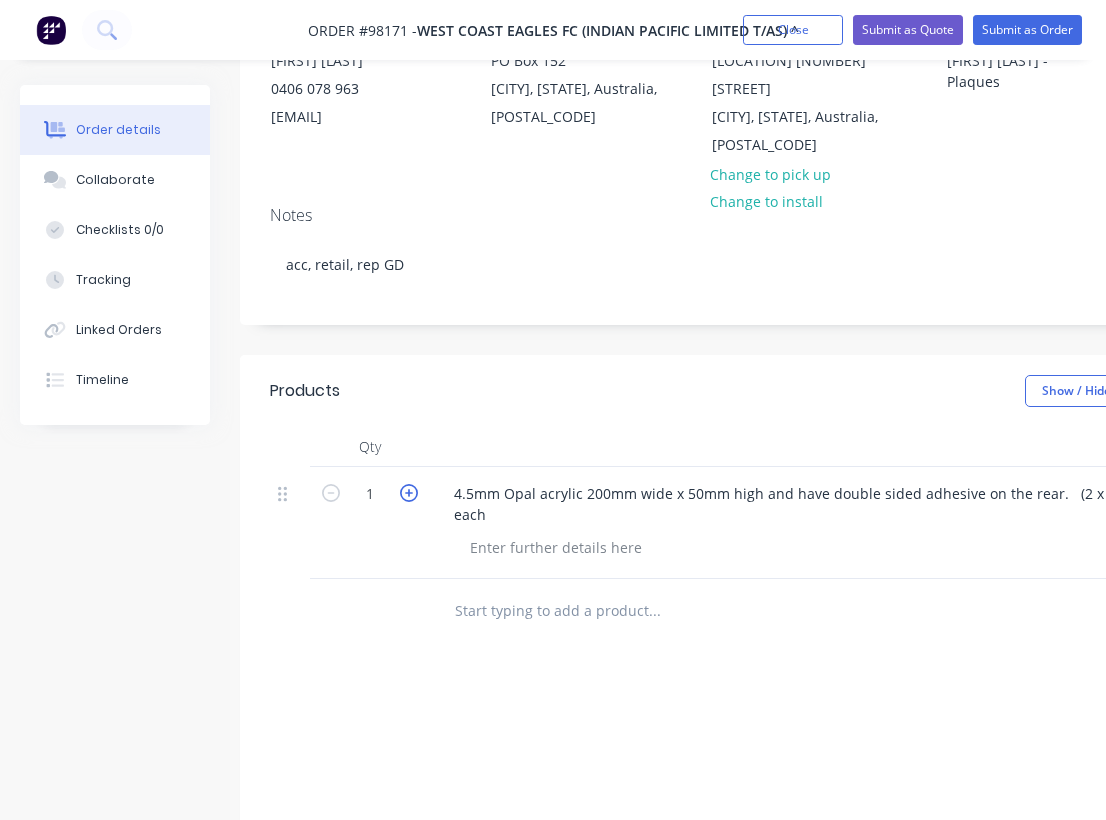 click 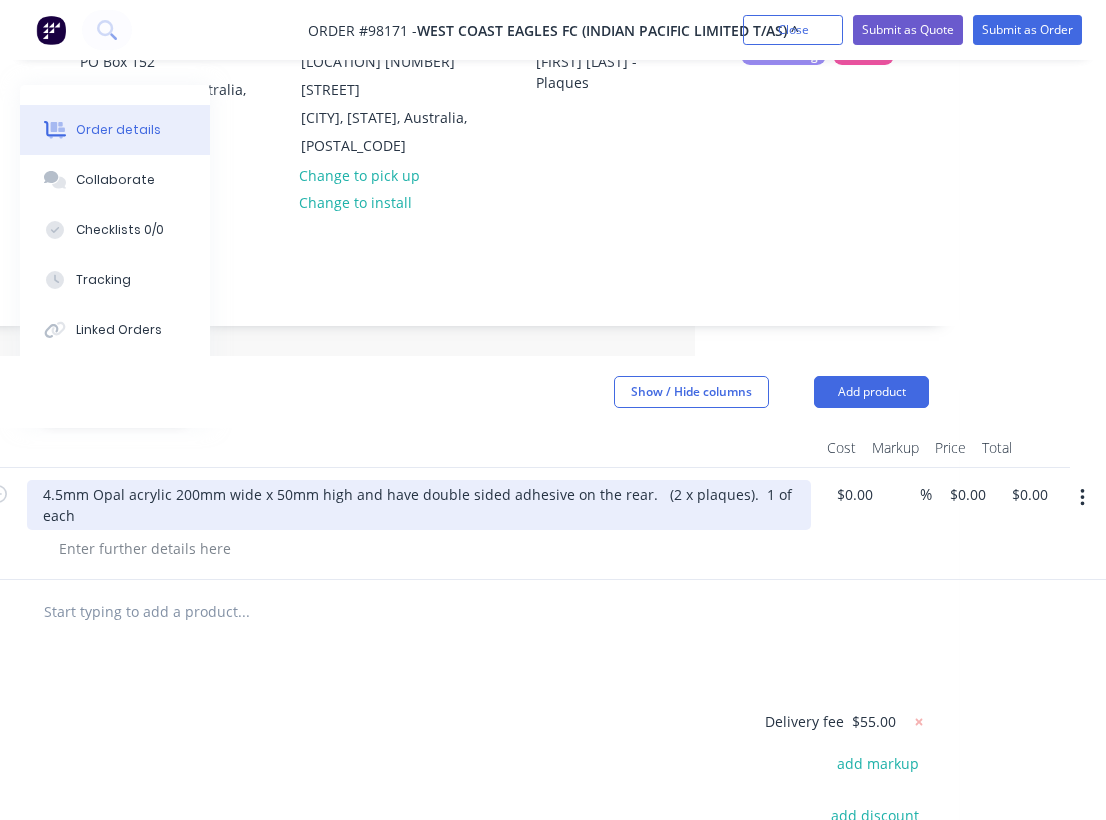 scroll, scrollTop: 232, scrollLeft: 411, axis: both 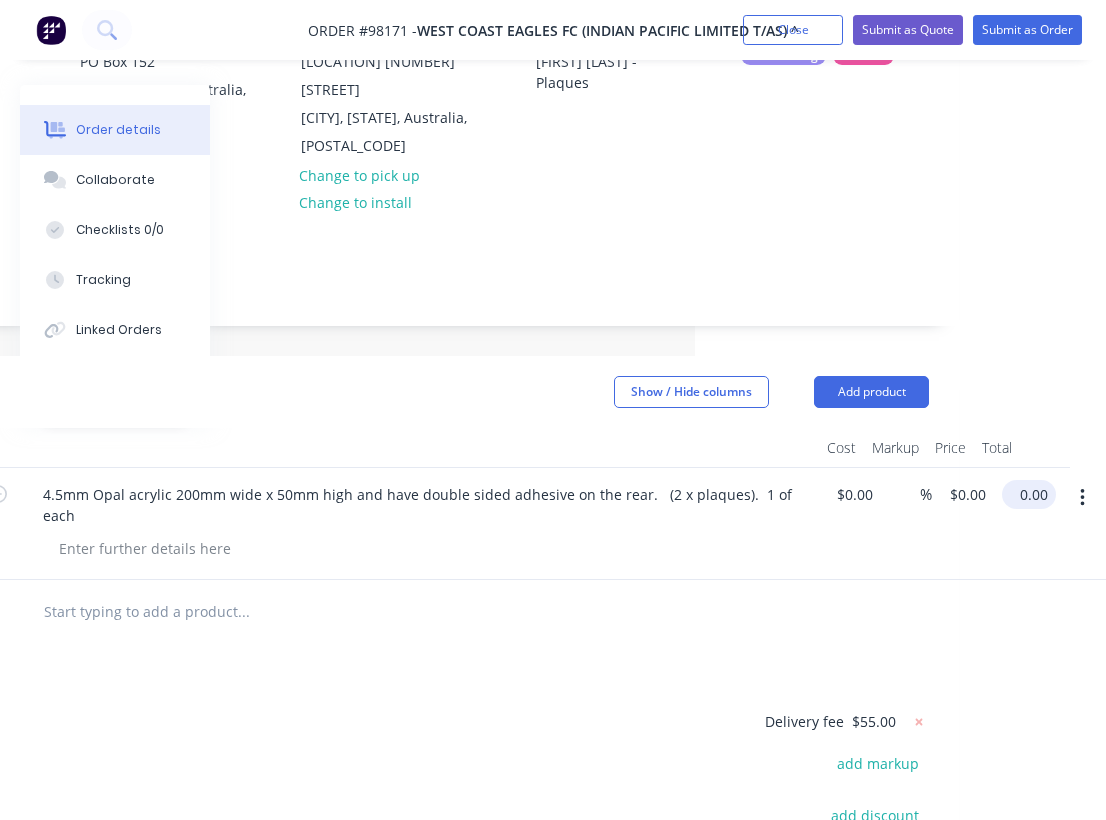click on "0.00" at bounding box center [1033, 494] 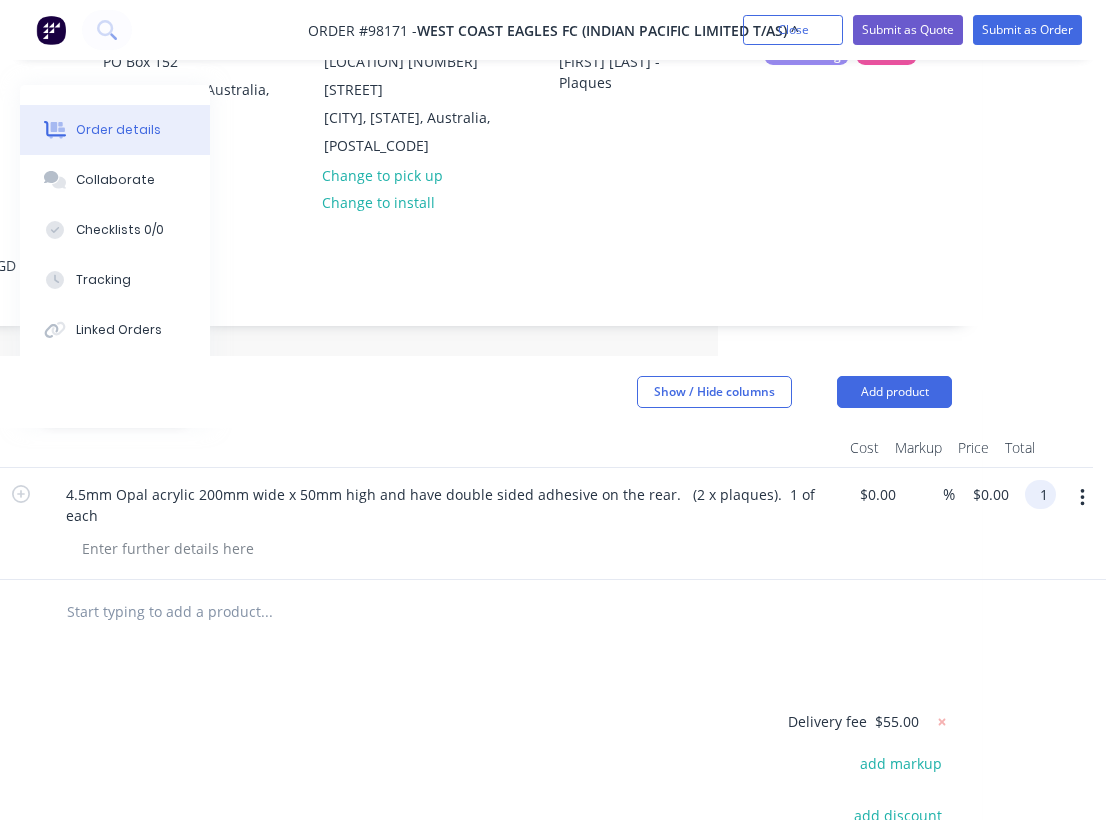 scroll, scrollTop: 232, scrollLeft: 388, axis: both 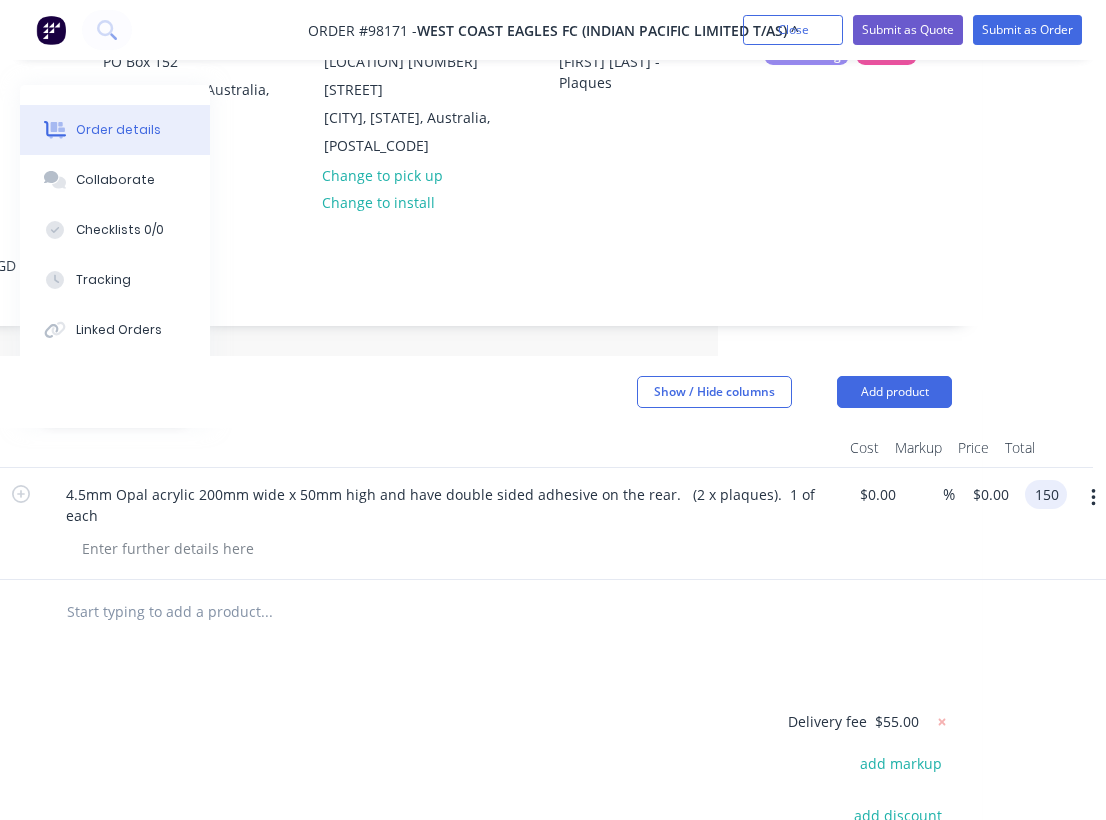 type on "$150.00" 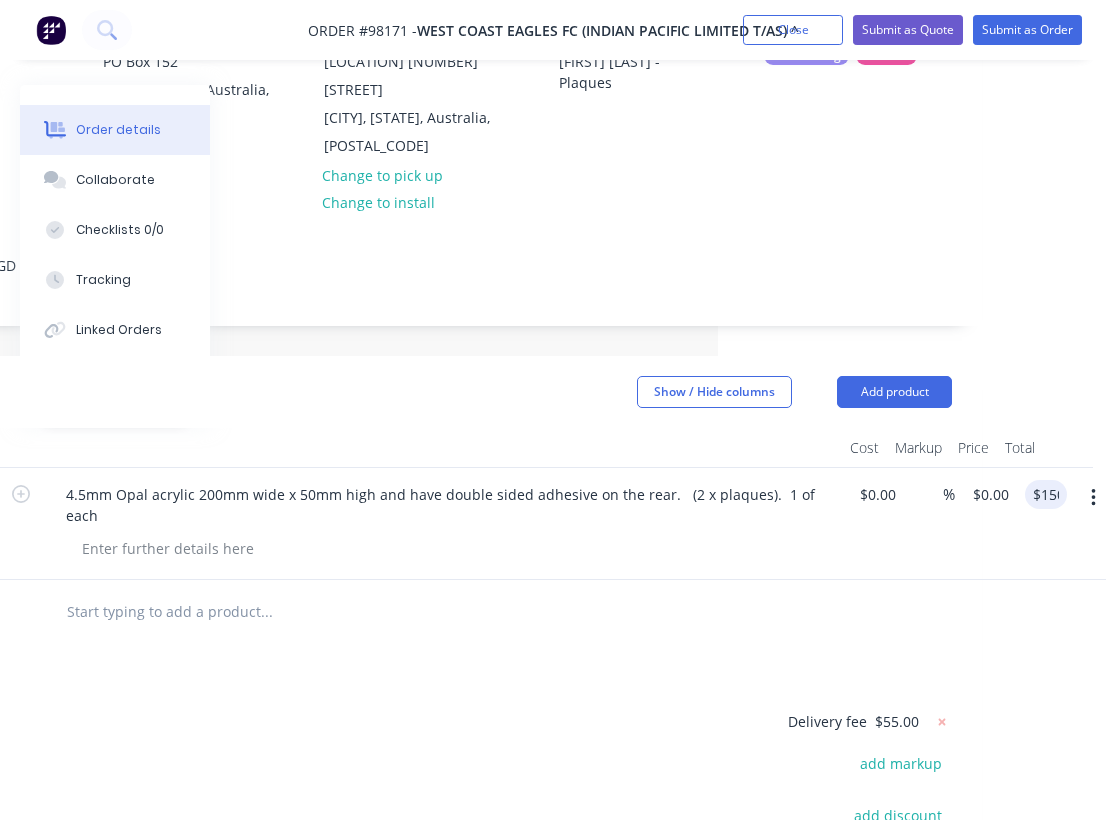 type on "$75.00" 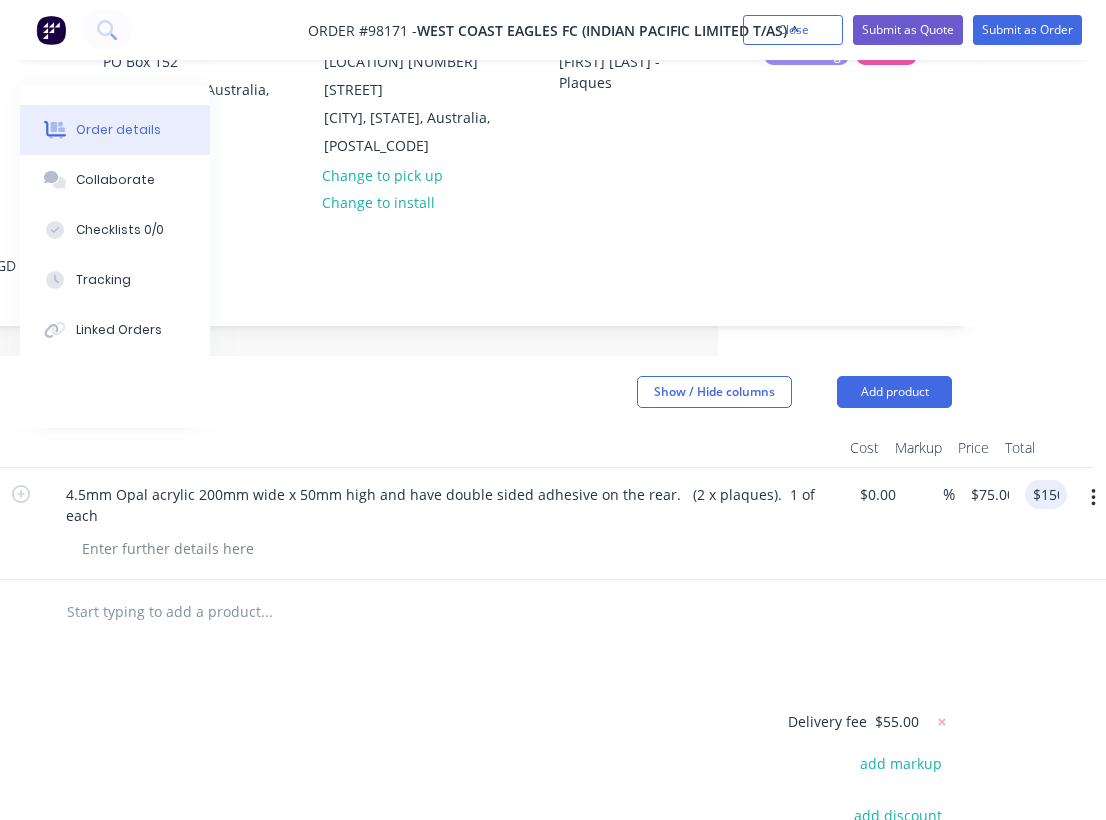 click on "4.5mm Opal acrylic 200mm wide x 50mm high and have double sided adhesive on the rear.   (2 x plaques).  1 of each" at bounding box center (442, 524) 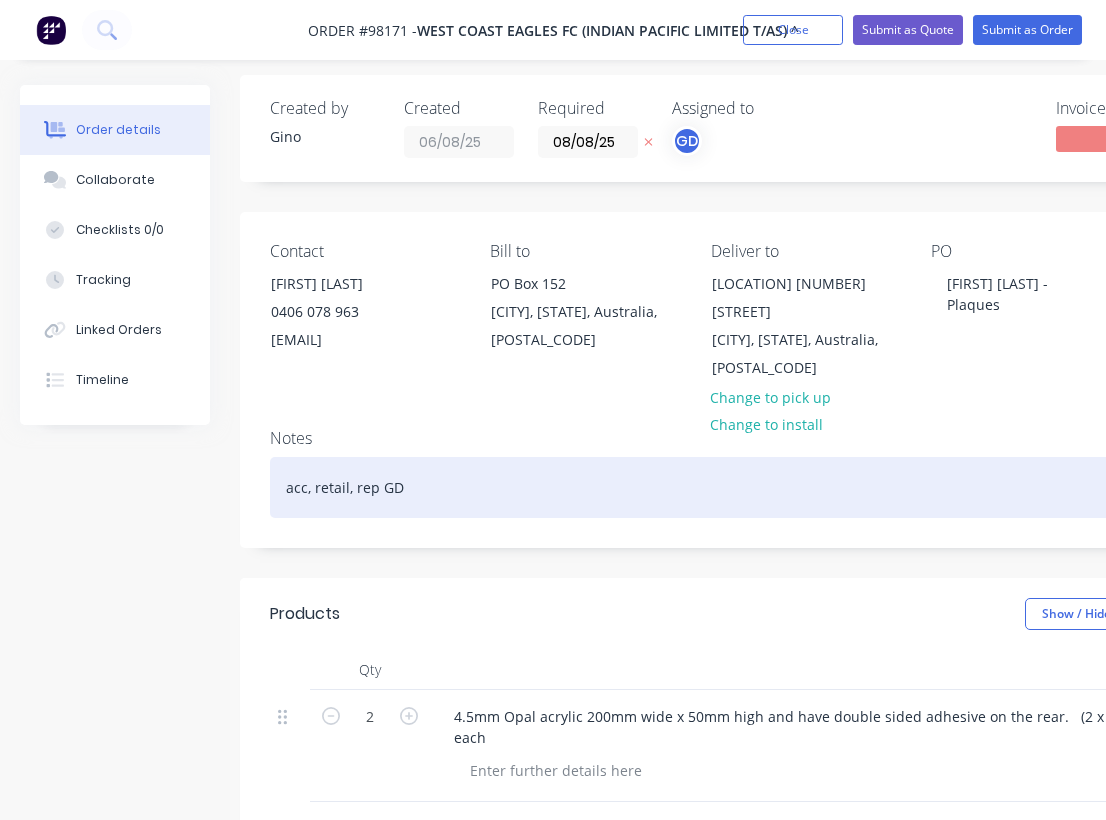 scroll, scrollTop: 0, scrollLeft: 0, axis: both 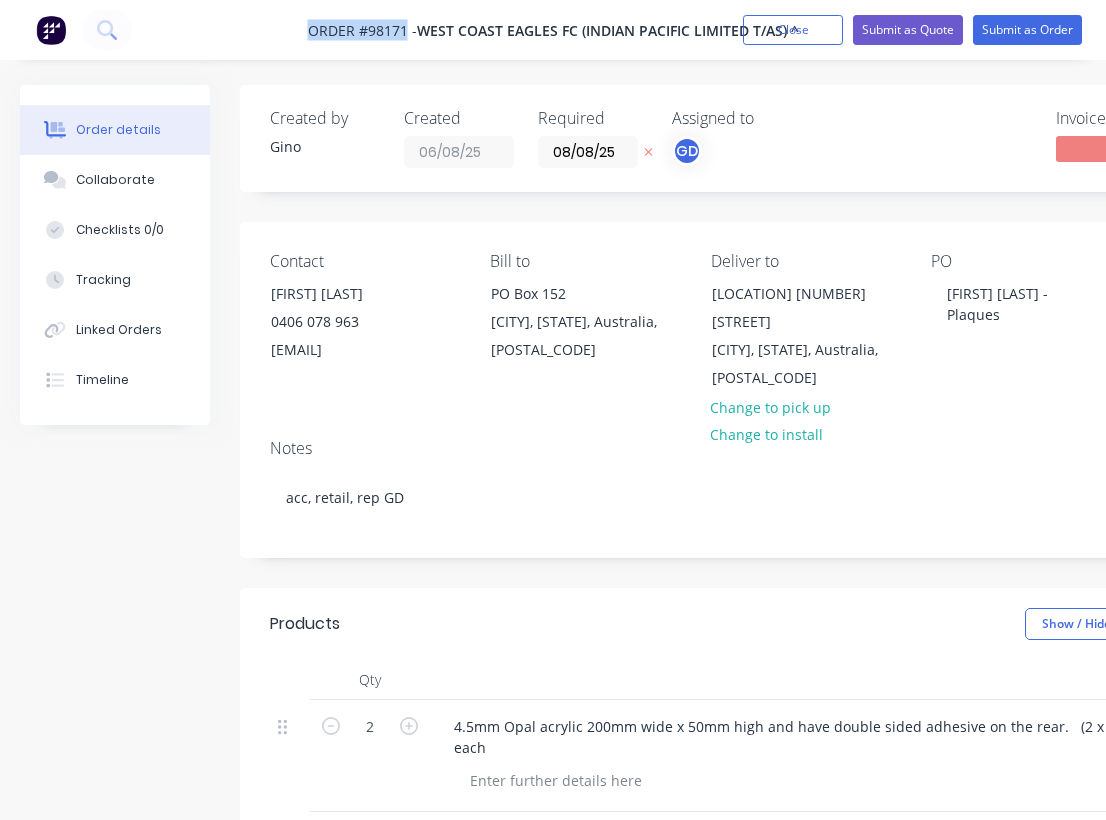 drag, startPoint x: 285, startPoint y: 19, endPoint x: 405, endPoint y: 27, distance: 120.26637 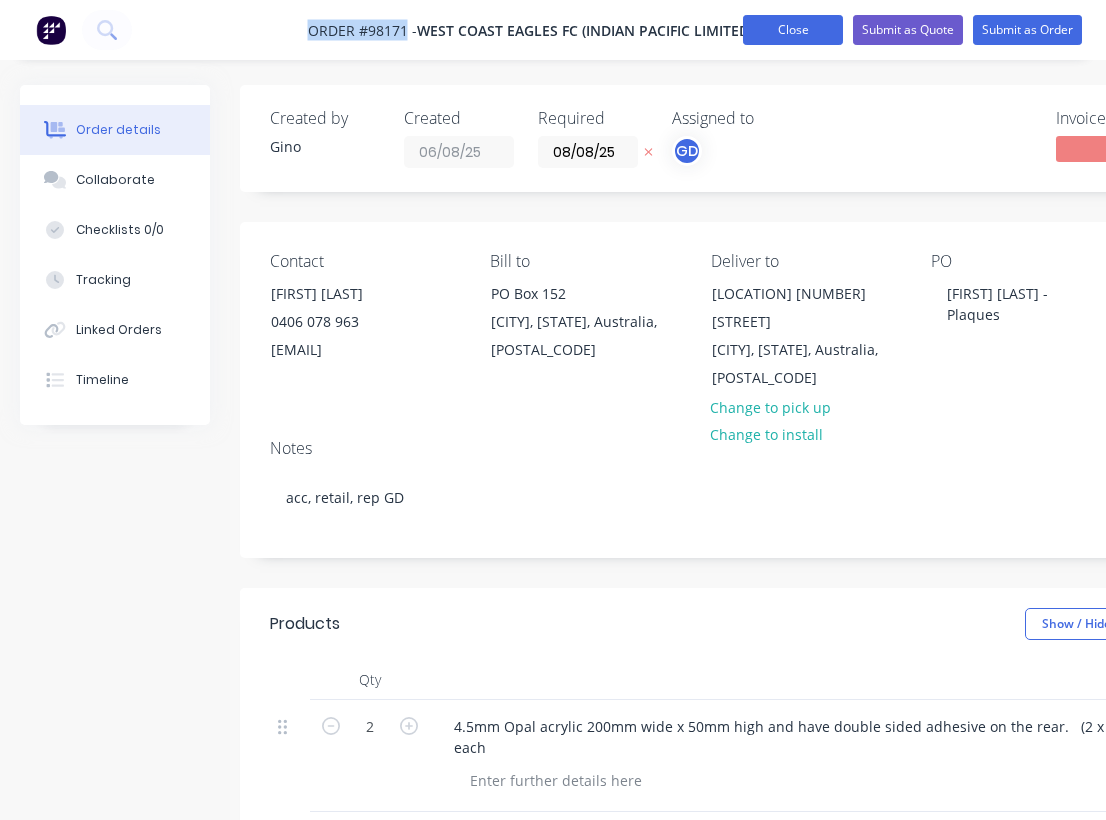 click on "Close" at bounding box center [793, 30] 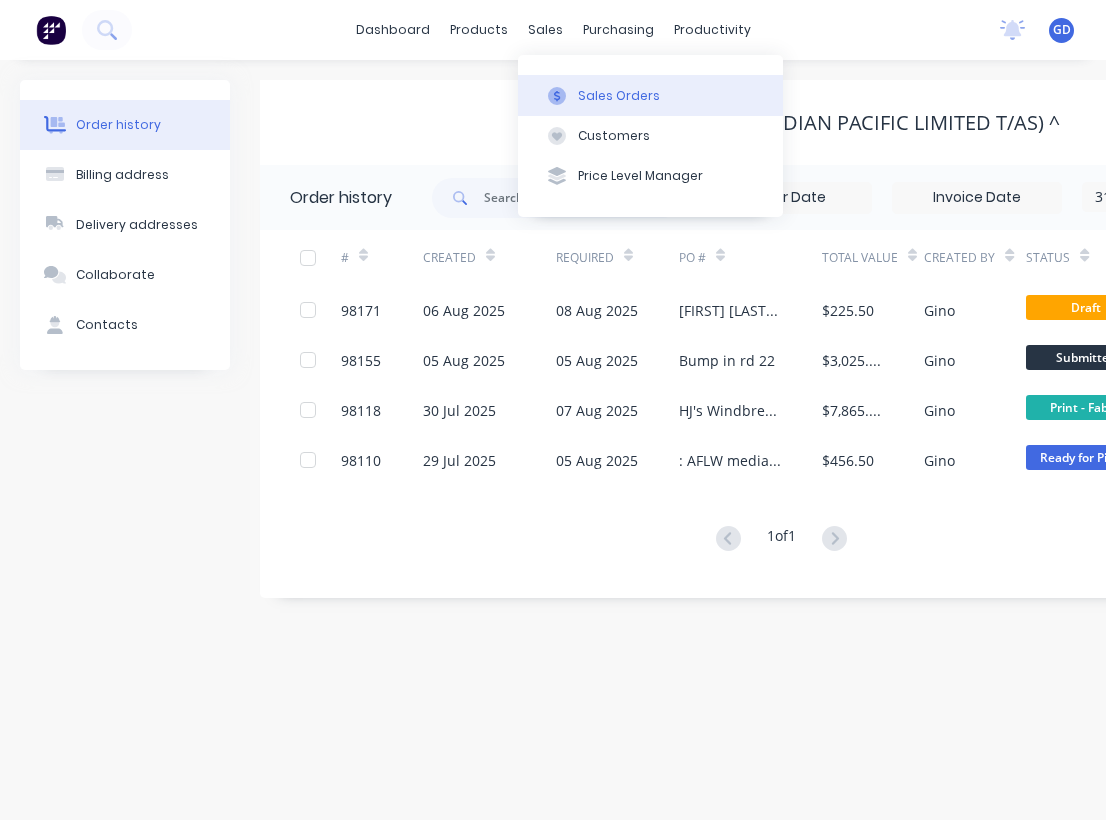 click on "Sales Orders" at bounding box center (619, 96) 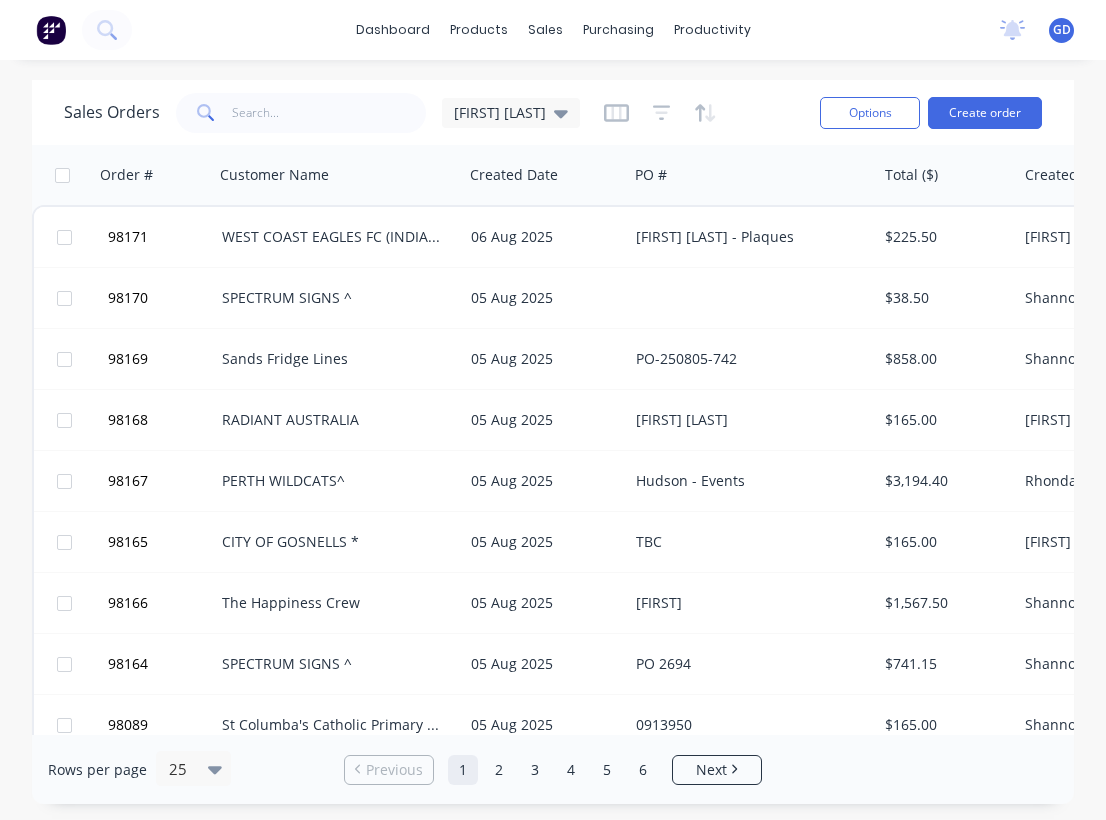 click on "Options     Create order" at bounding box center [927, 112] 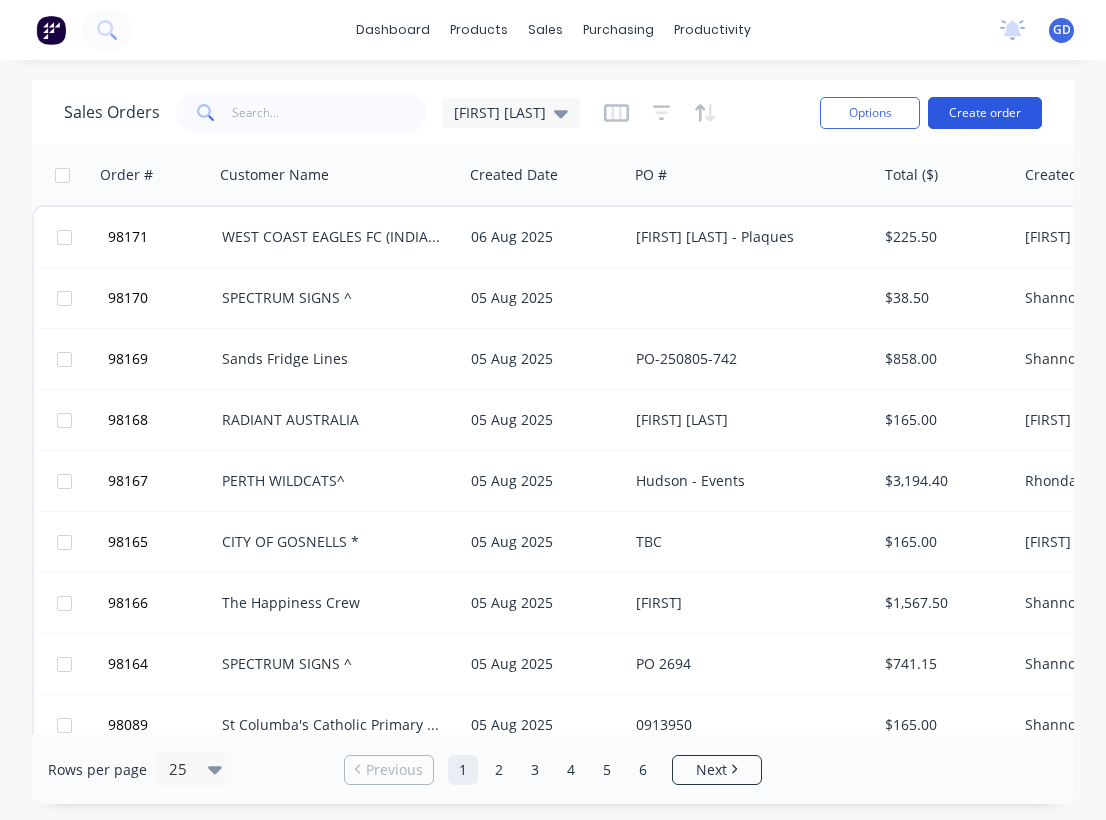 click on "Create order" at bounding box center [985, 113] 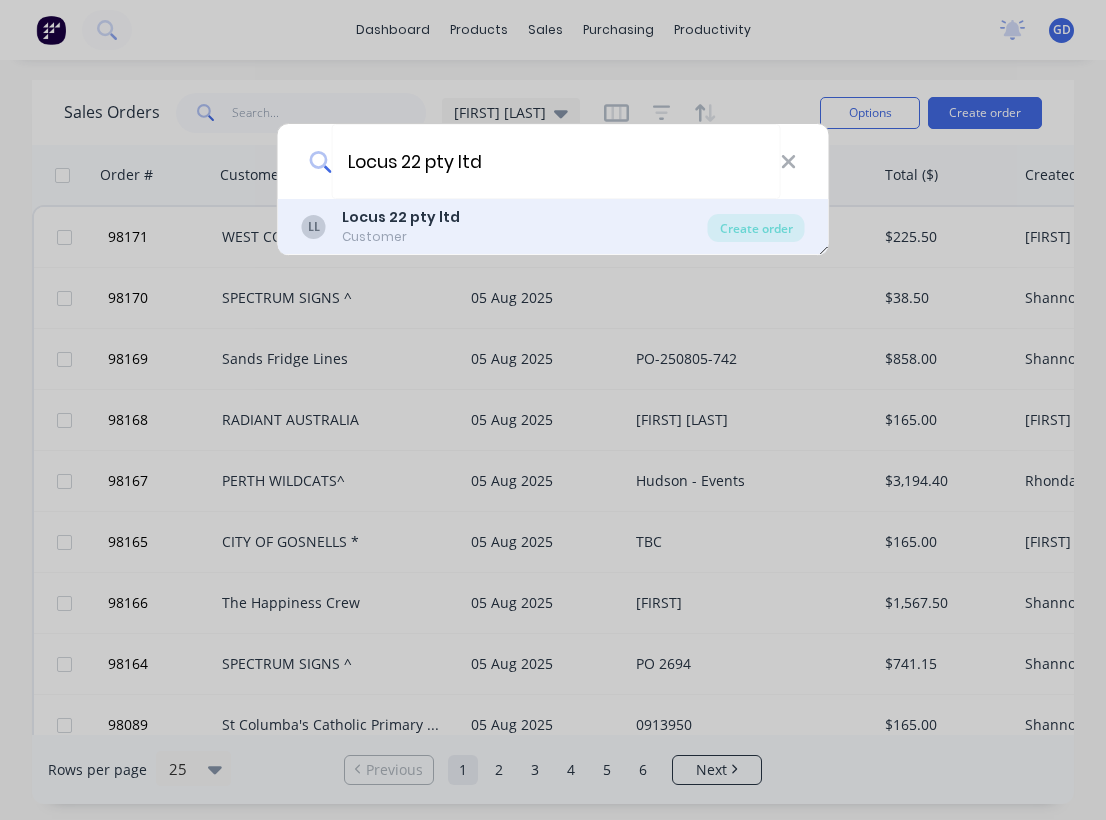 type on "Locus 22 pty ltd" 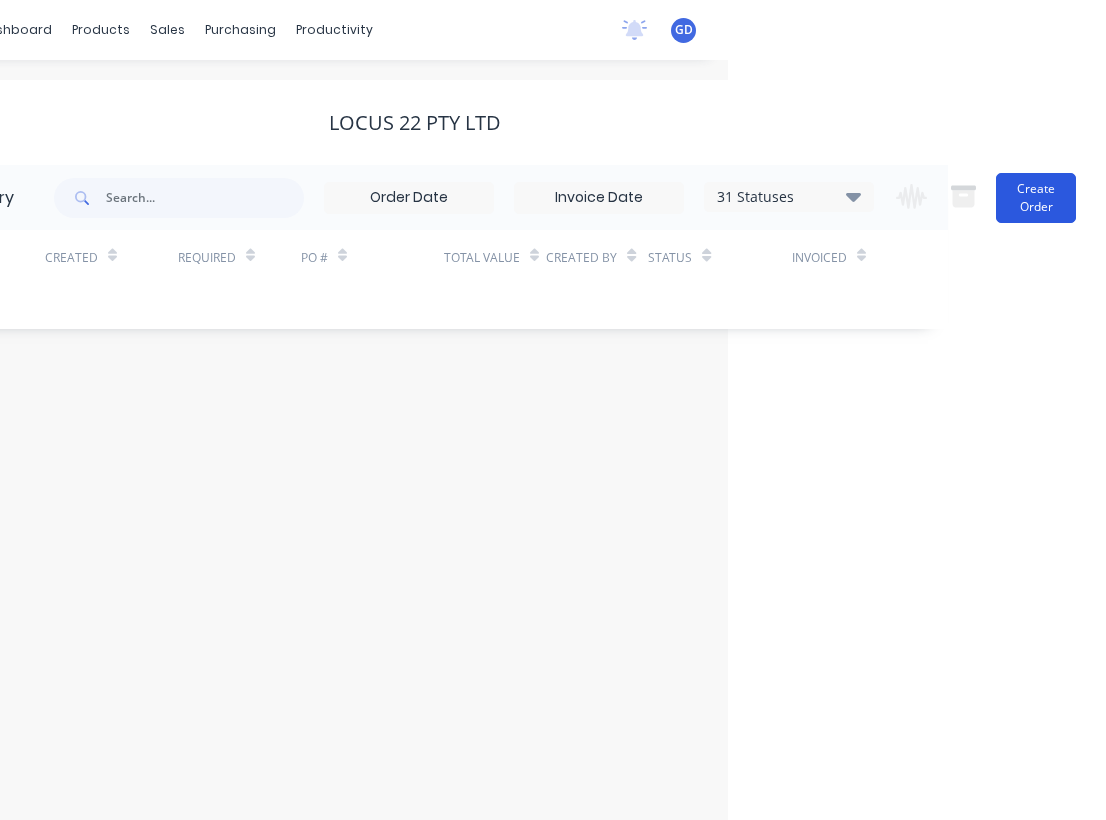 scroll, scrollTop: 0, scrollLeft: 378, axis: horizontal 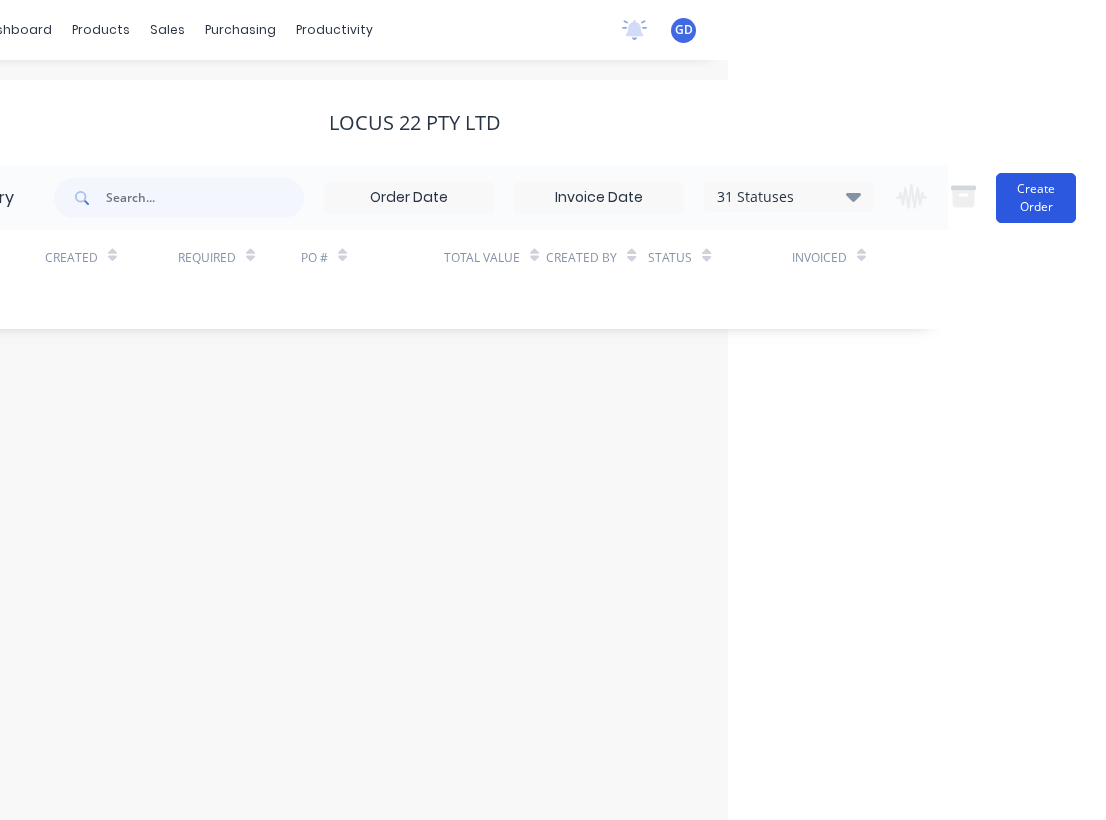 click on "Create Order" at bounding box center [1036, 198] 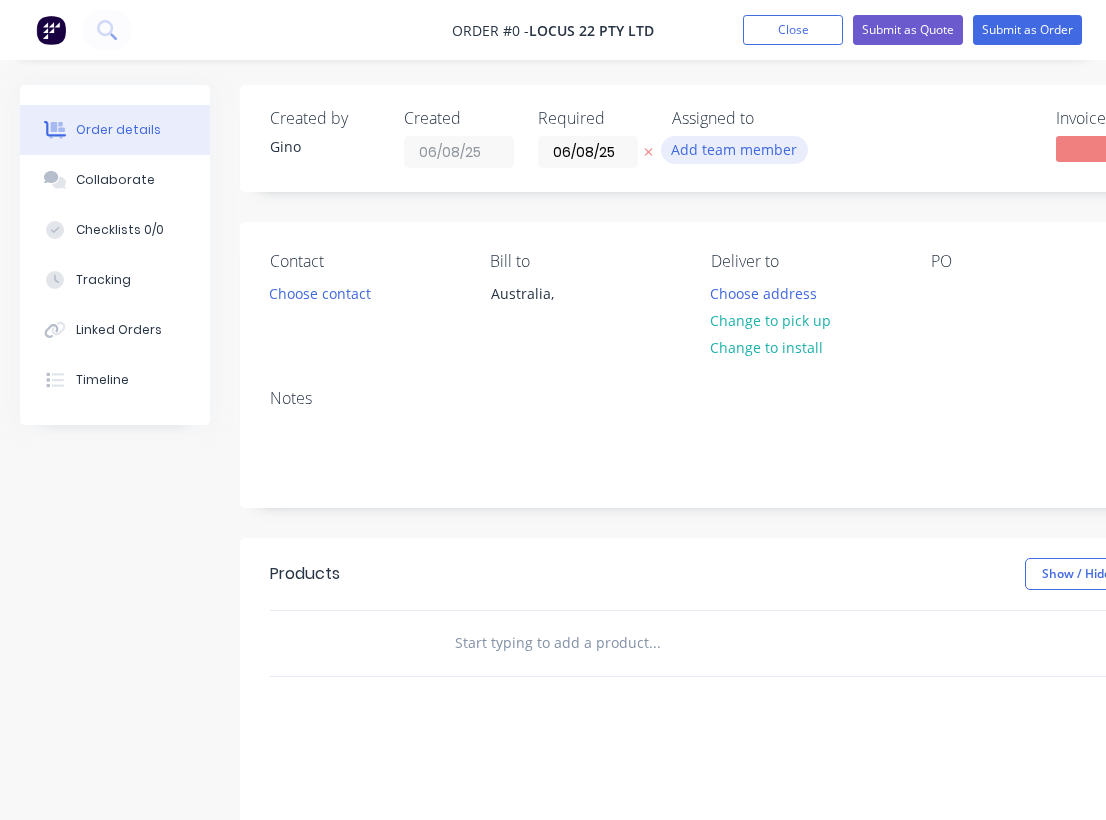 click on "Add team member" at bounding box center [734, 149] 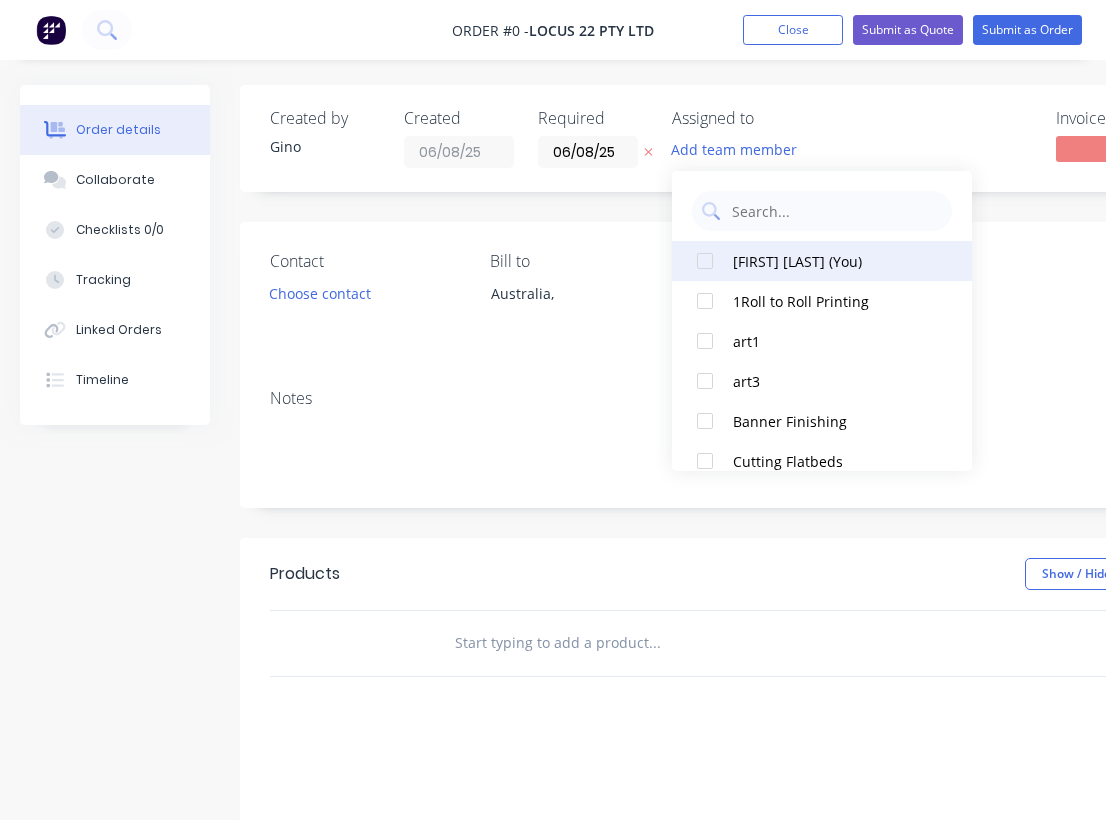 click at bounding box center [705, 261] 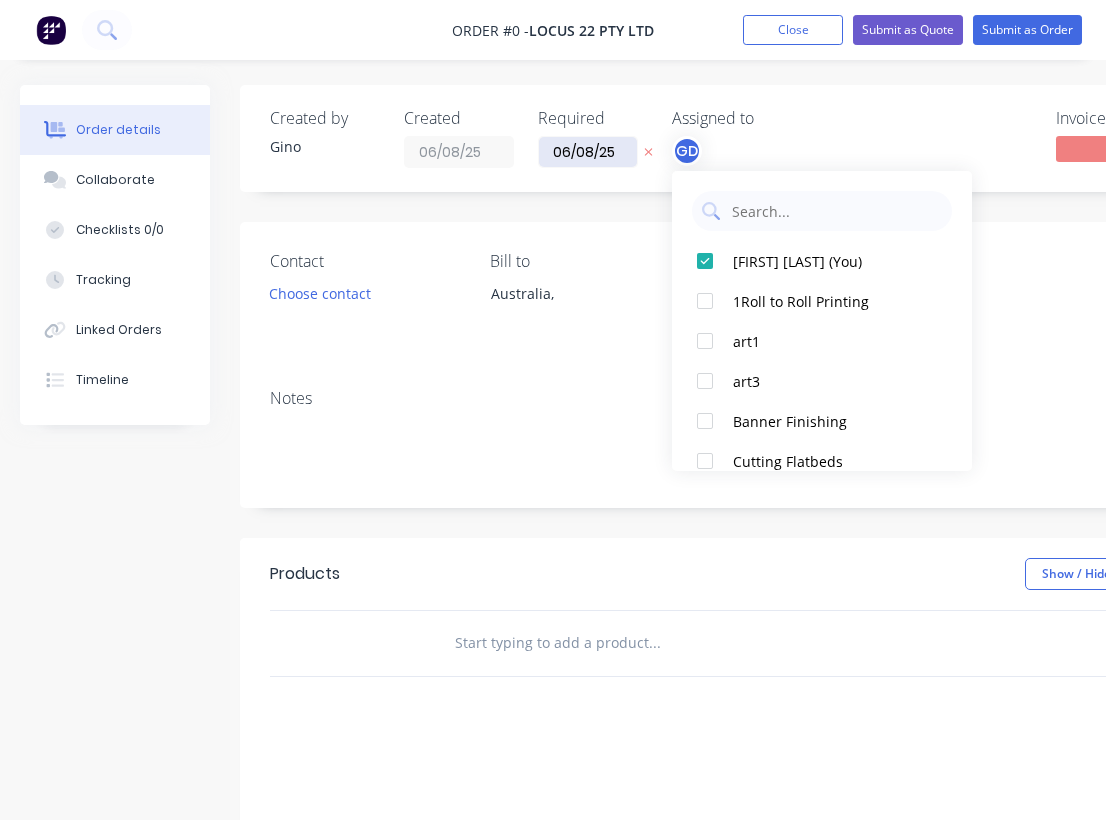 click on "Order details Collaborate Checklists 0/0 Tracking Linked Orders Timeline   Order details   Collaborate   Checklists   Tracking   Linked Orders   Timeline Created by [FIRST] Created 06/08/25 Required 06/08/25 Assigned to GD Invoiced No Status Draft Contact Choose contact Bill to   Australia,  Deliver to Choose address Change to pick up Change to install PO Labels Add labels Notes Products Show / Hide columns Add product     add delivery fee add markup add discount Labour $0.00 Sub total $0.00 Margin $0.00  ( 0 %) Tax $0.00 Total $0.00" at bounding box center [695, 636] 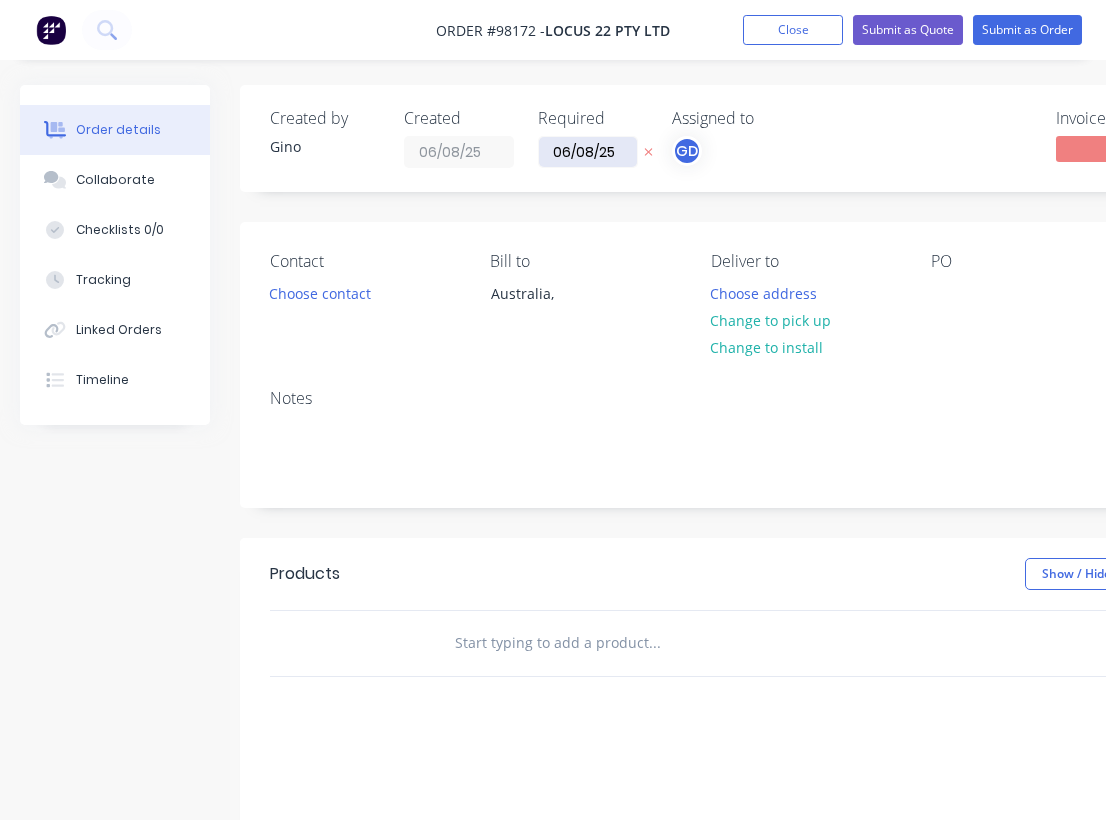 click on "06/08/25" at bounding box center [588, 152] 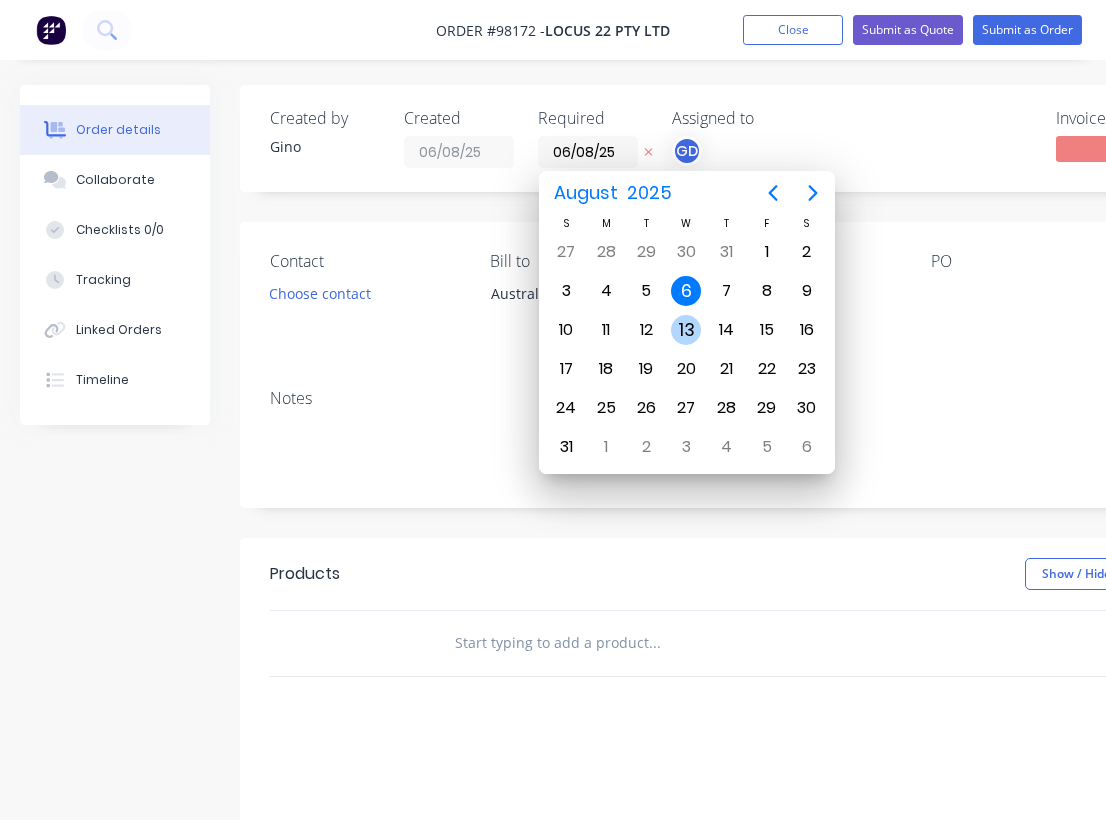 click on "13" at bounding box center (686, 330) 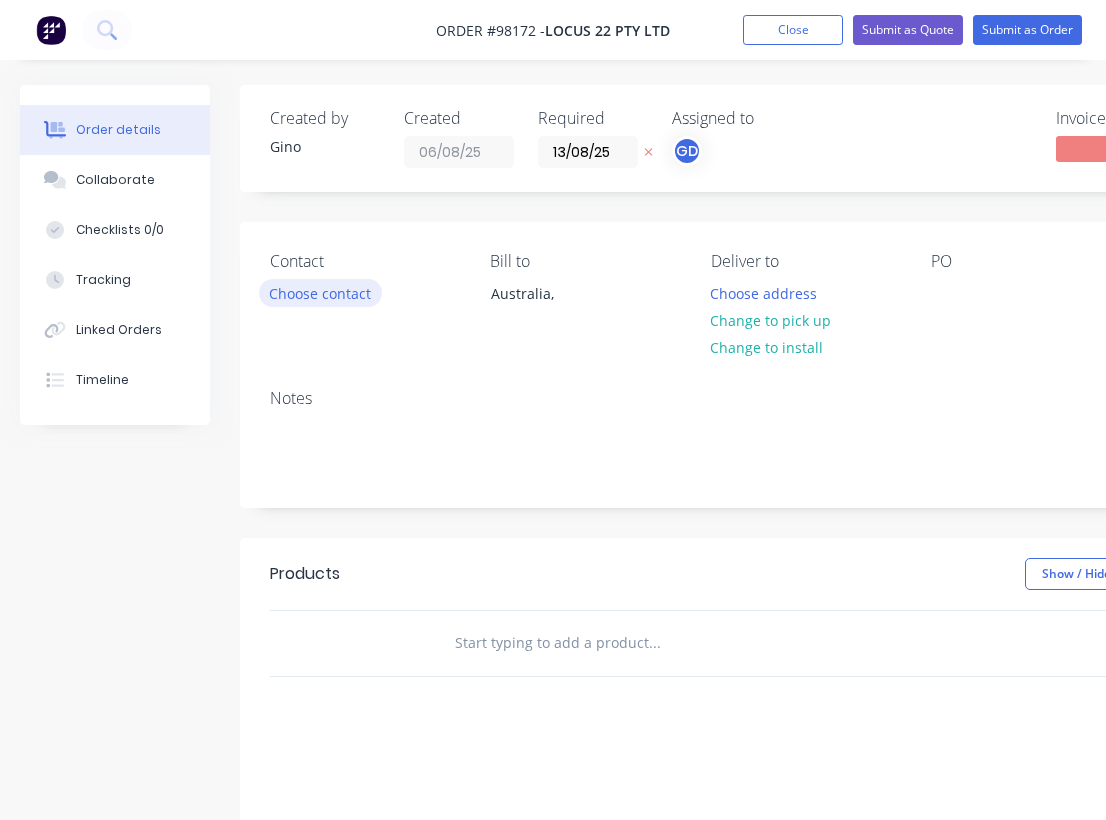 click on "Choose contact" at bounding box center [320, 292] 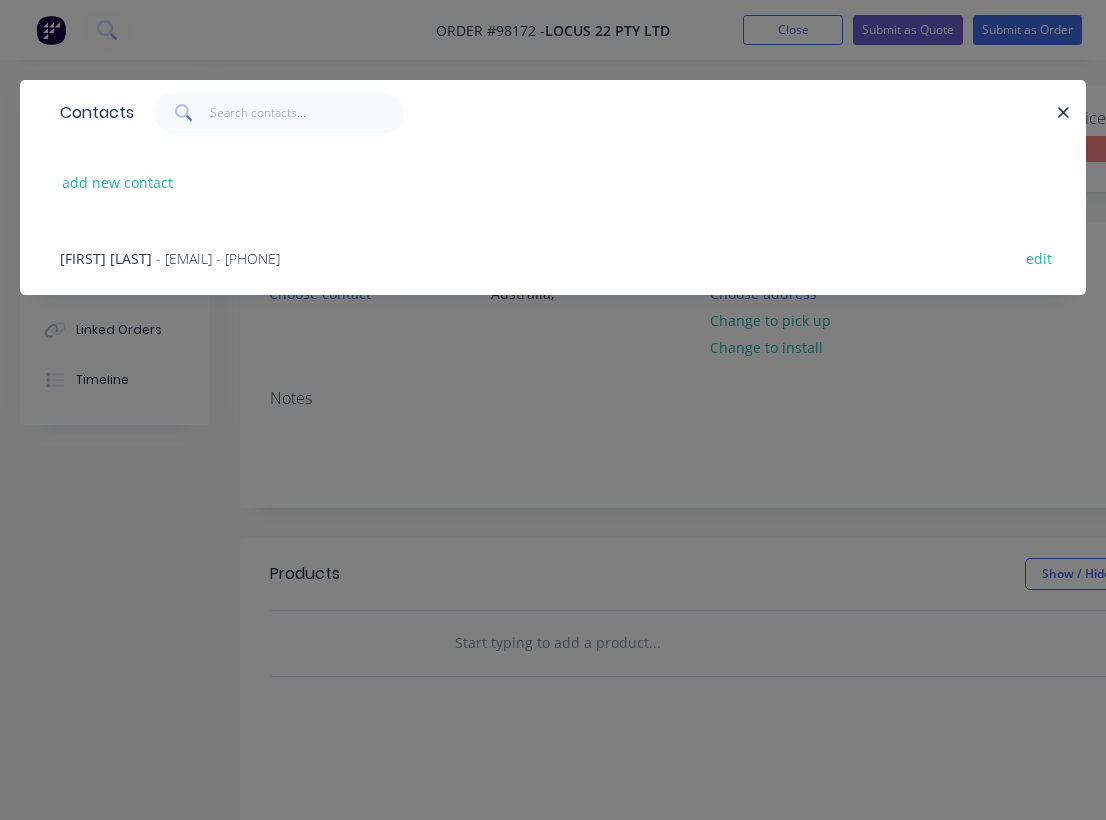 click on "[FIRST] [LAST]" at bounding box center (106, 258) 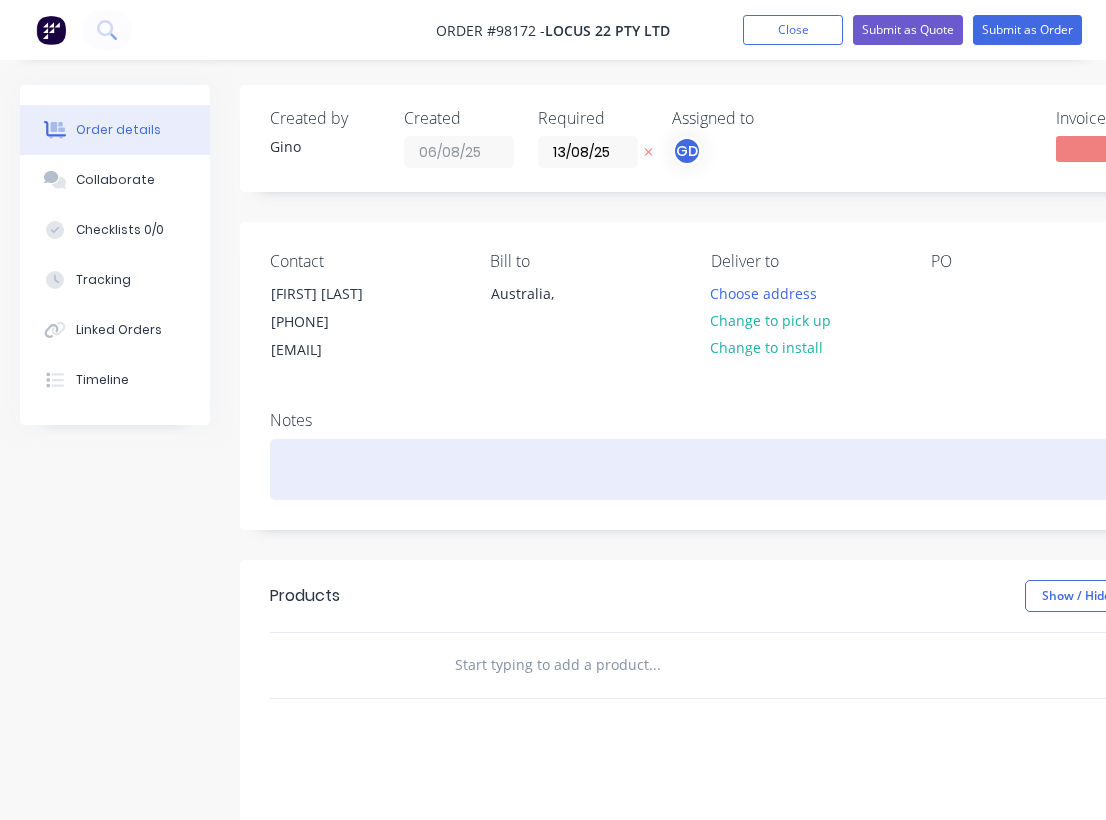 click at bounding box center (805, 469) 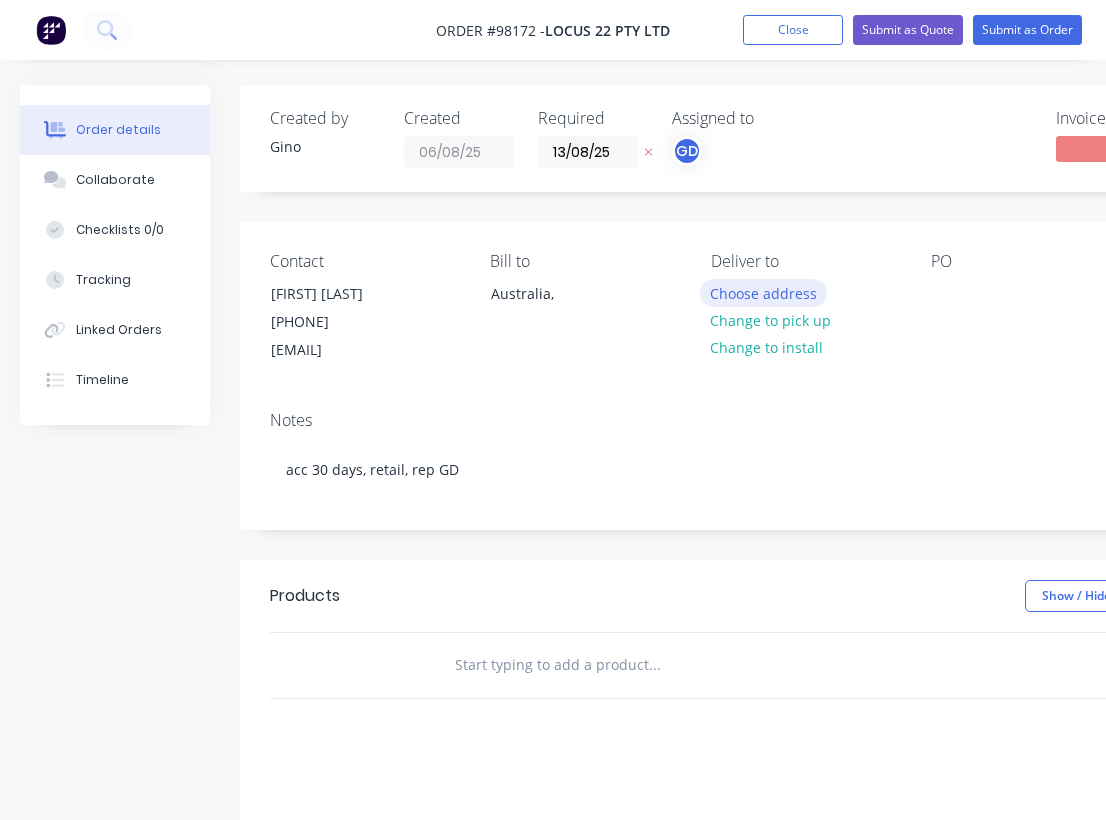 click on "Choose address" at bounding box center [764, 292] 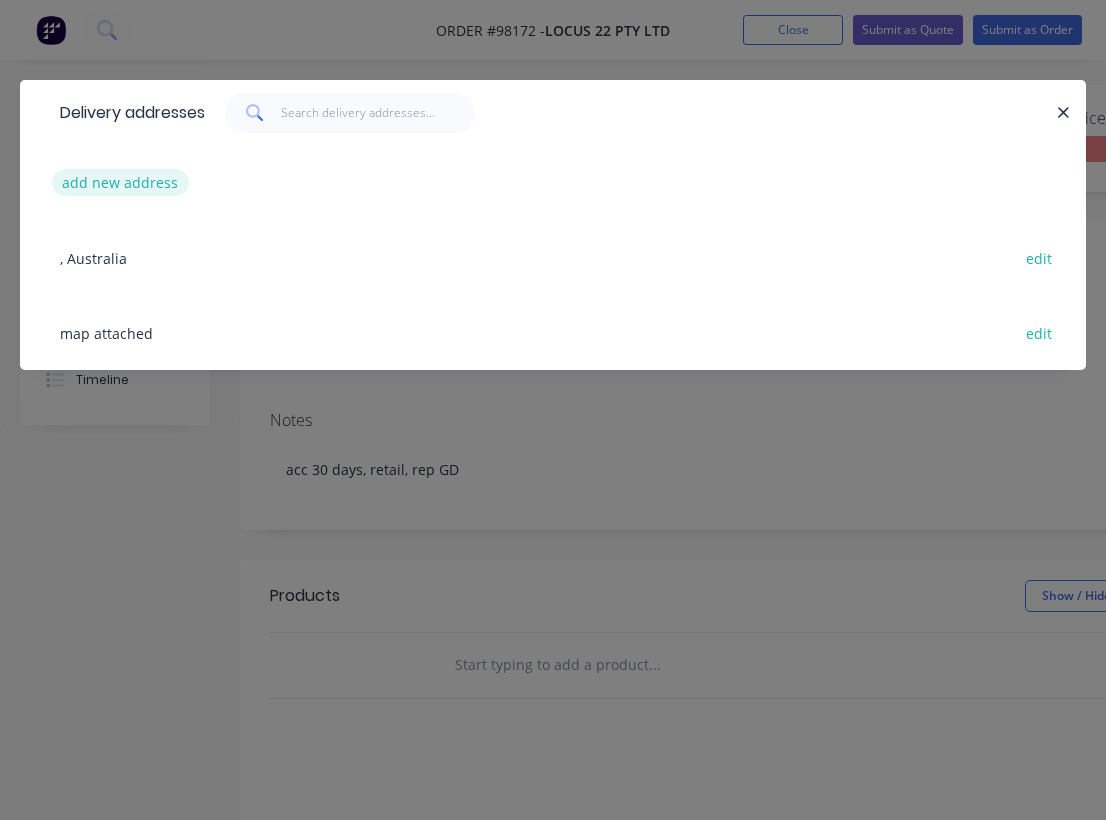 click on "add new address" at bounding box center (120, 182) 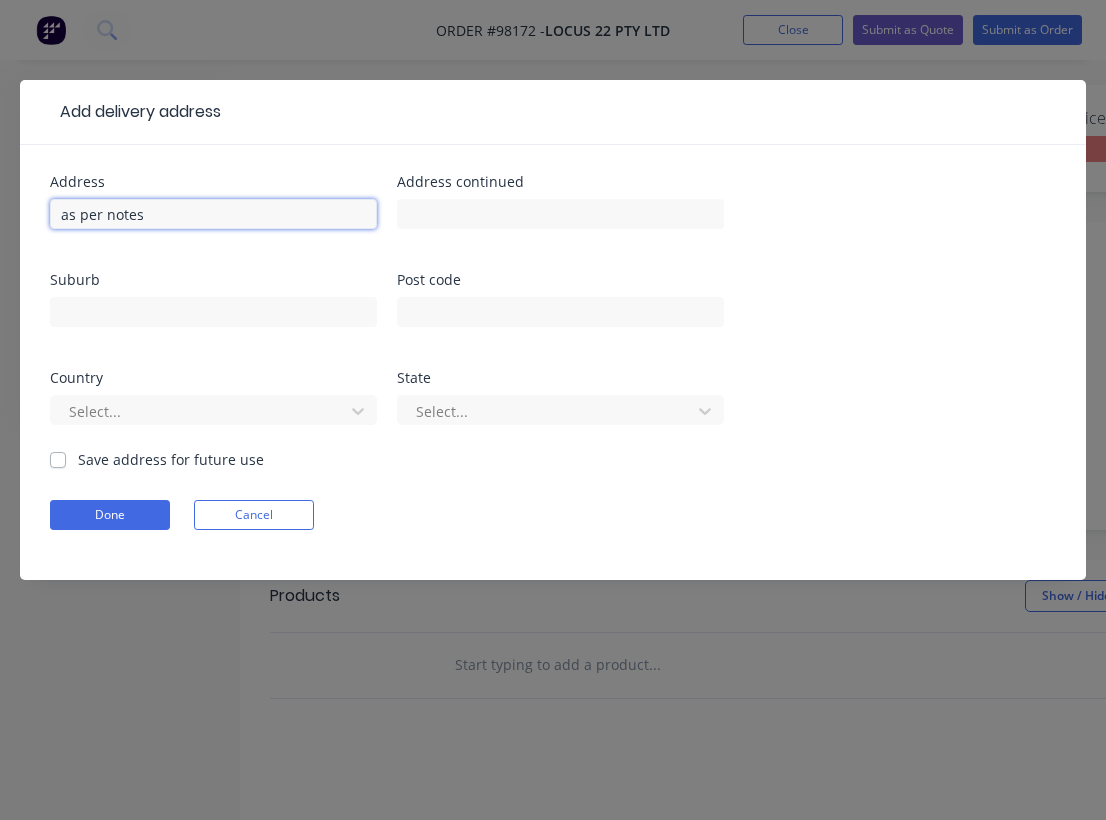 type on "as per notes" 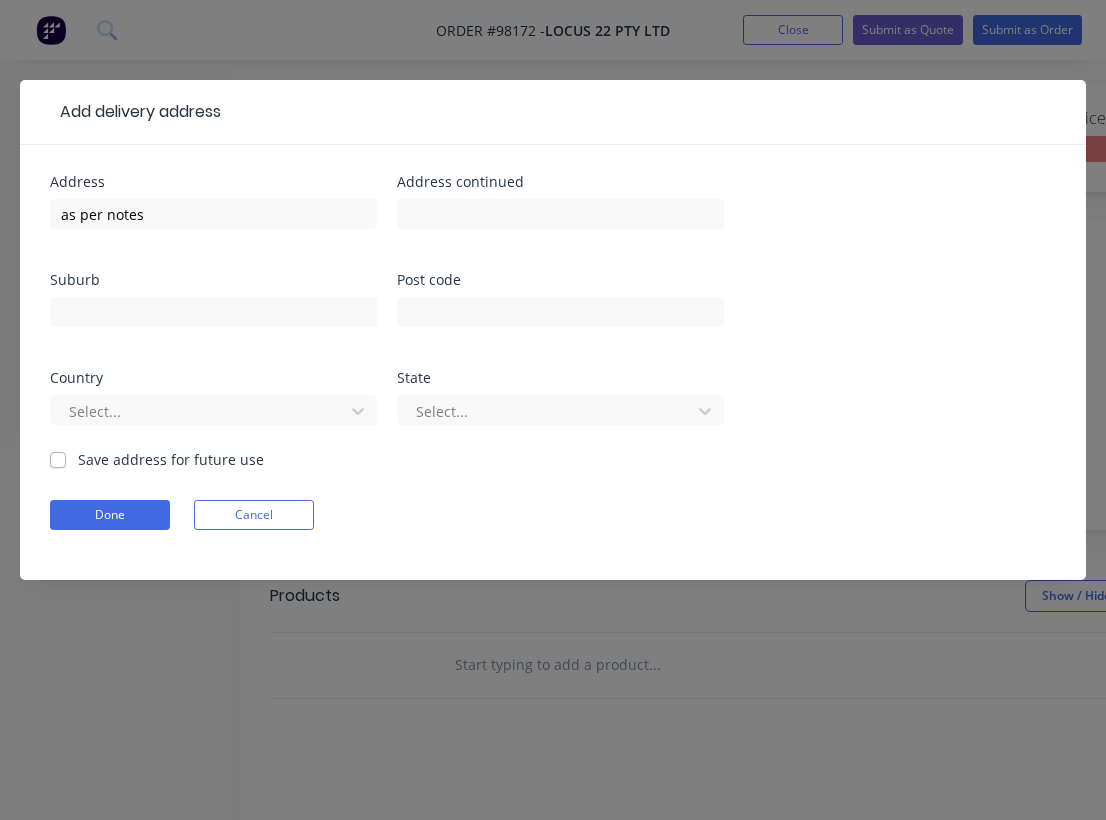 click on "Save address for future use" at bounding box center [171, 459] 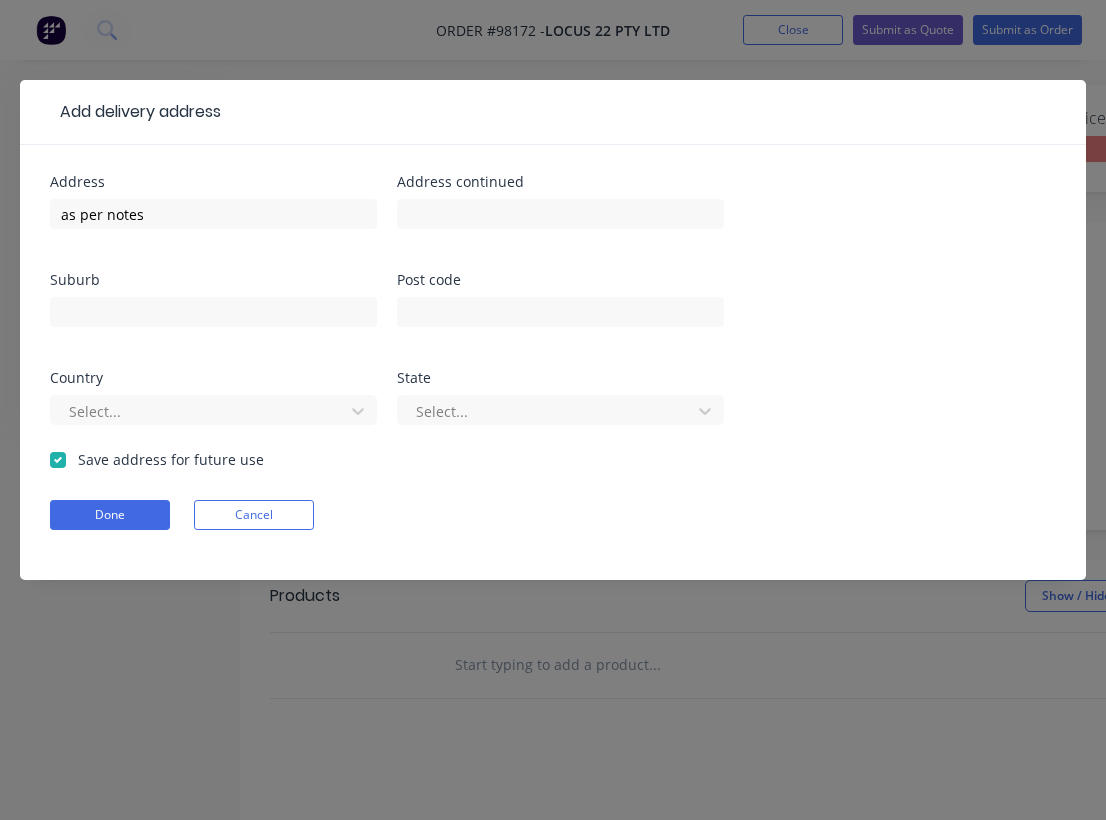 checkbox on "true" 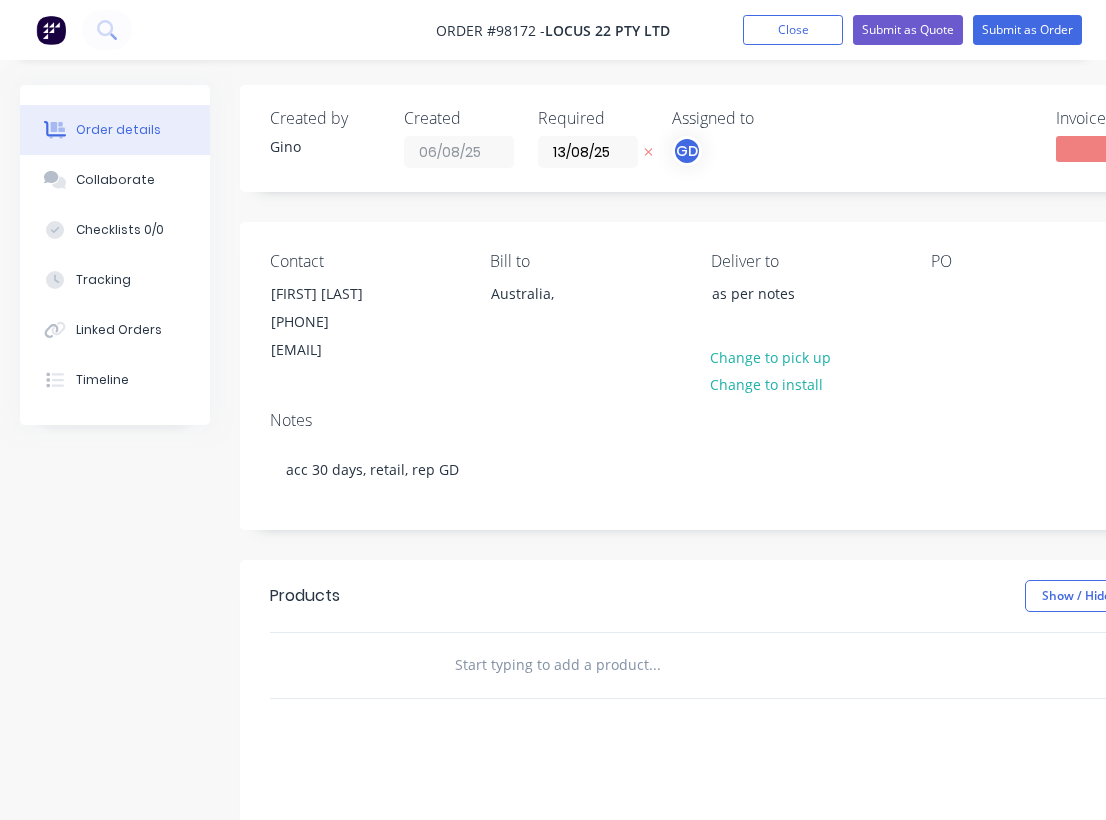 click on "Contact [FIRST] [LAST]  [PHONE] [EMAIL] Bill to   Australia,  Deliver to as per notes  Change to pick up Change to install PO Labels Add labels" at bounding box center (805, 308) 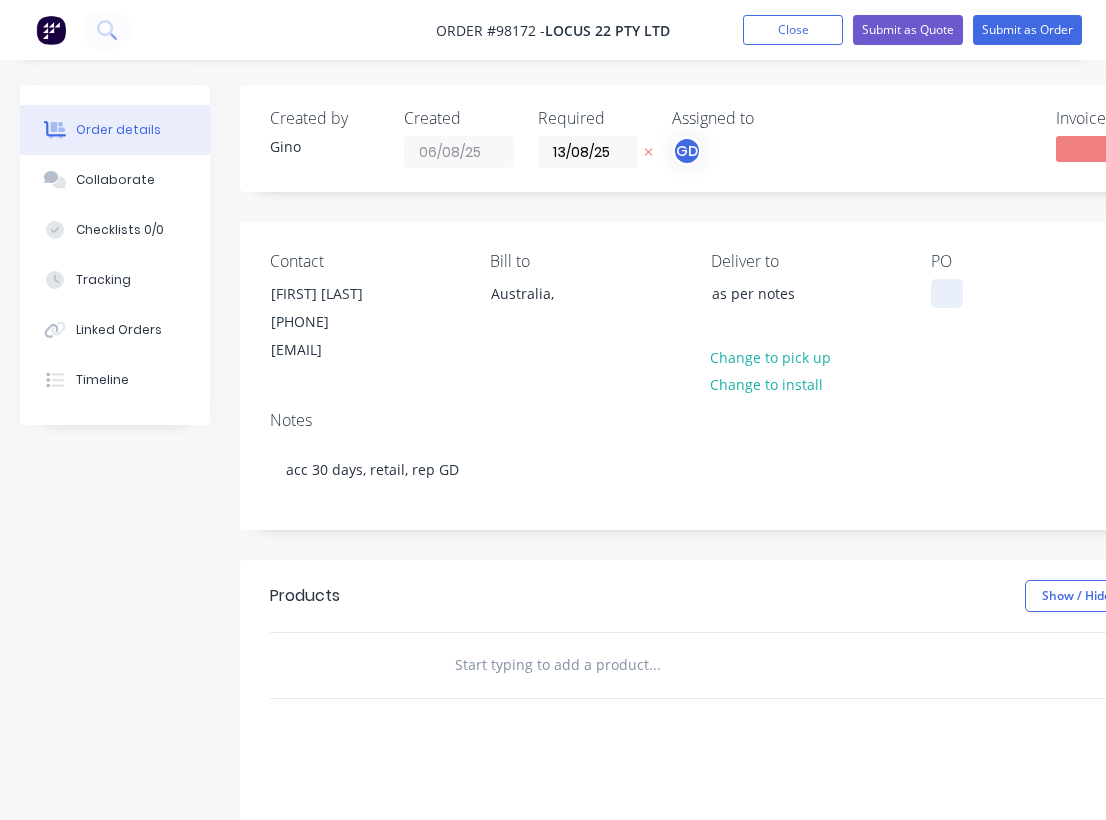 click at bounding box center (947, 293) 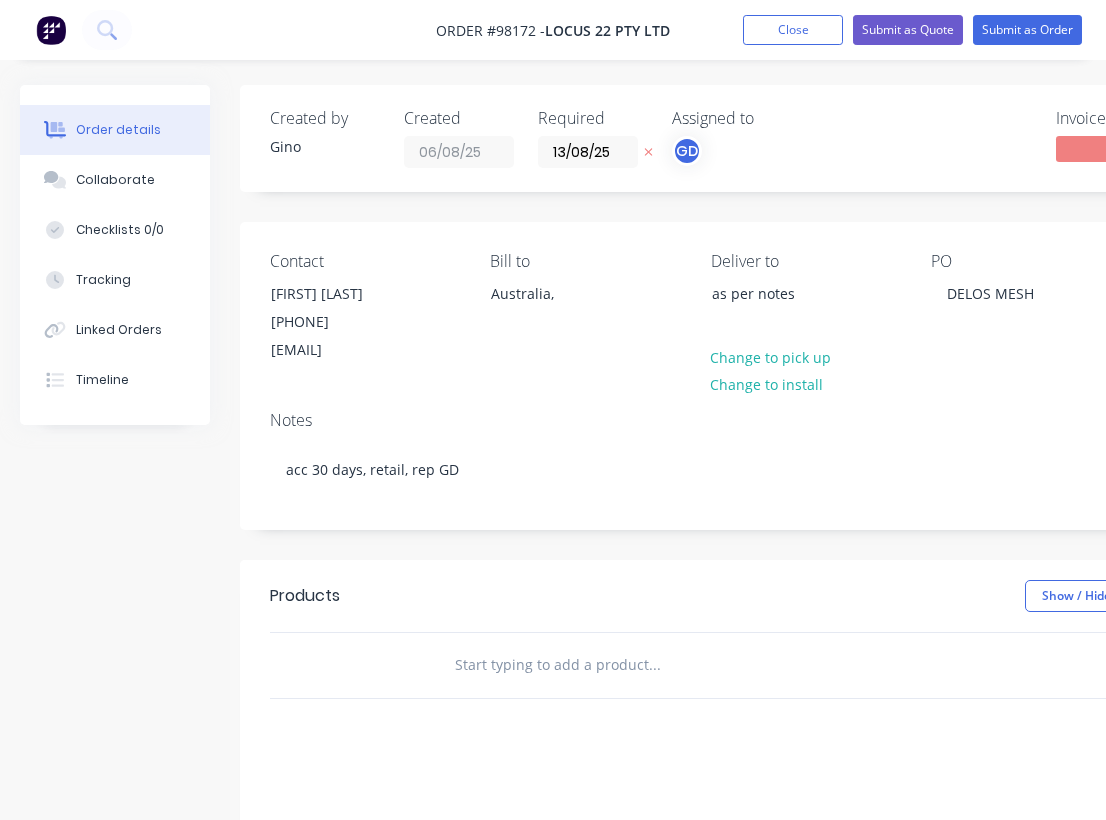 click on "Contact [FIRST] [LAST]  [PHONE] [EMAIL] Bill to   Australia,  Deliver to as per notes  Change to pick up Change to install PO Labels Add labels" at bounding box center [805, 308] 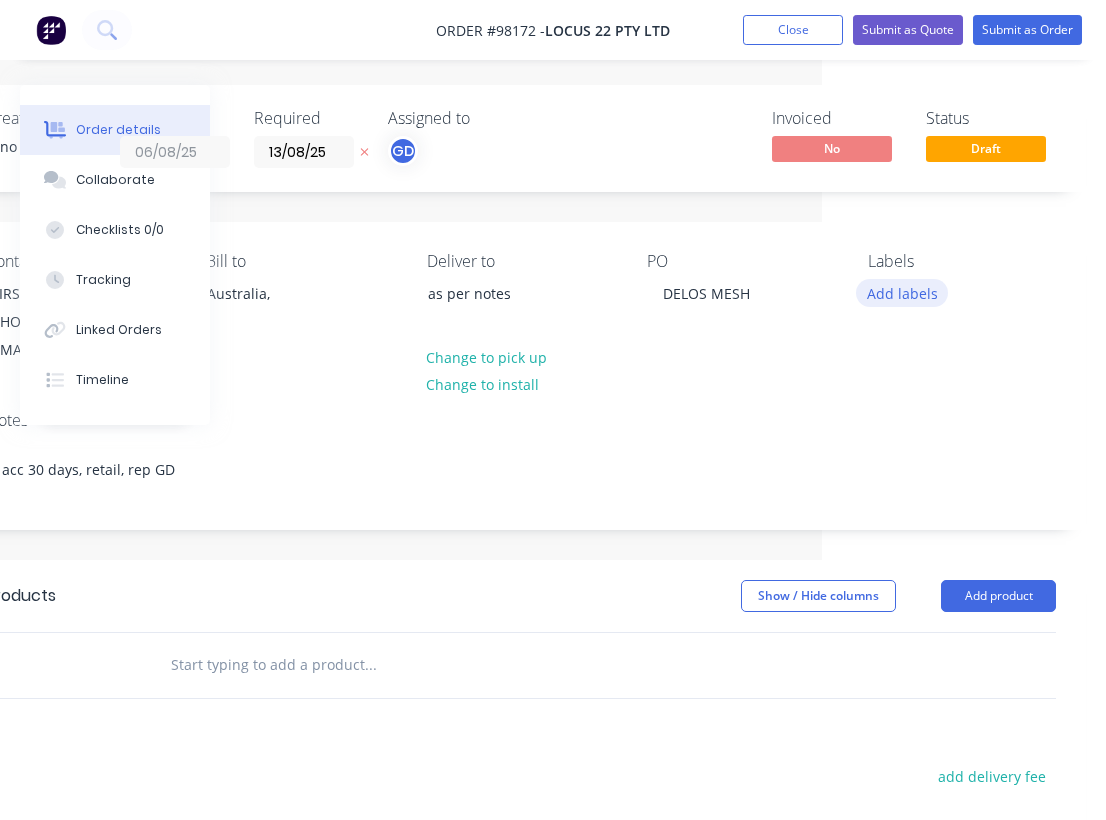 scroll, scrollTop: 0, scrollLeft: 284, axis: horizontal 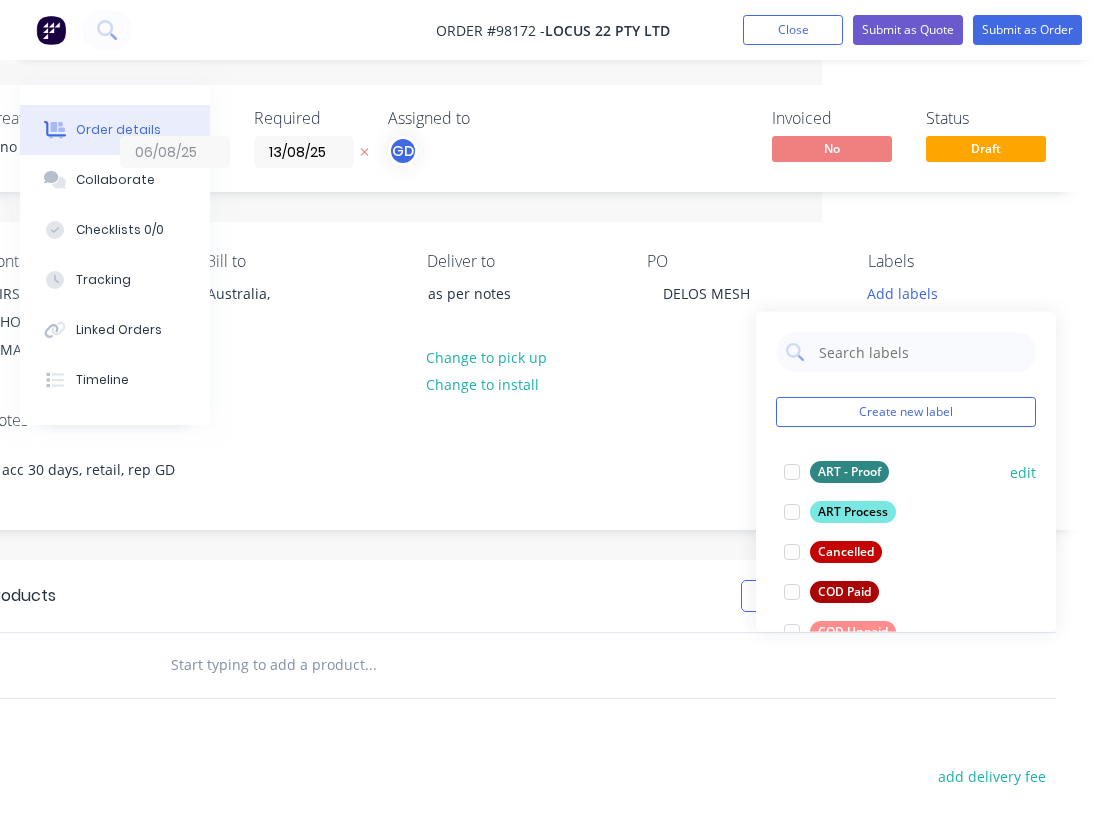 click on "ART - Proof" at bounding box center [849, 472] 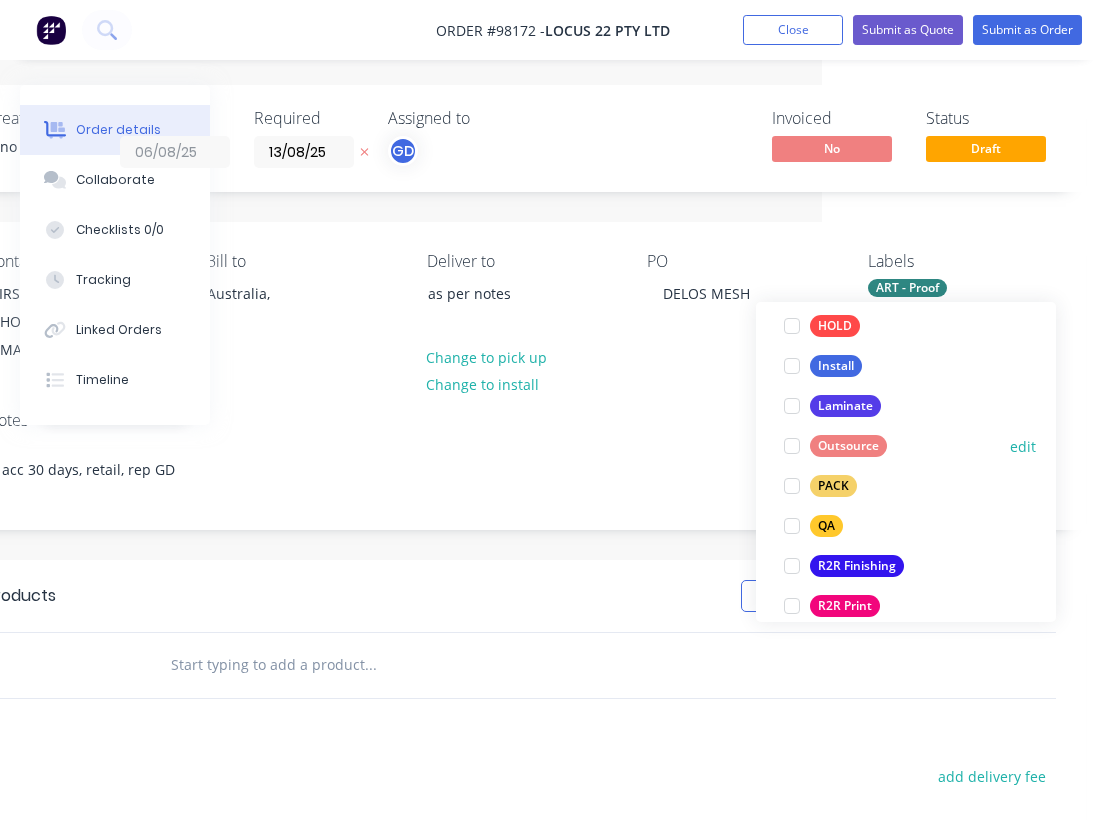scroll, scrollTop: 613, scrollLeft: 0, axis: vertical 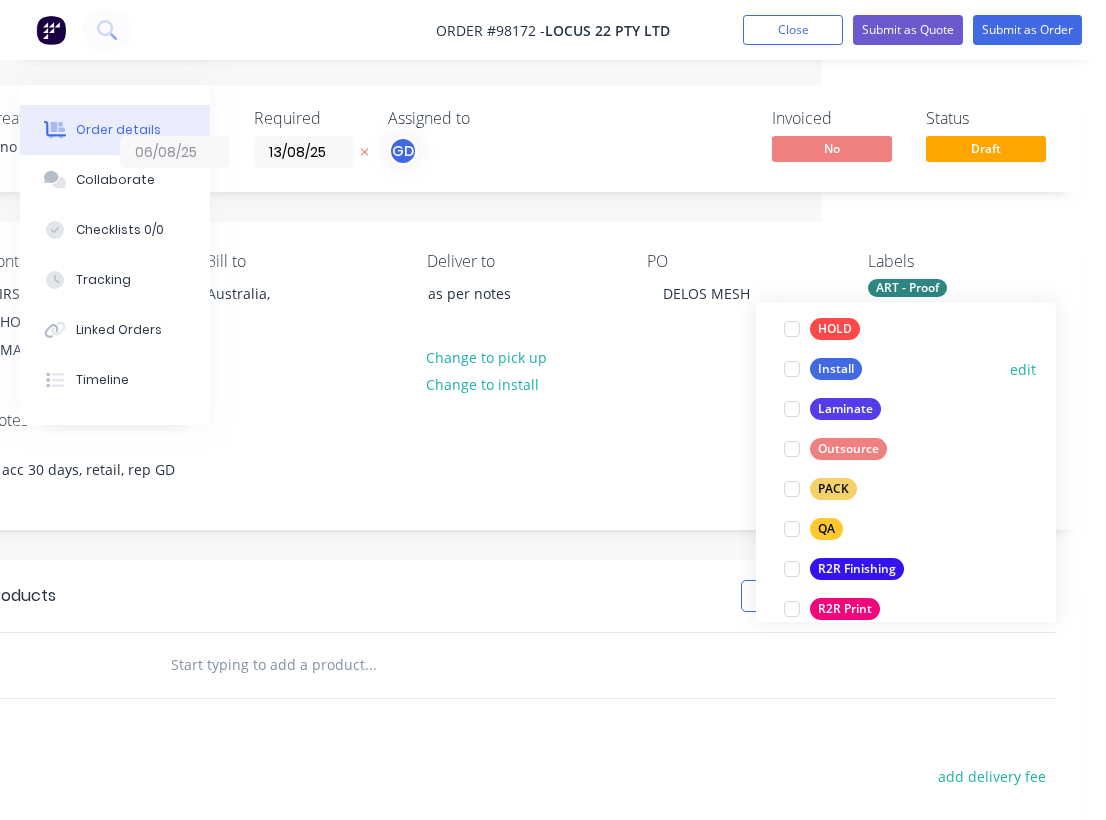 click on "Install" at bounding box center (836, 369) 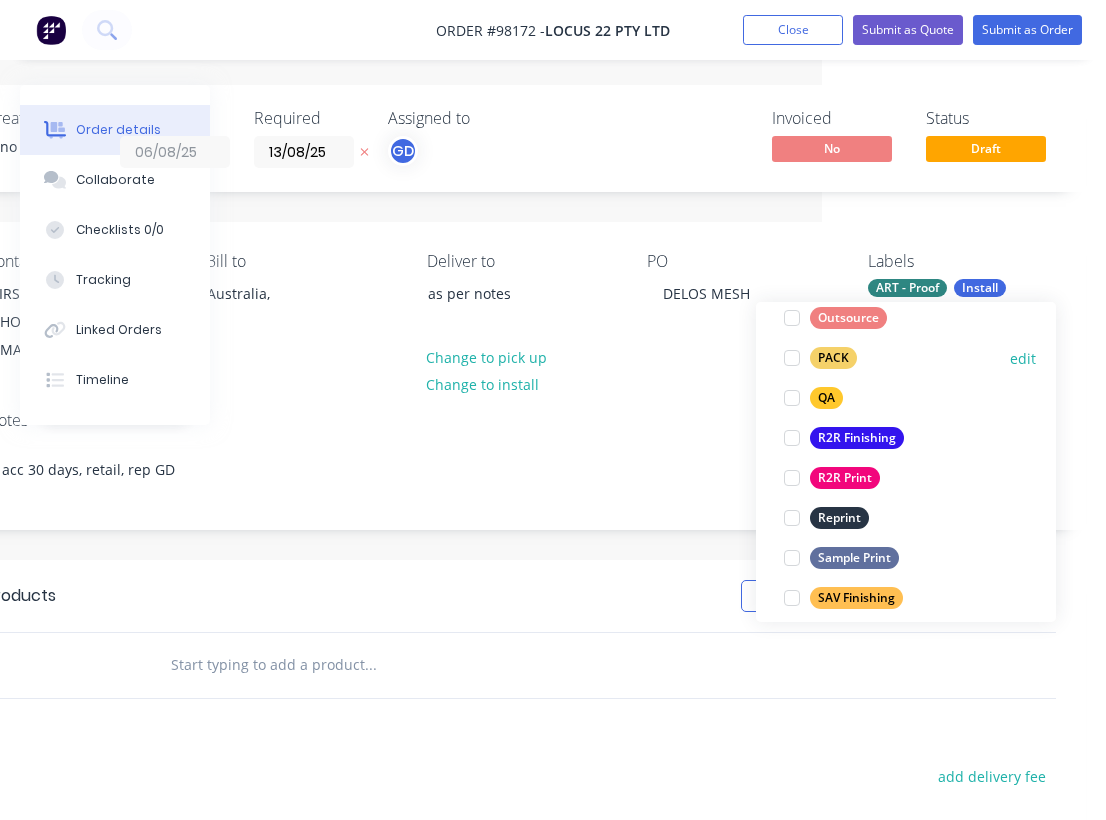 scroll, scrollTop: 747, scrollLeft: 0, axis: vertical 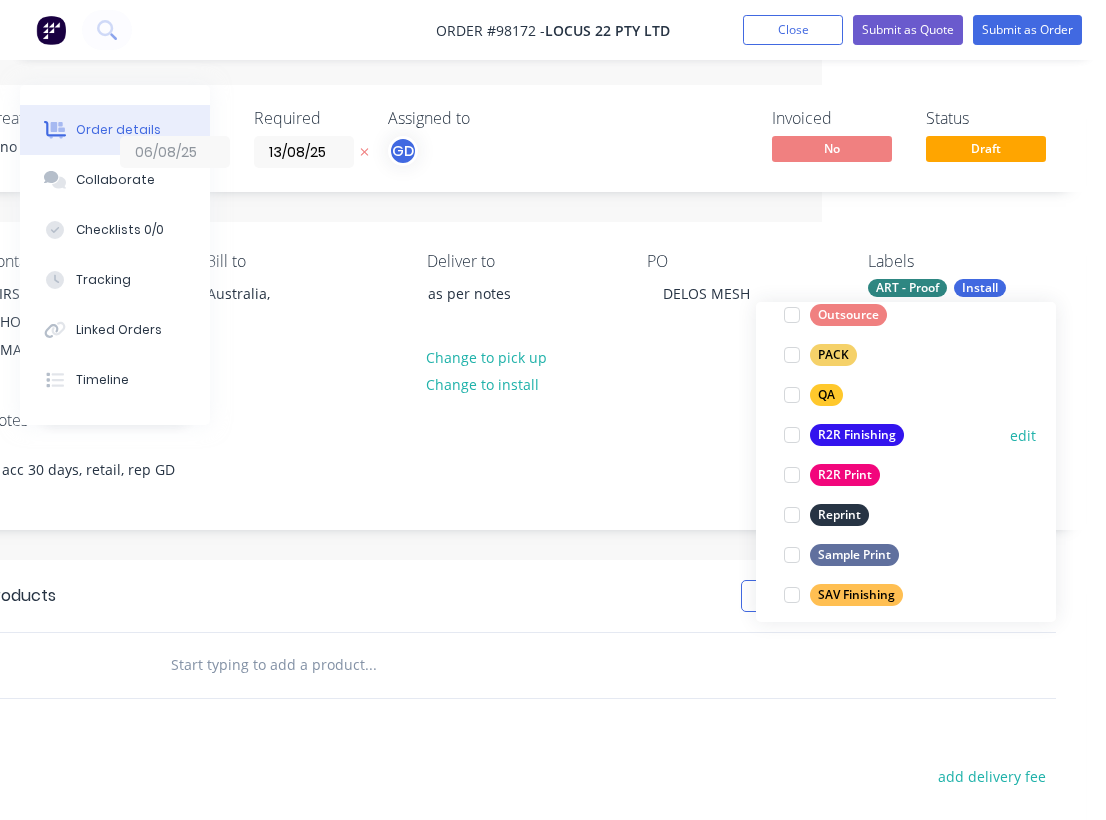 click on "R2R Finishing" at bounding box center [857, 435] 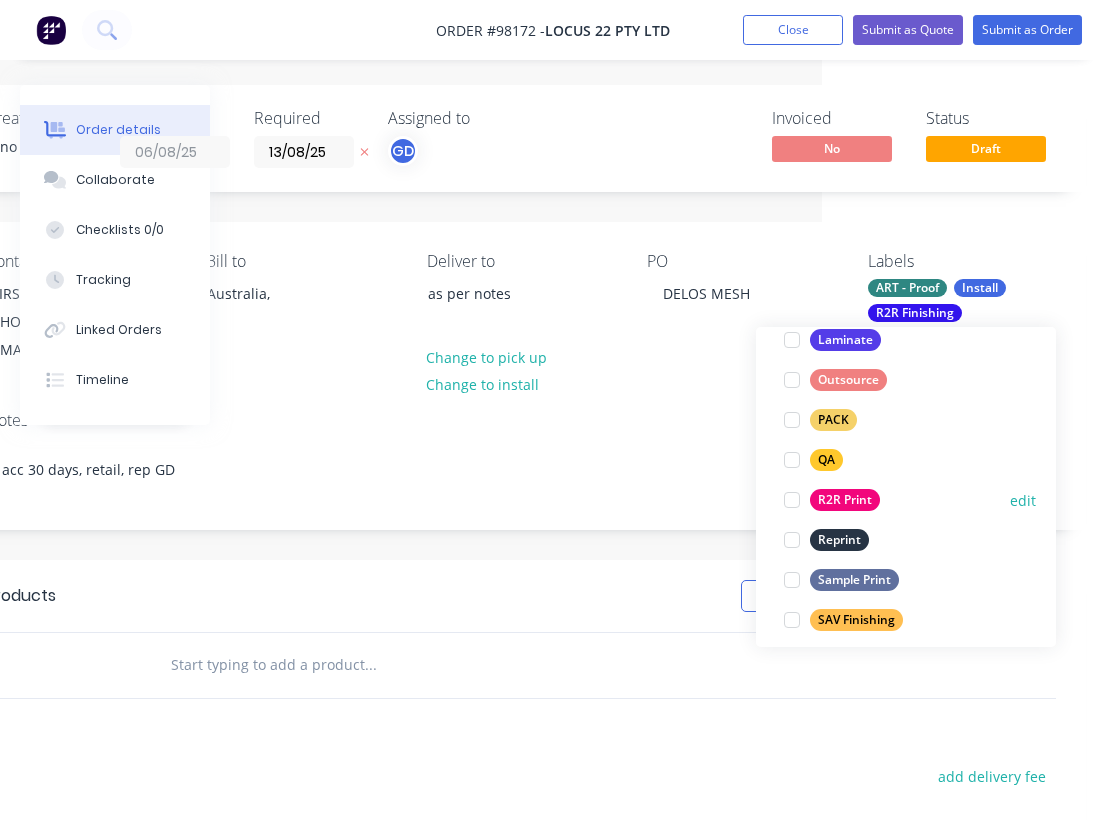 click on "R2R Print" at bounding box center [845, 500] 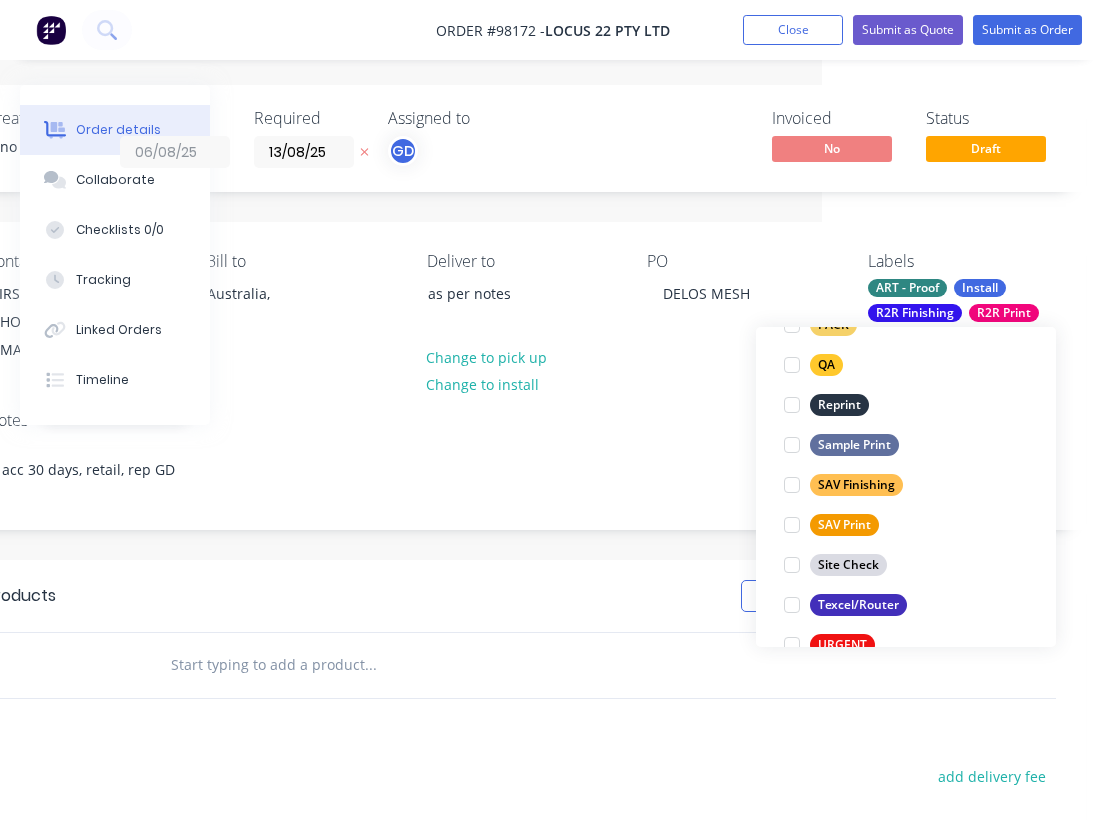 scroll, scrollTop: 887, scrollLeft: 0, axis: vertical 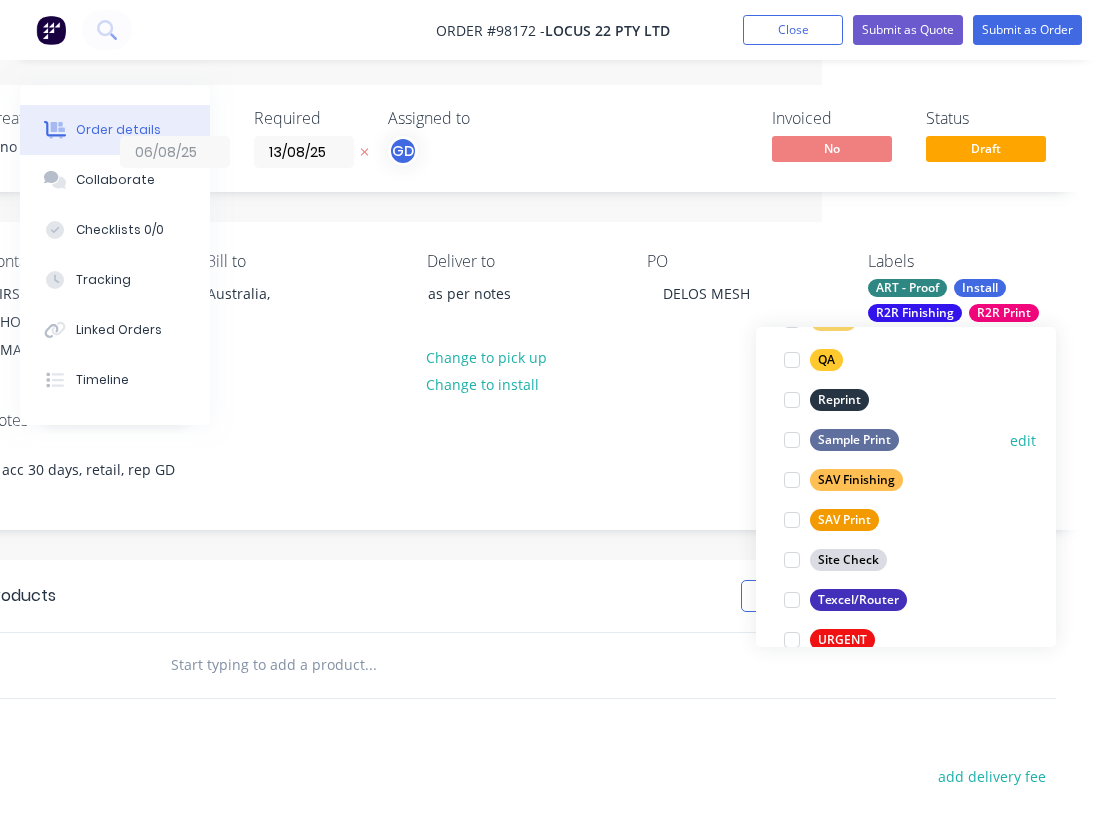 click on "Sample Print" at bounding box center [854, 440] 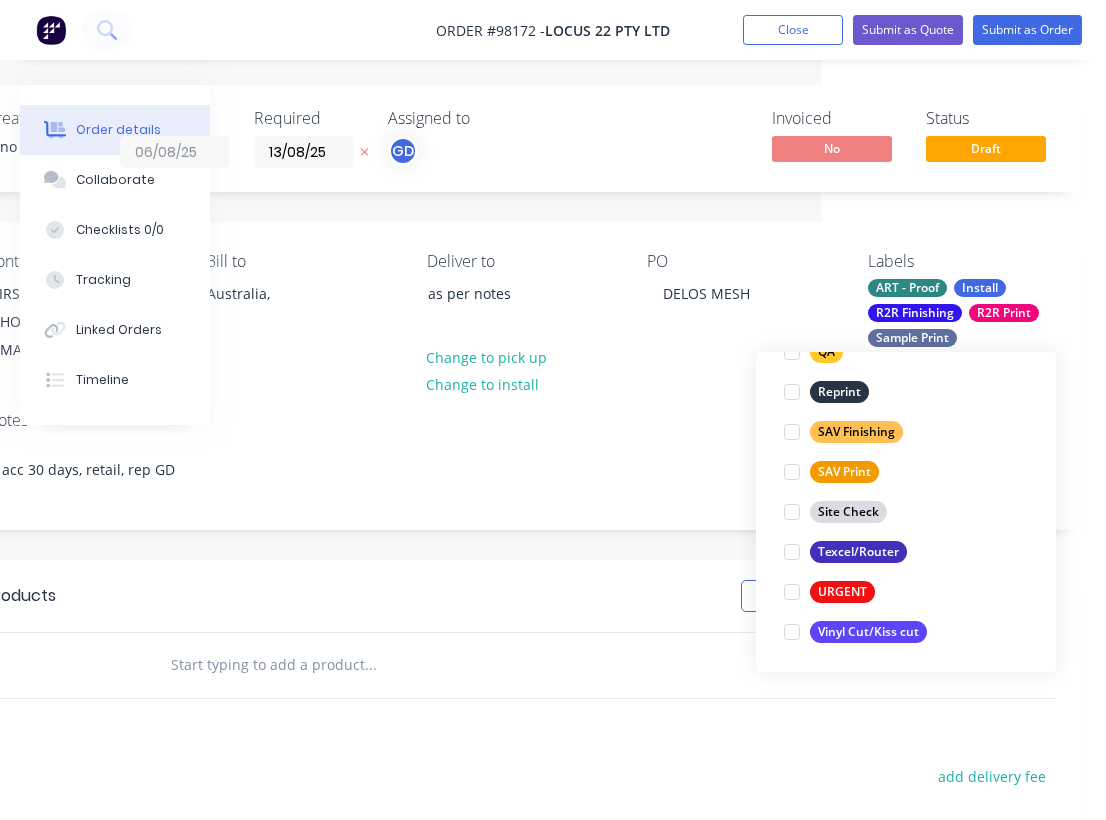 scroll, scrollTop: 960, scrollLeft: 0, axis: vertical 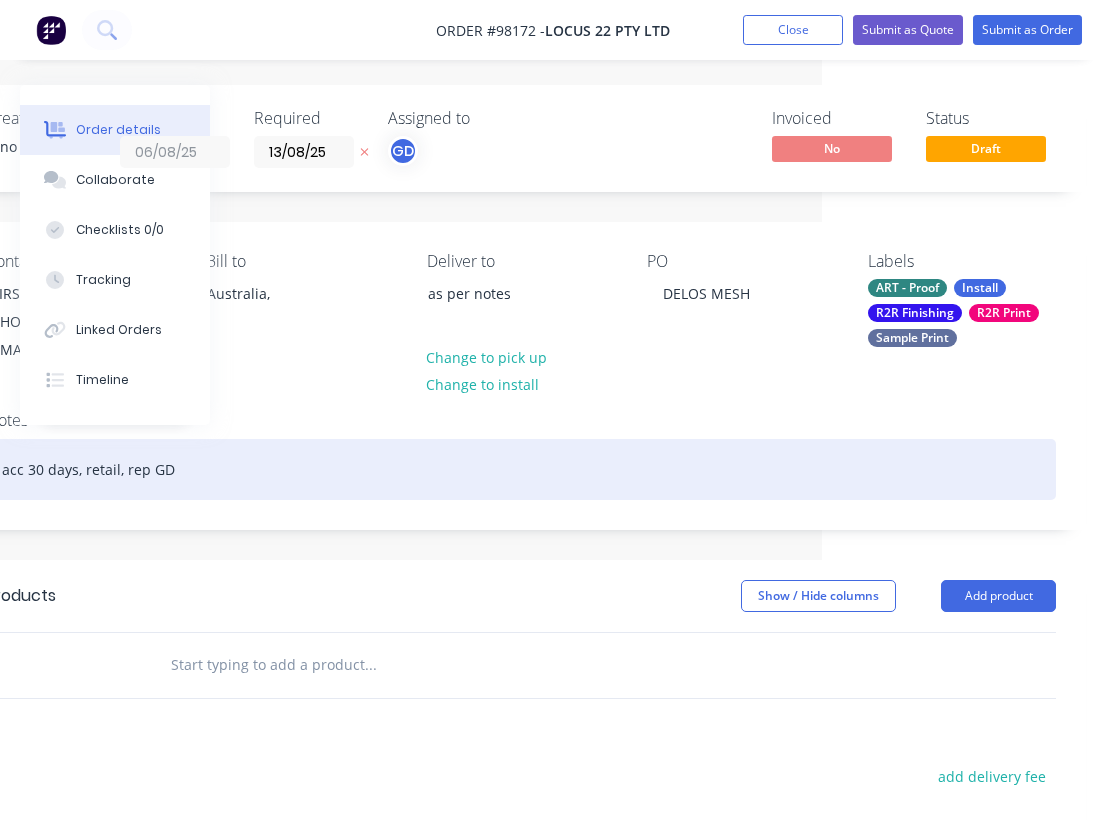 click on "acc 30 days, retail, rep GD" at bounding box center [521, 469] 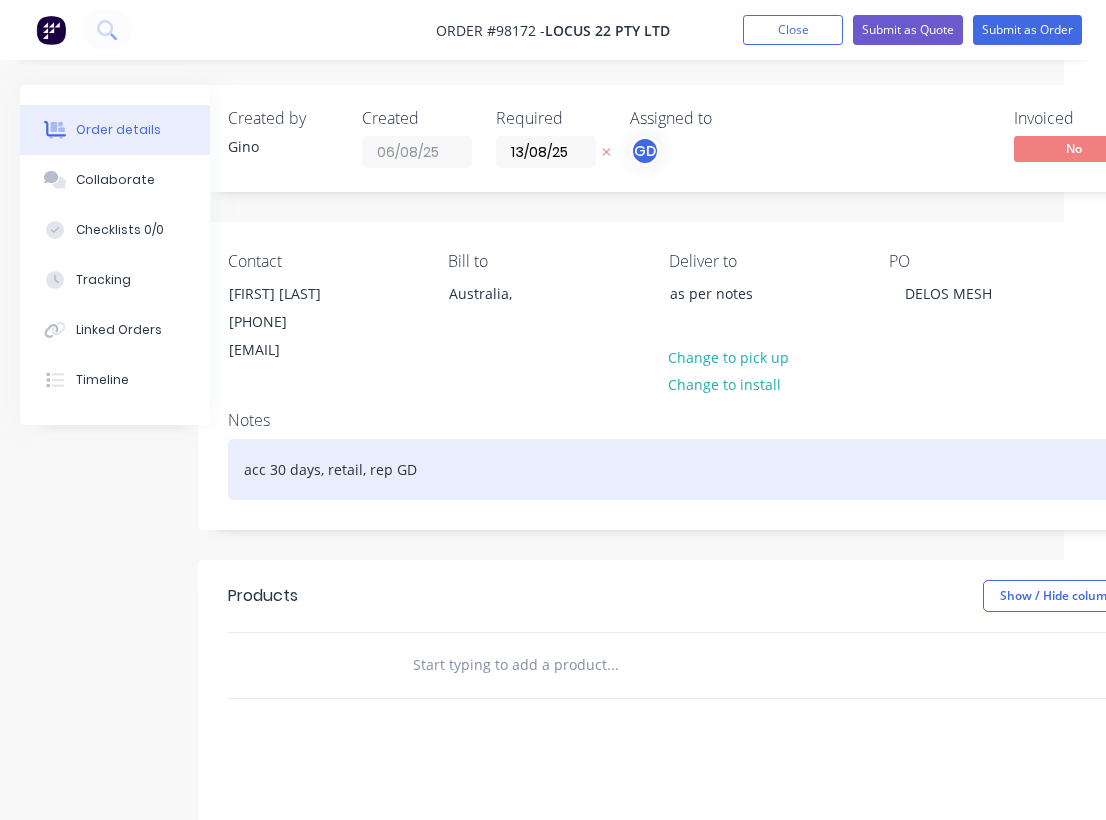 scroll, scrollTop: 0, scrollLeft: 64, axis: horizontal 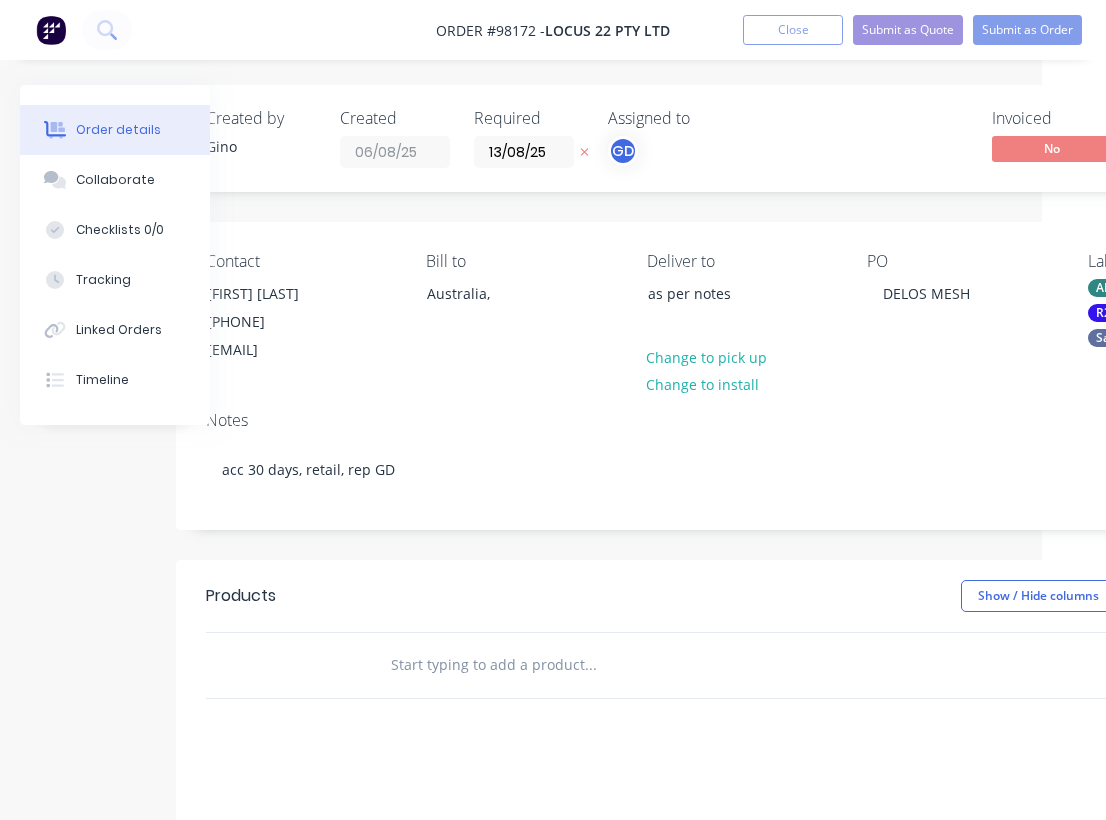 click at bounding box center [590, 665] 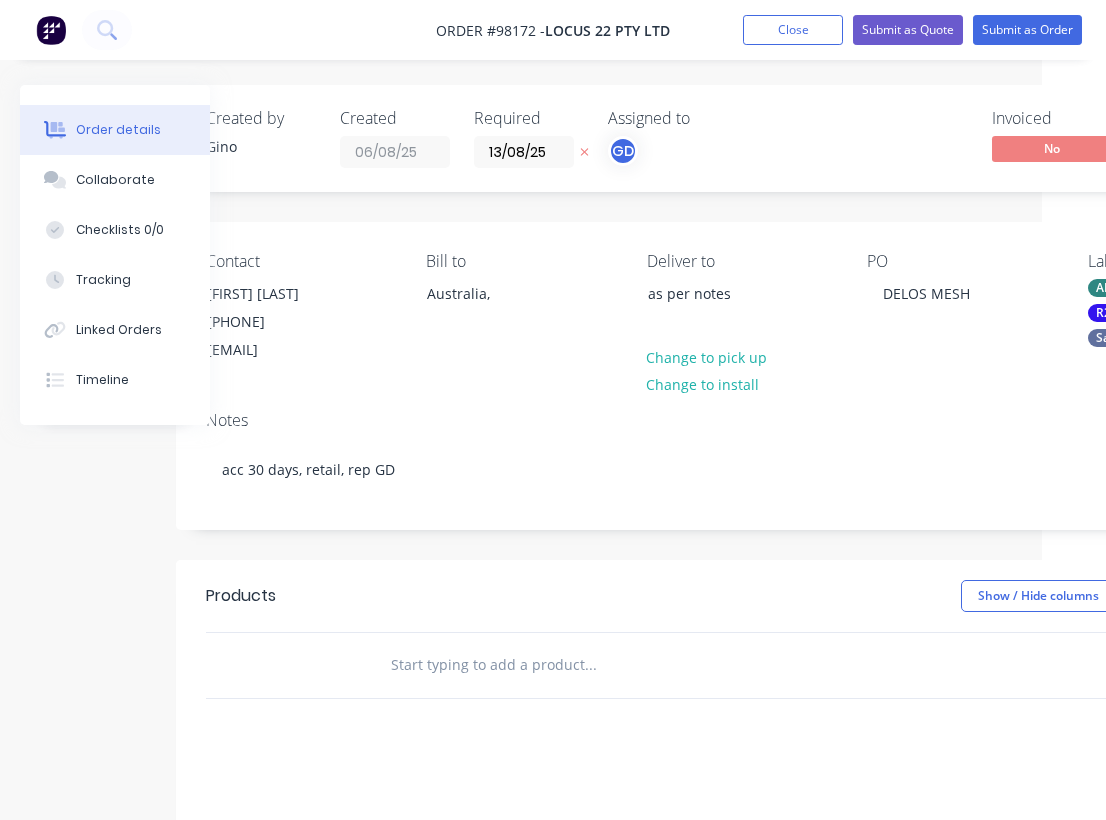 paste on "Premium banner mesh 300m x 1600mm high  Production only" 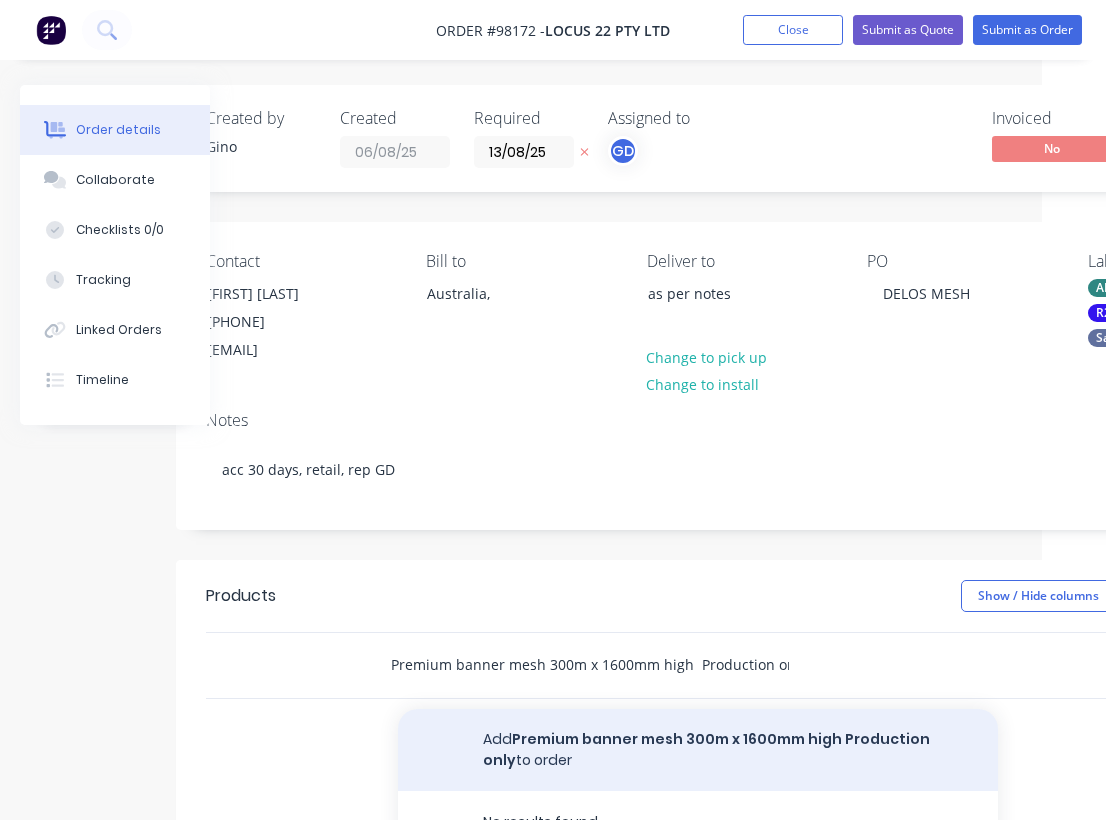 type on "Premium banner mesh 300m x 1600mm high  Production only" 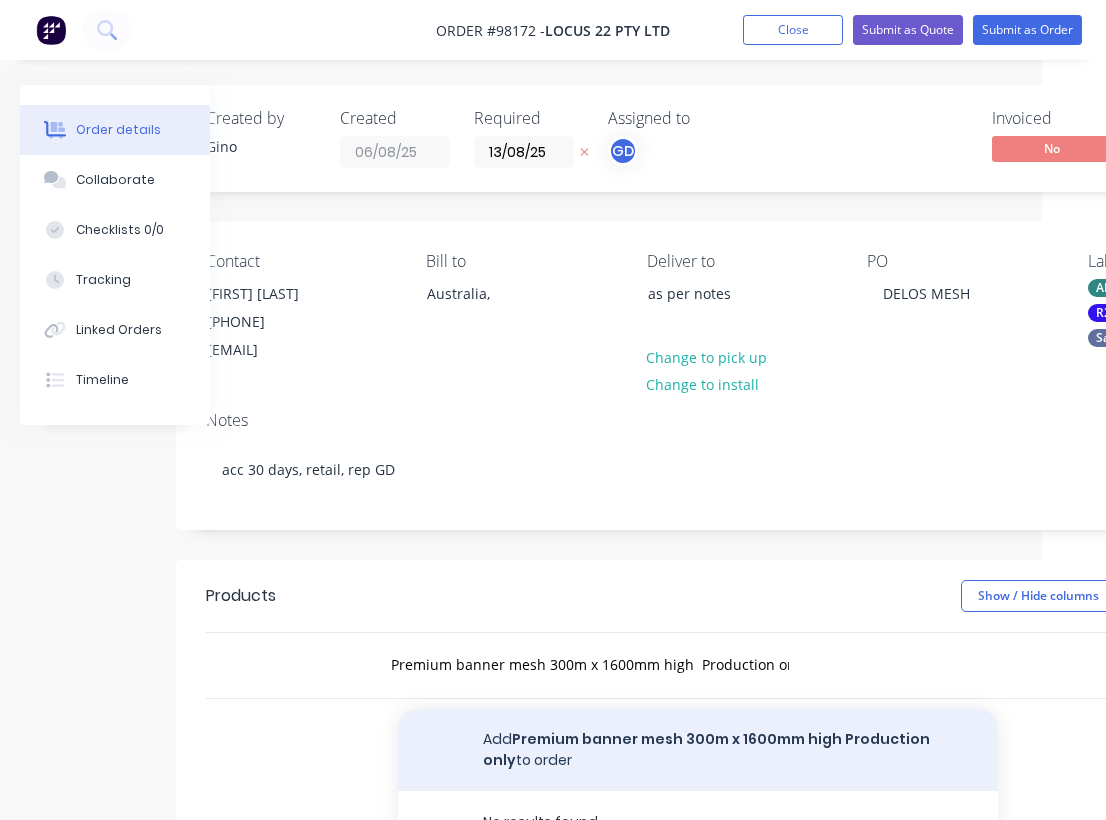 click on "Add  Premium banner mesh 300m x 1600mm high  Production only   to order" at bounding box center (698, 750) 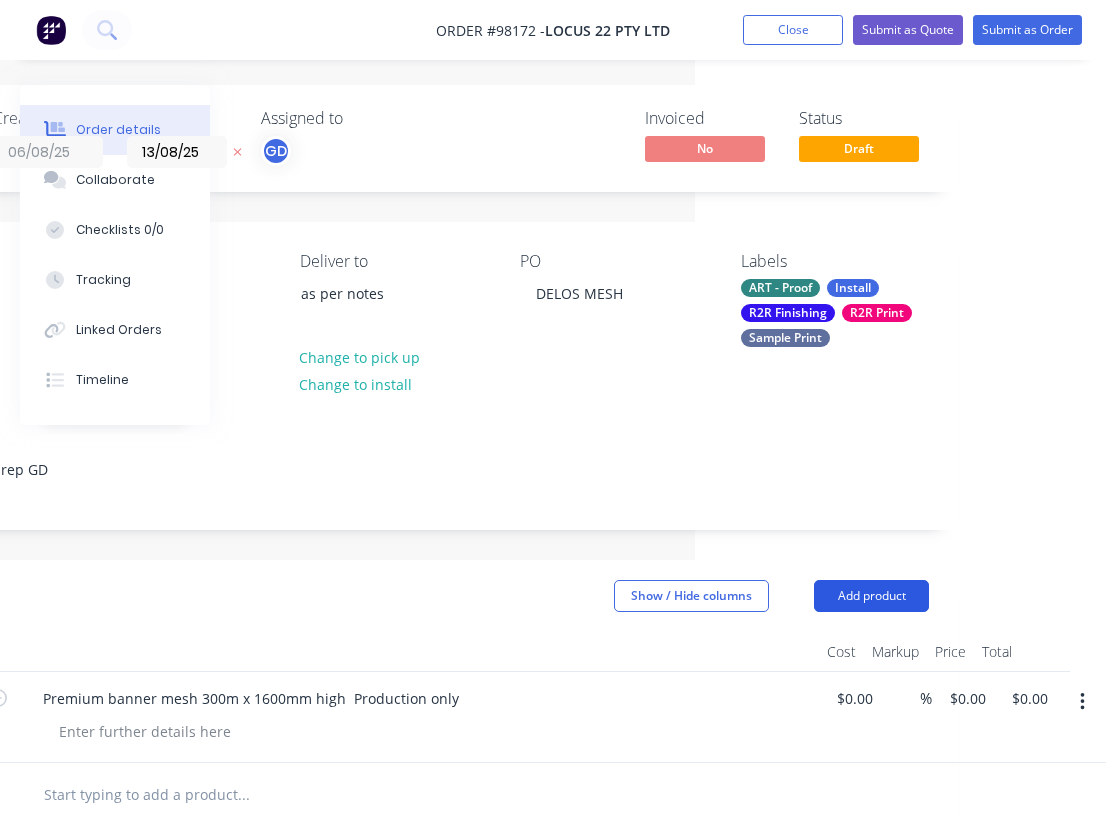 scroll, scrollTop: 0, scrollLeft: 411, axis: horizontal 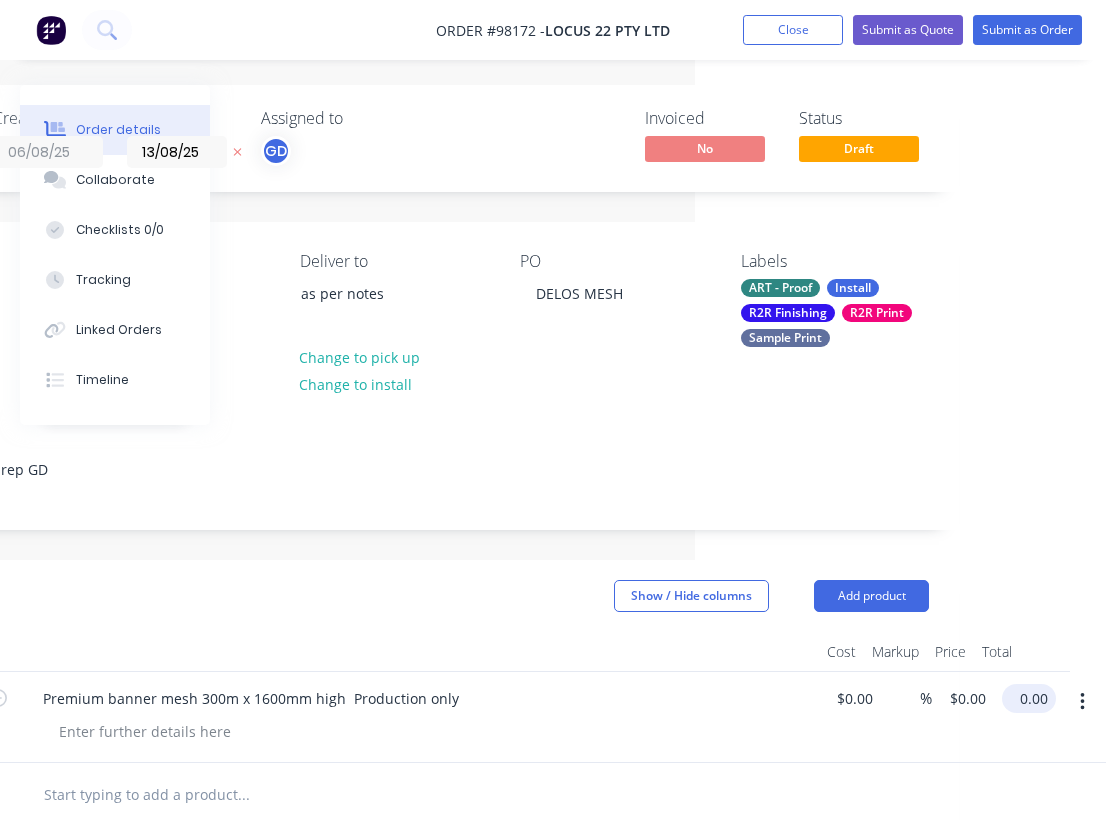 click on "0.00" at bounding box center (1033, 698) 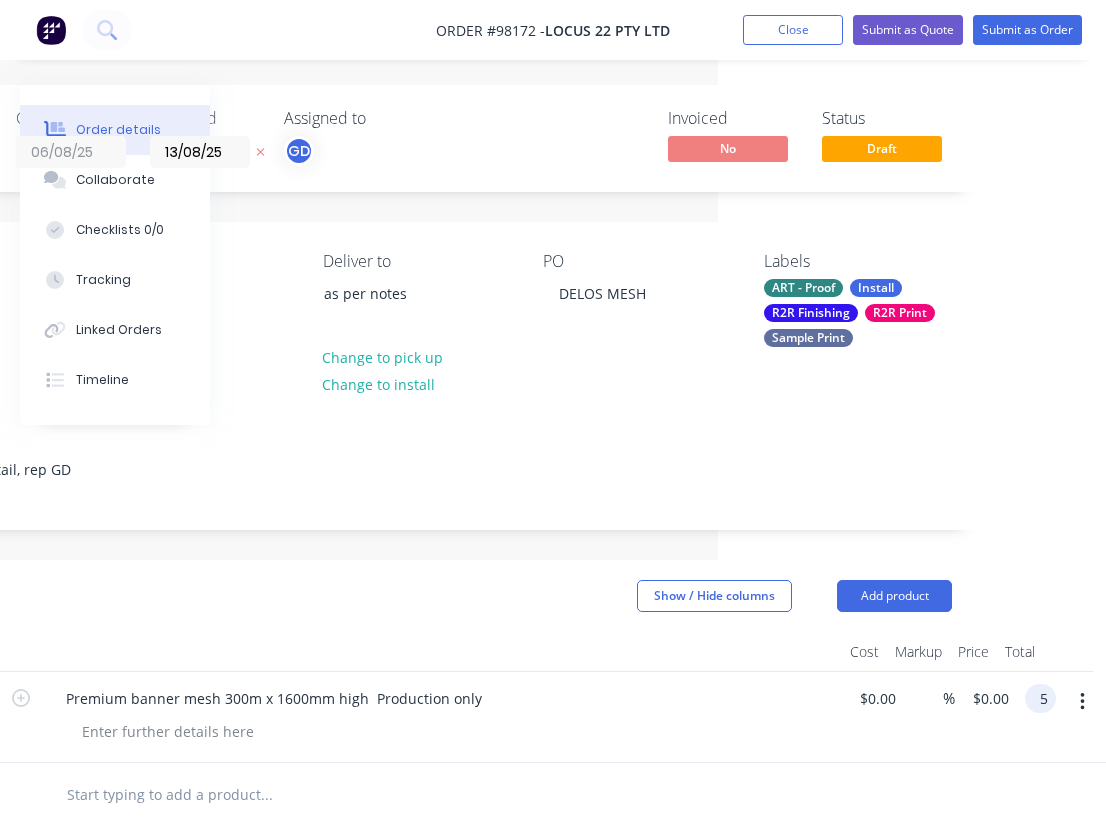 scroll, scrollTop: 0, scrollLeft: 388, axis: horizontal 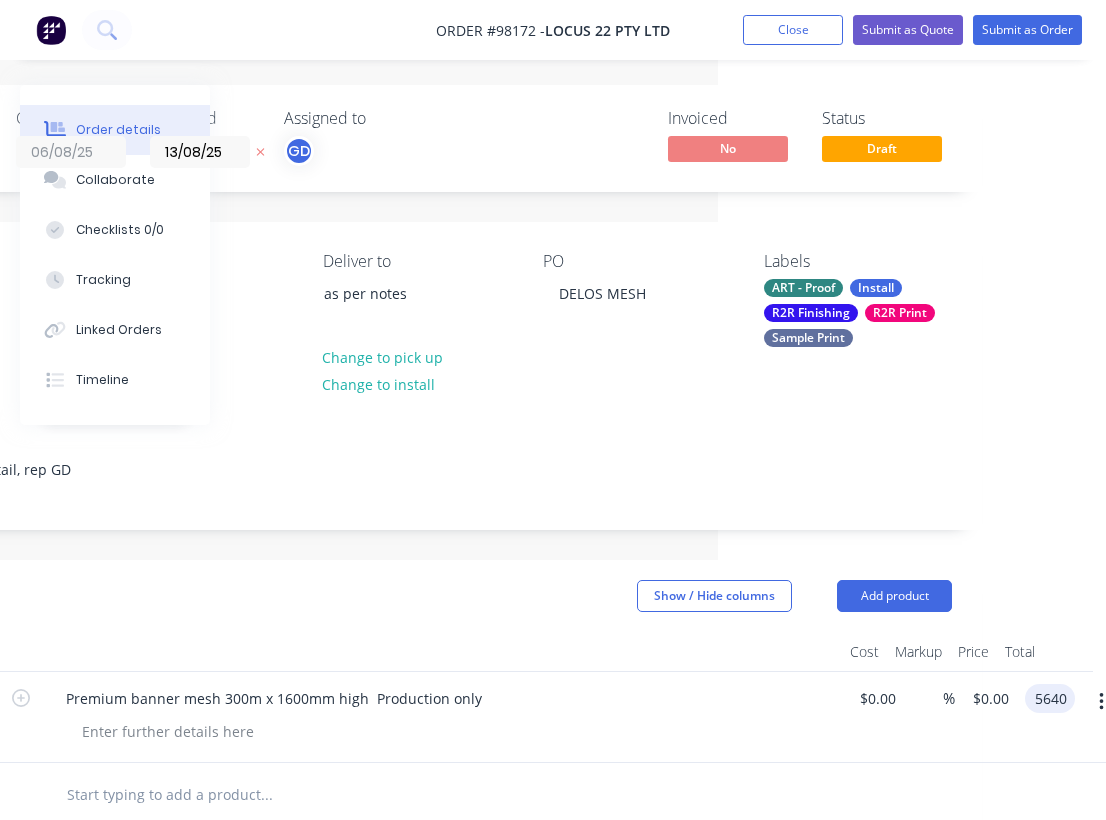 type on "$5,640.00" 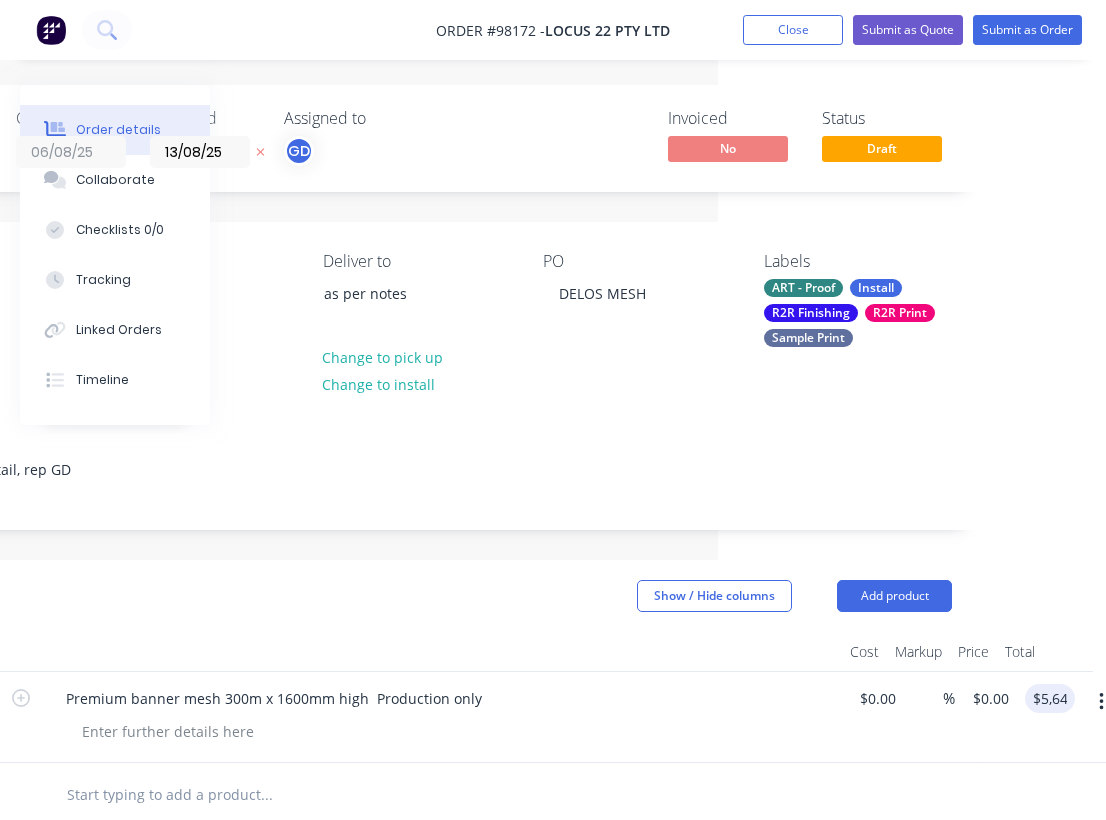 type on "$5,640.00" 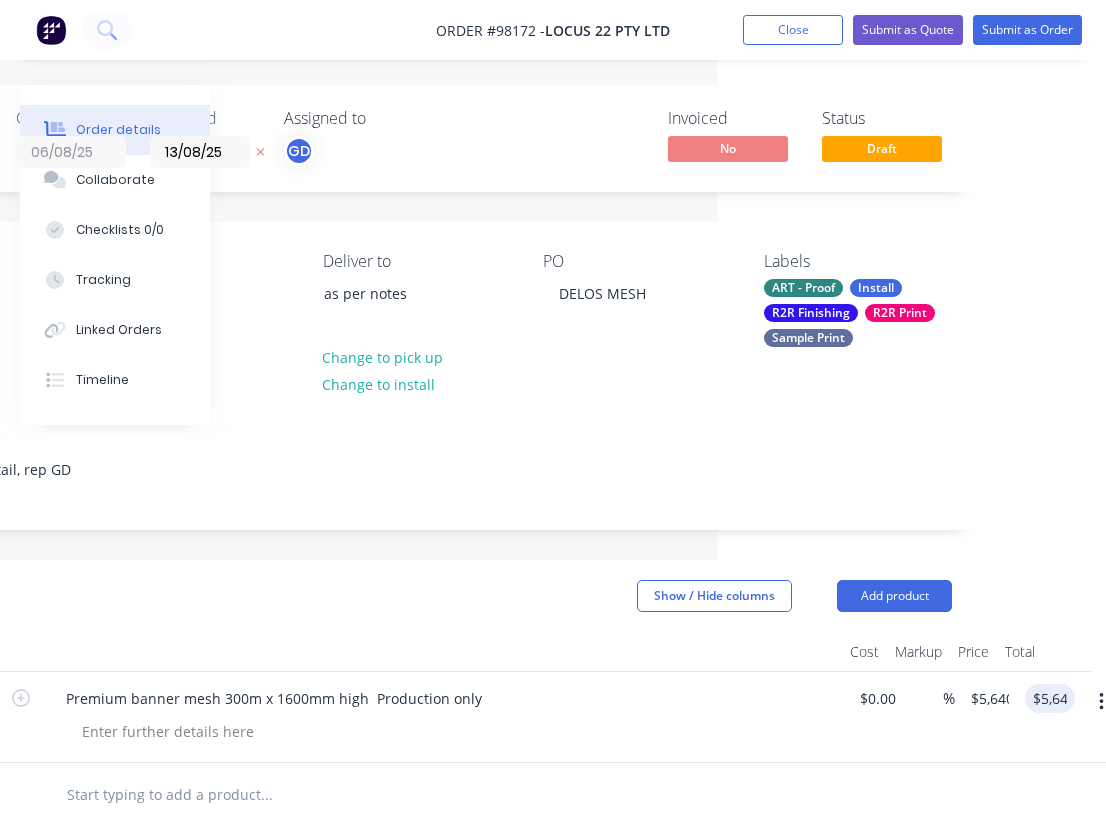 click at bounding box center (442, 652) 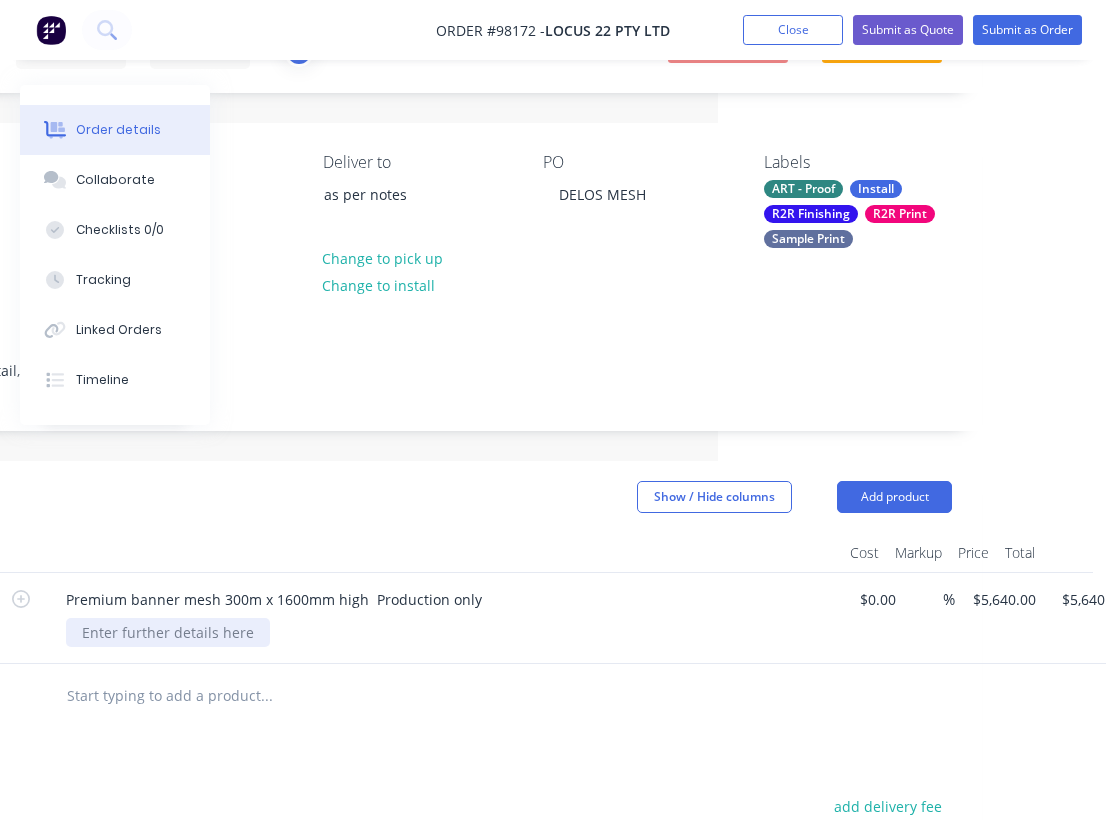 scroll, scrollTop: 103, scrollLeft: 388, axis: both 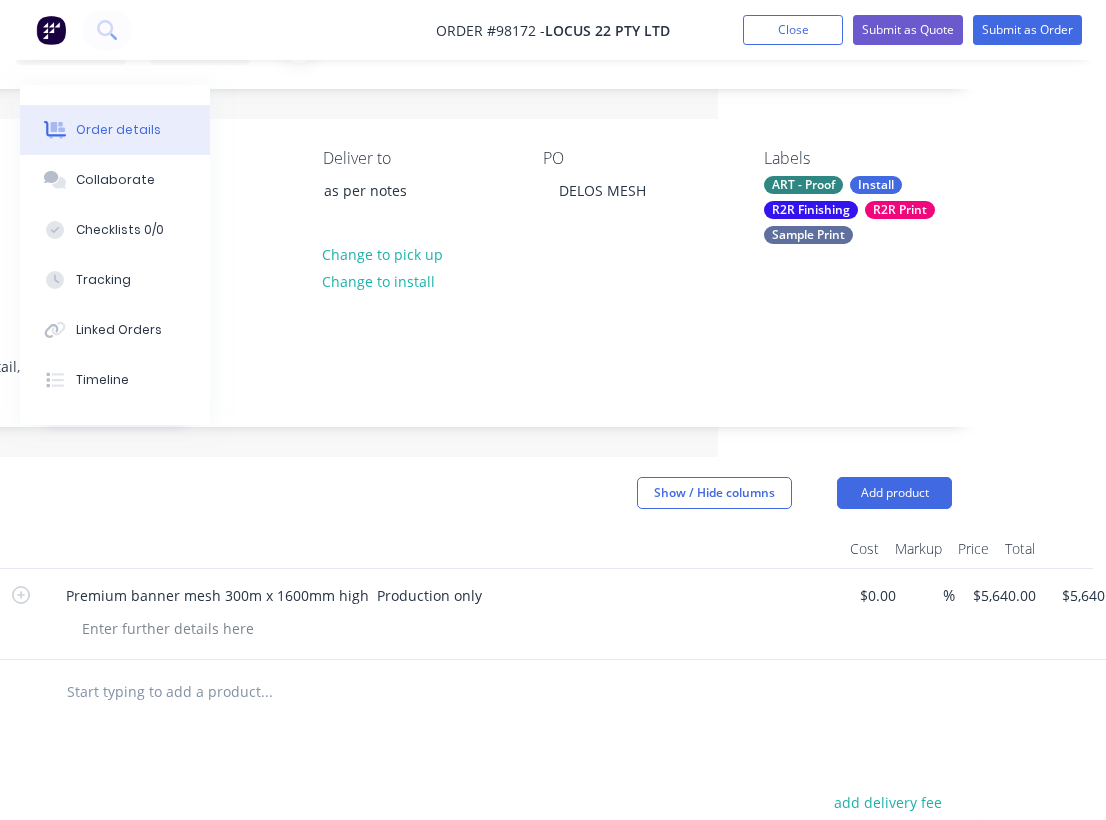 click at bounding box center [266, 692] 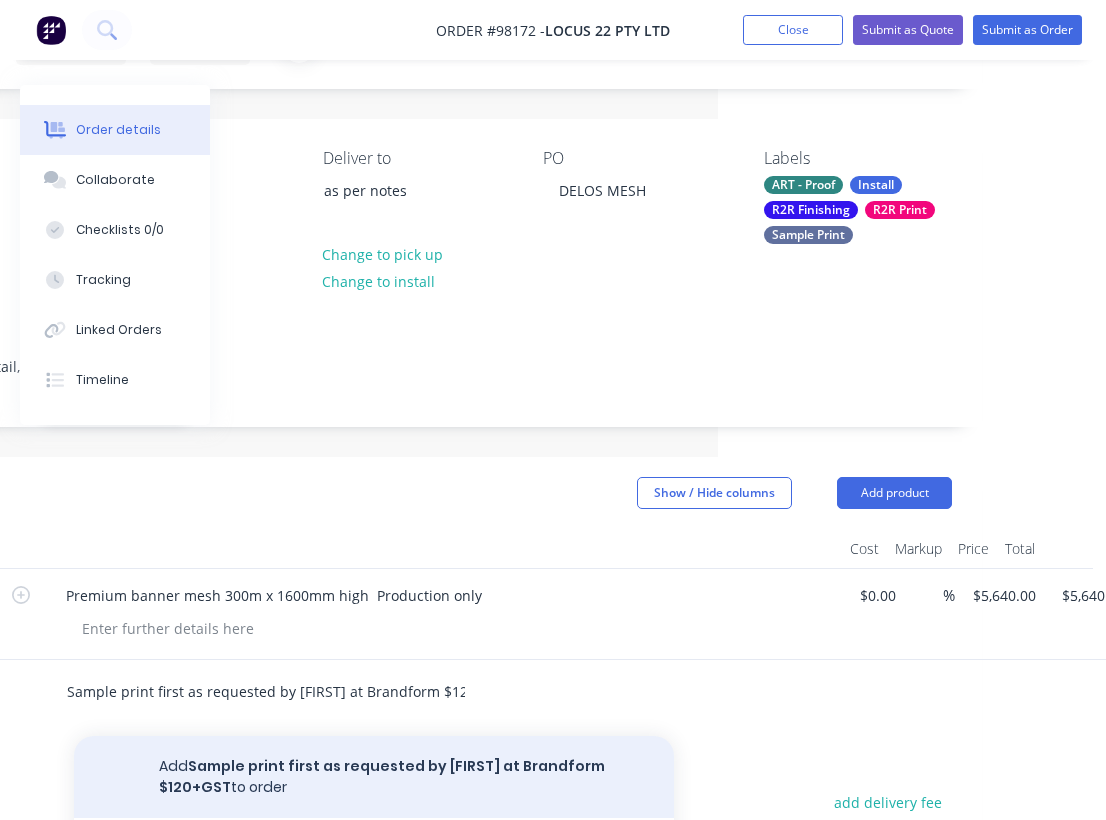 type on "Sample print first as requested by [FIRST] at Brandform $120+GST" 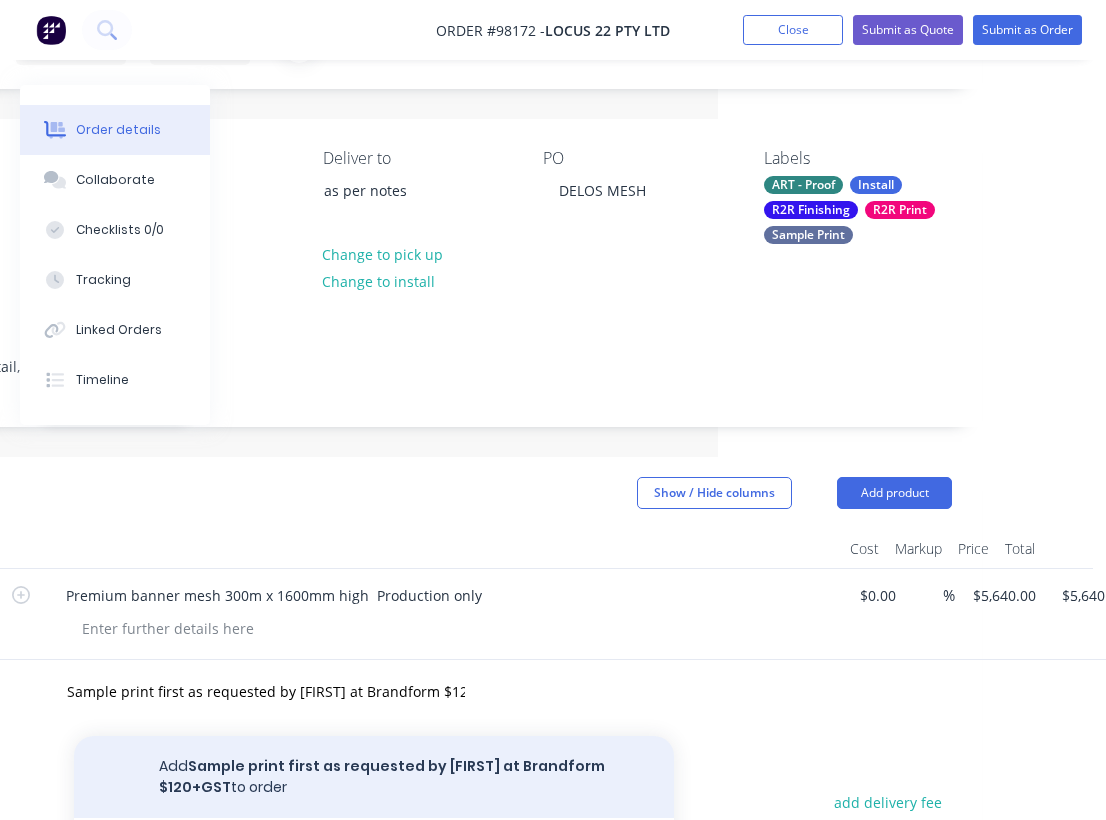 click on "Add  Sample print first as requested by [FIRST] at Brandform $120+GST  to order" at bounding box center [374, 777] 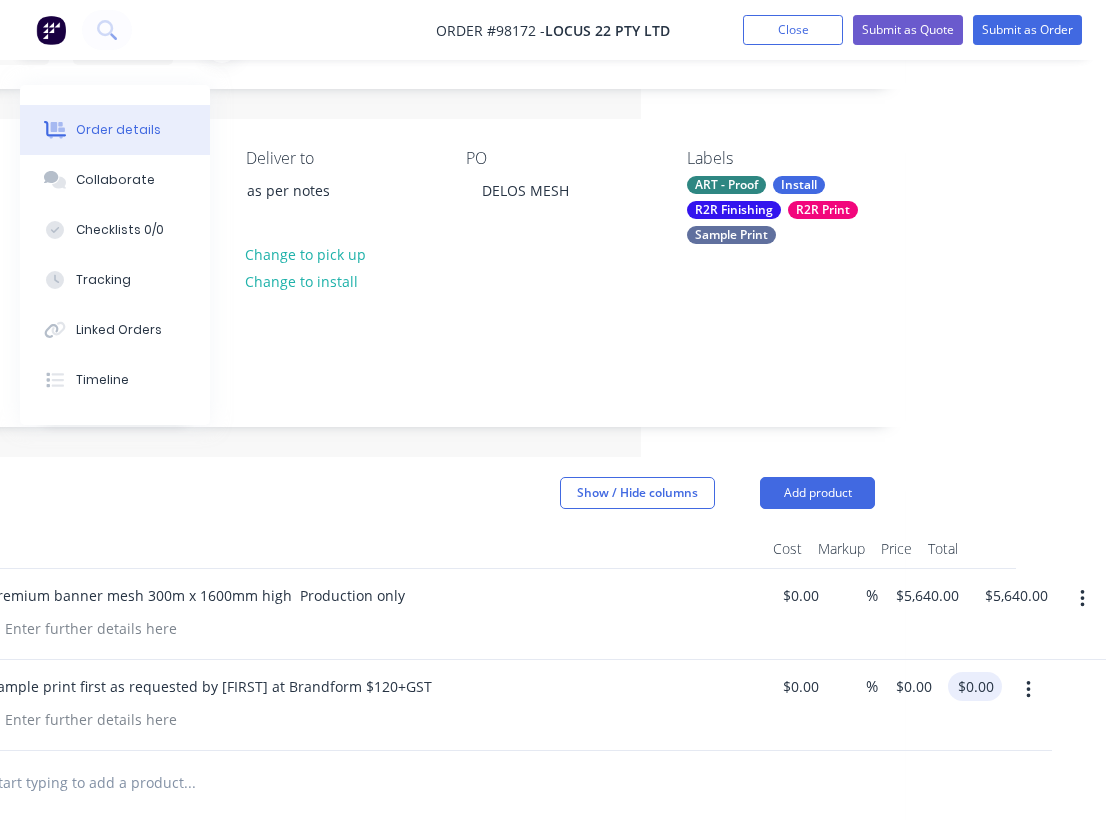 scroll, scrollTop: 103, scrollLeft: 465, axis: both 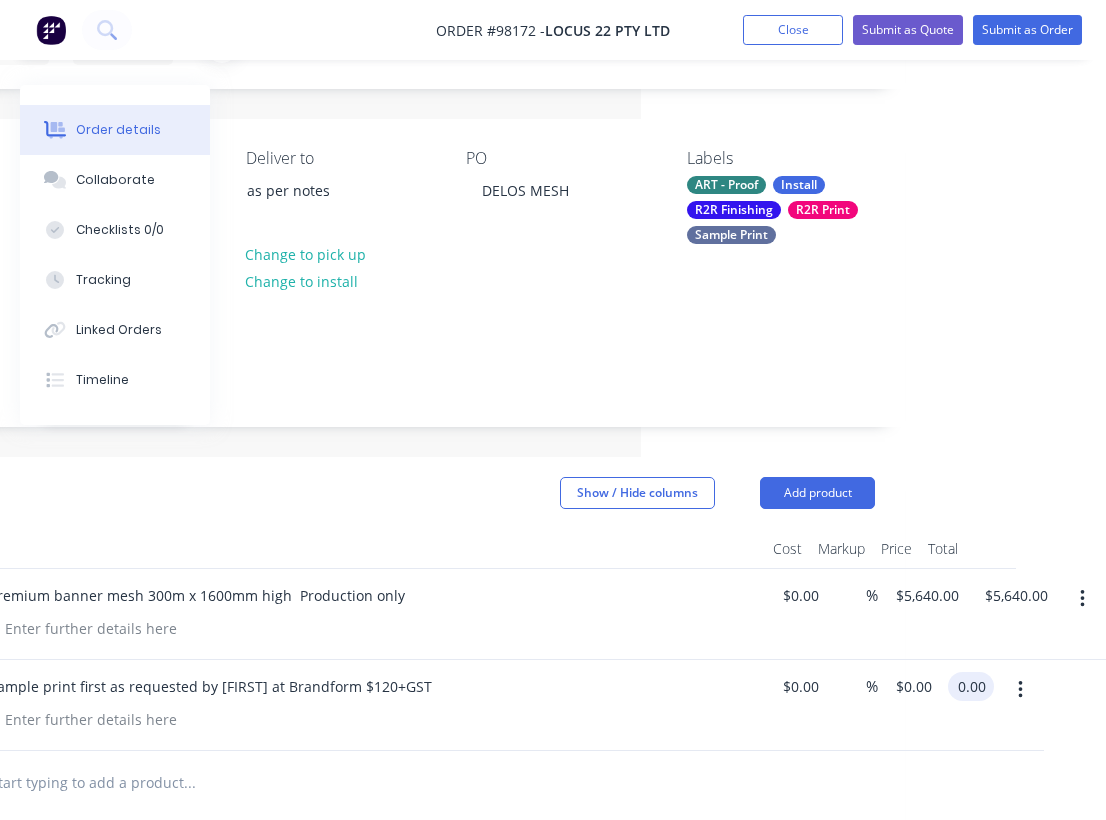 click on "0.00" at bounding box center (975, 686) 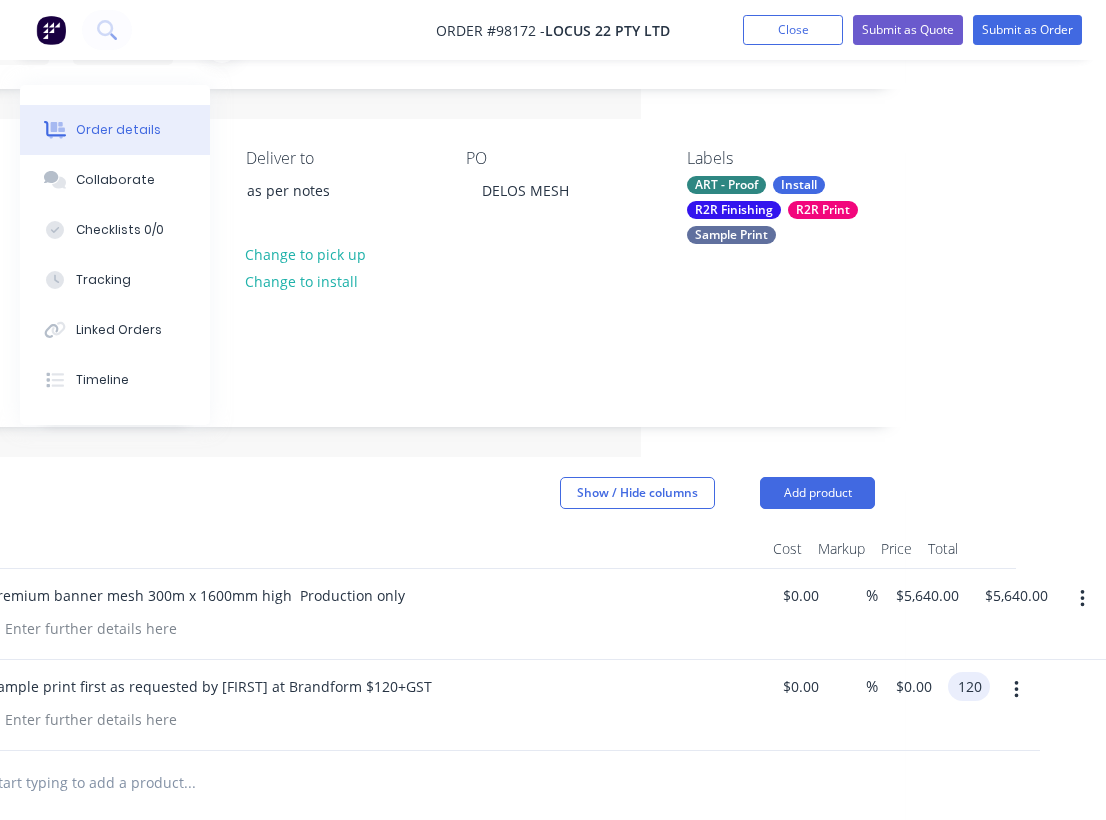 type on "$120.00" 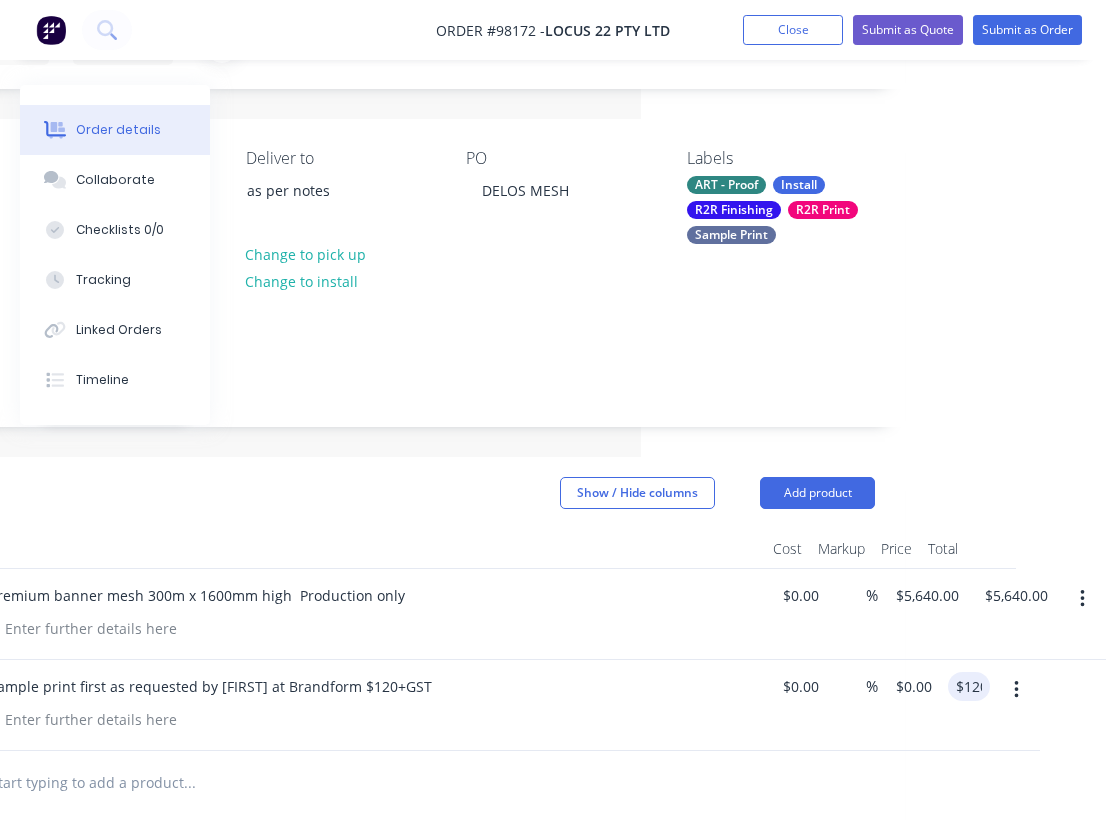 type on "$120.00" 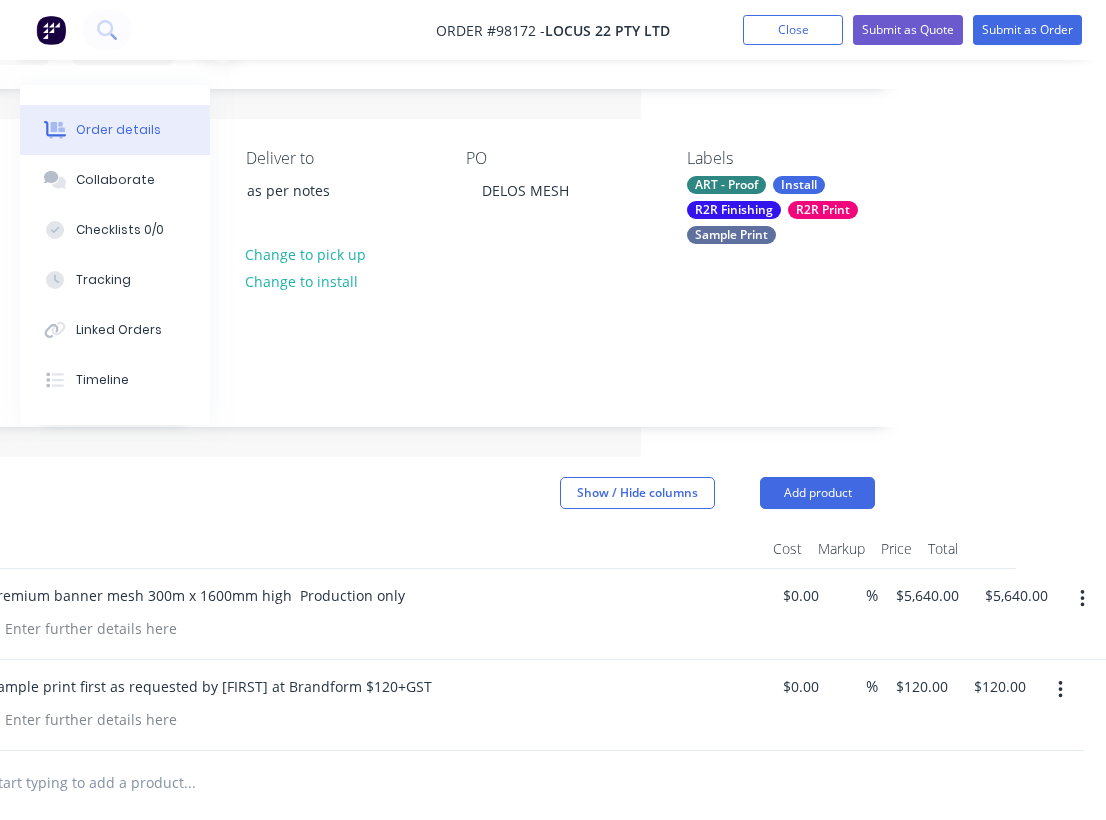 click at bounding box center [325, 783] 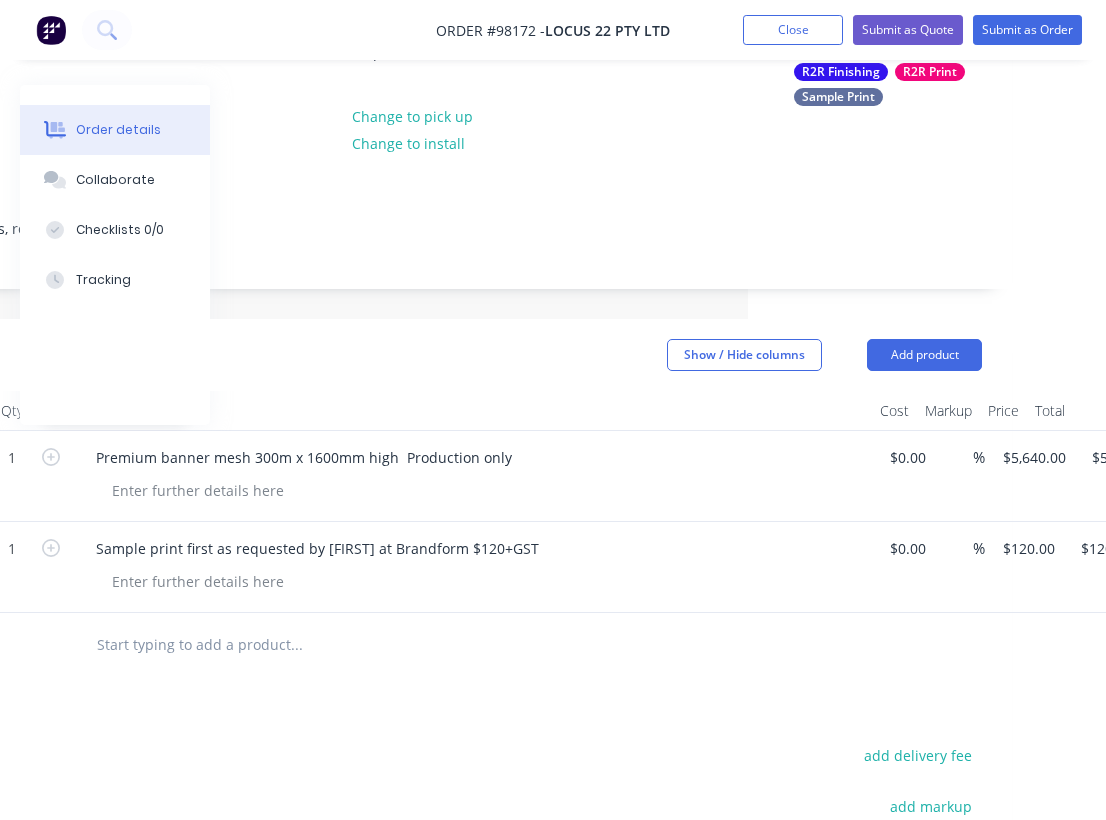 scroll, scrollTop: 248, scrollLeft: 358, axis: both 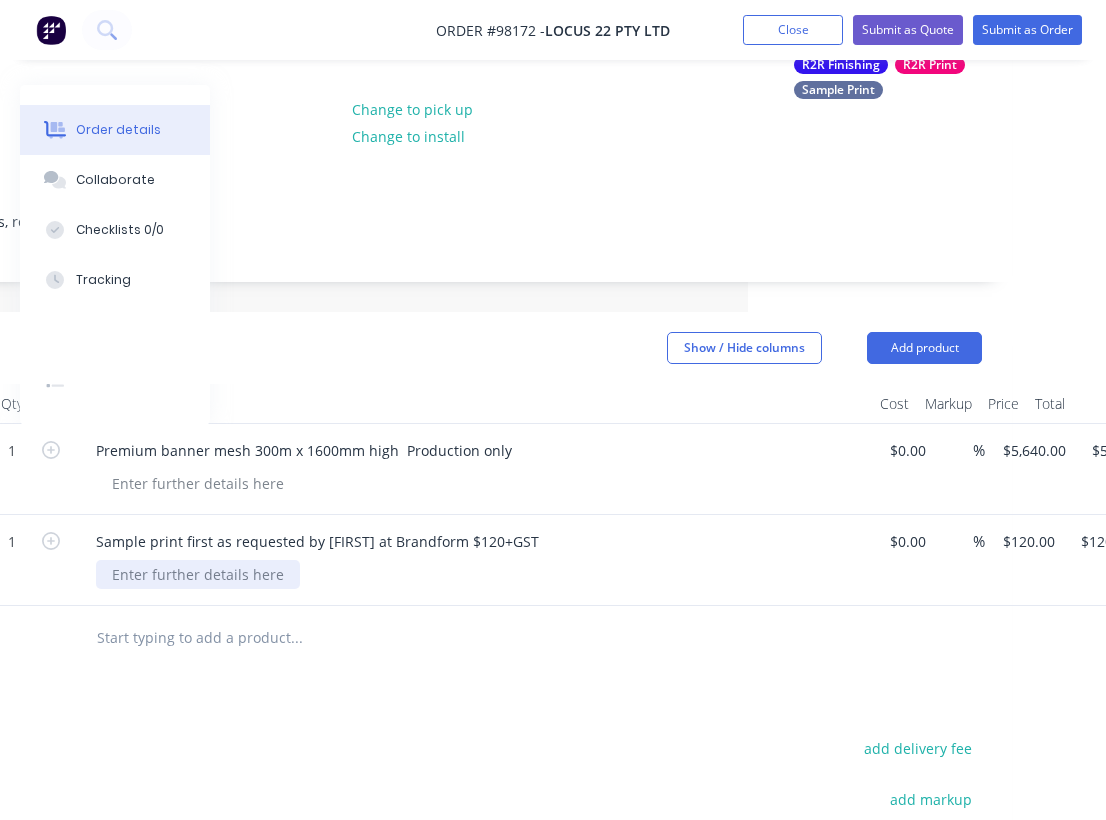 click at bounding box center [198, 574] 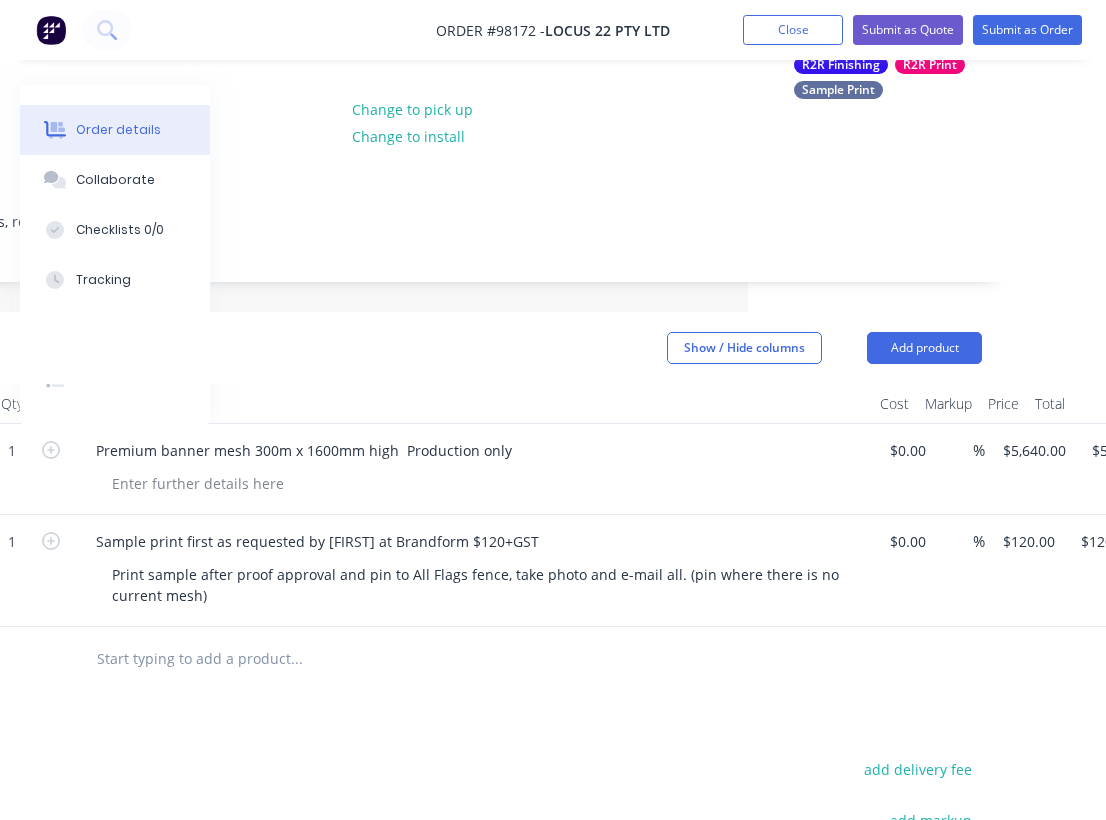 click at bounding box center [432, 659] 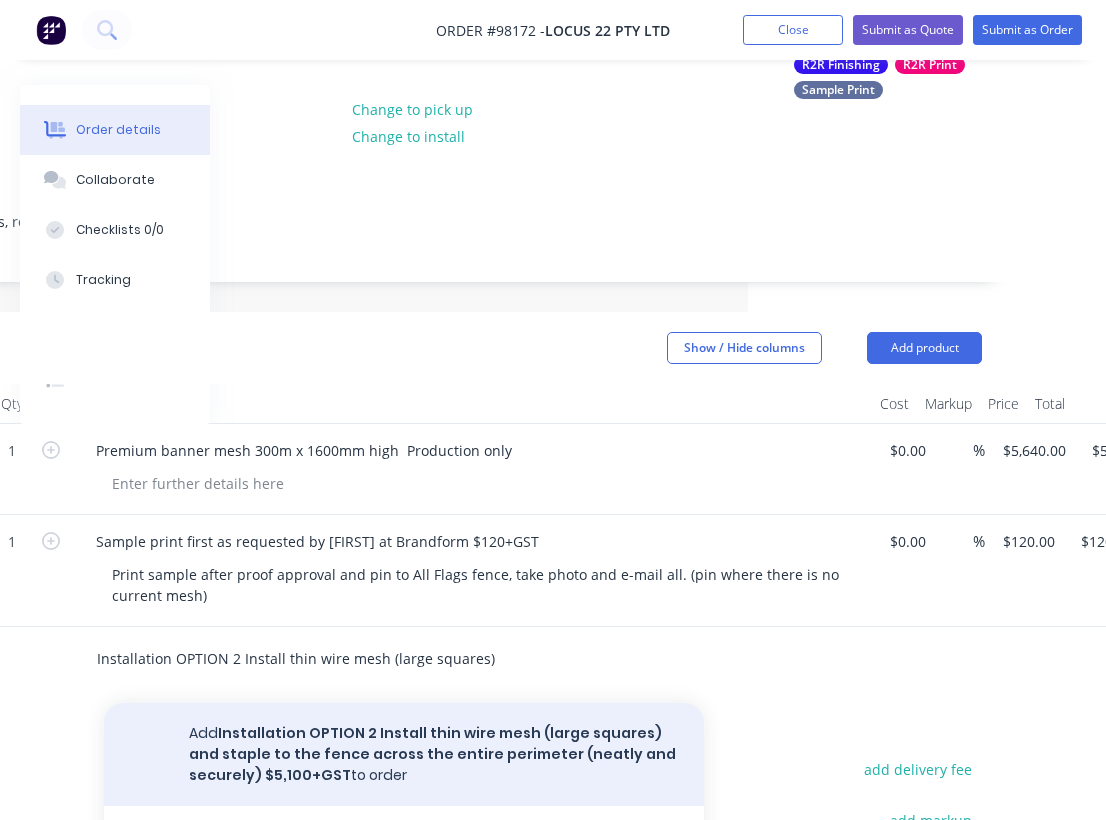 type on "Installation OPTION 2 Install thin wire mesh (large squares) and staple to the fence across the entire perimeter (neatly and securely)  $5,100+GST" 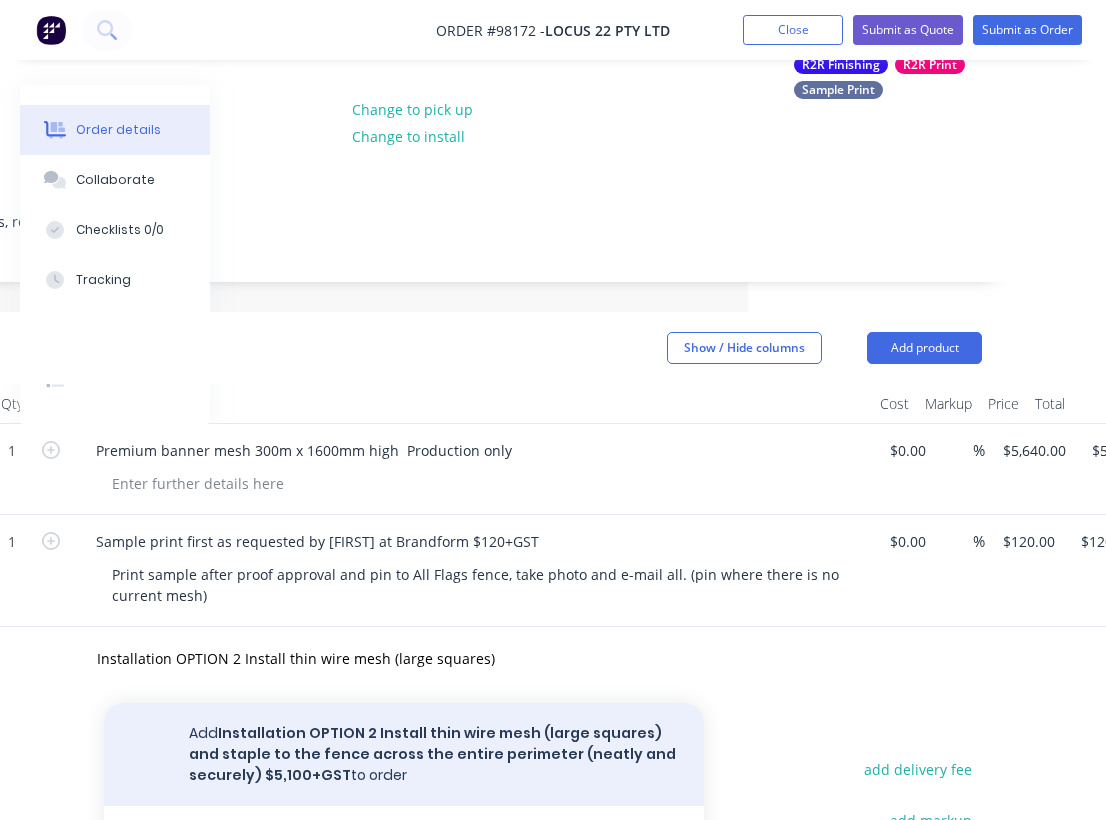 click on "Add  Installation OPTION 2 Install thin wire mesh (large squares) and staple to the fence across the entire perimeter (neatly and securely)  $5,100+GST  to order" at bounding box center [404, 754] 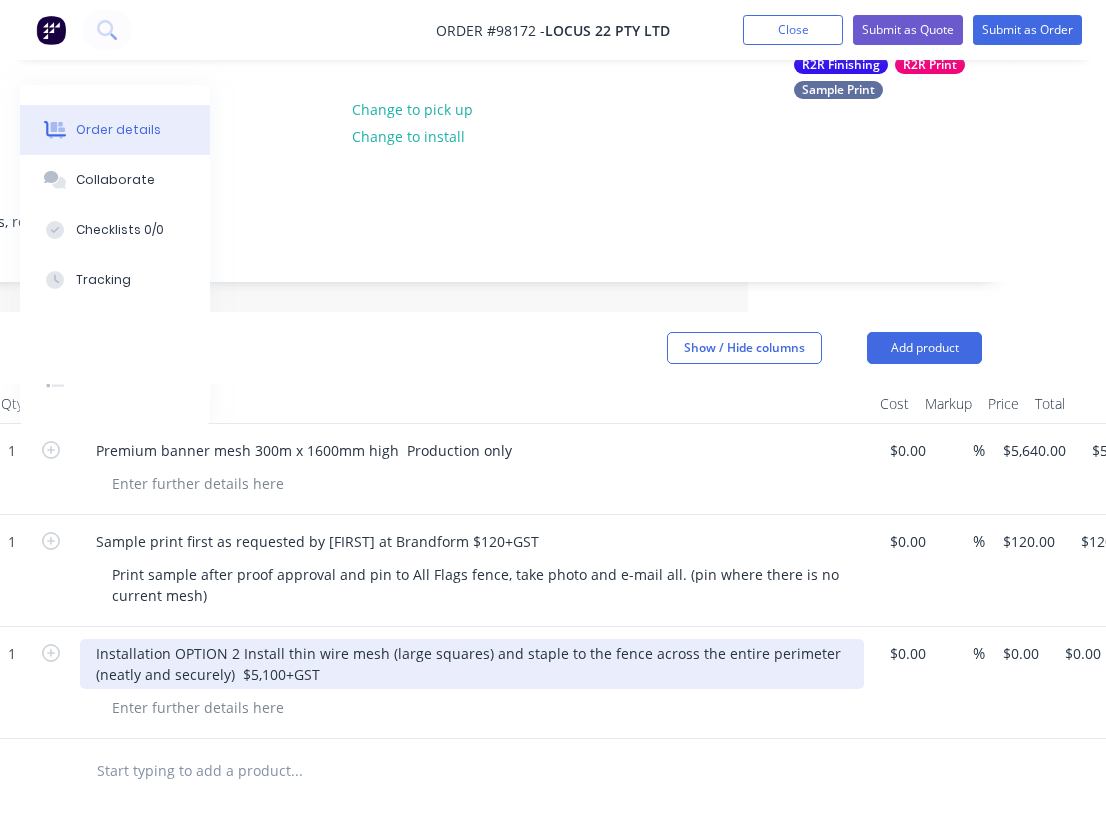 click on "Installation OPTION 2 Install thin wire mesh (large squares) and staple to the fence across the entire perimeter (neatly and securely)  $5,100+GST" at bounding box center [472, 664] 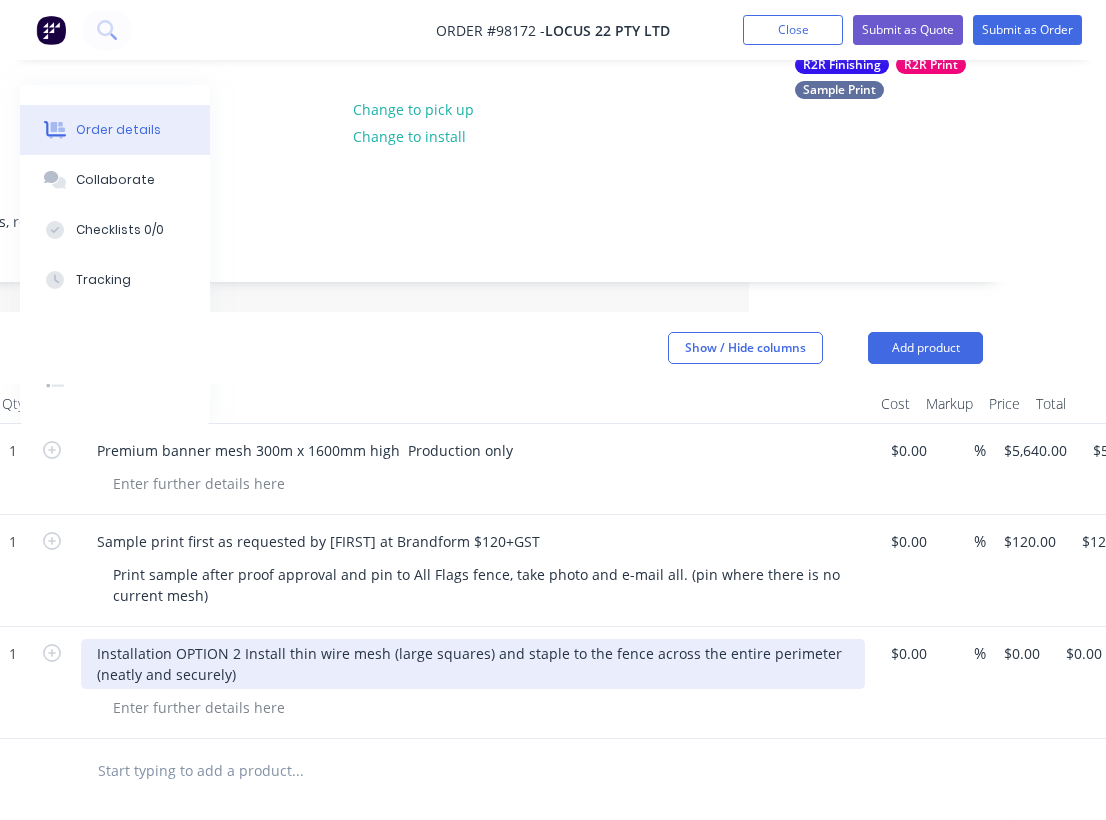 scroll, scrollTop: 249, scrollLeft: 355, axis: both 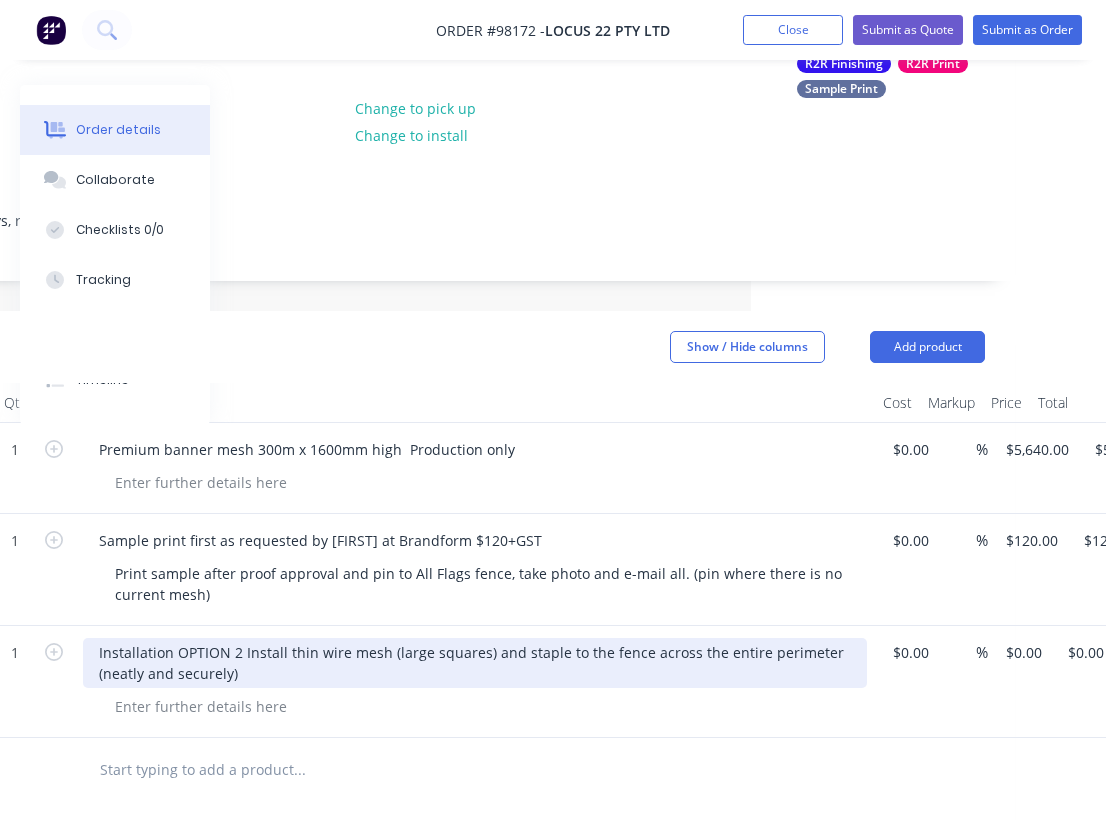 click on "Installation OPTION 2 Install thin wire mesh (large squares) and staple to the fence across the entire perimeter (neatly and securely)" at bounding box center [475, 663] 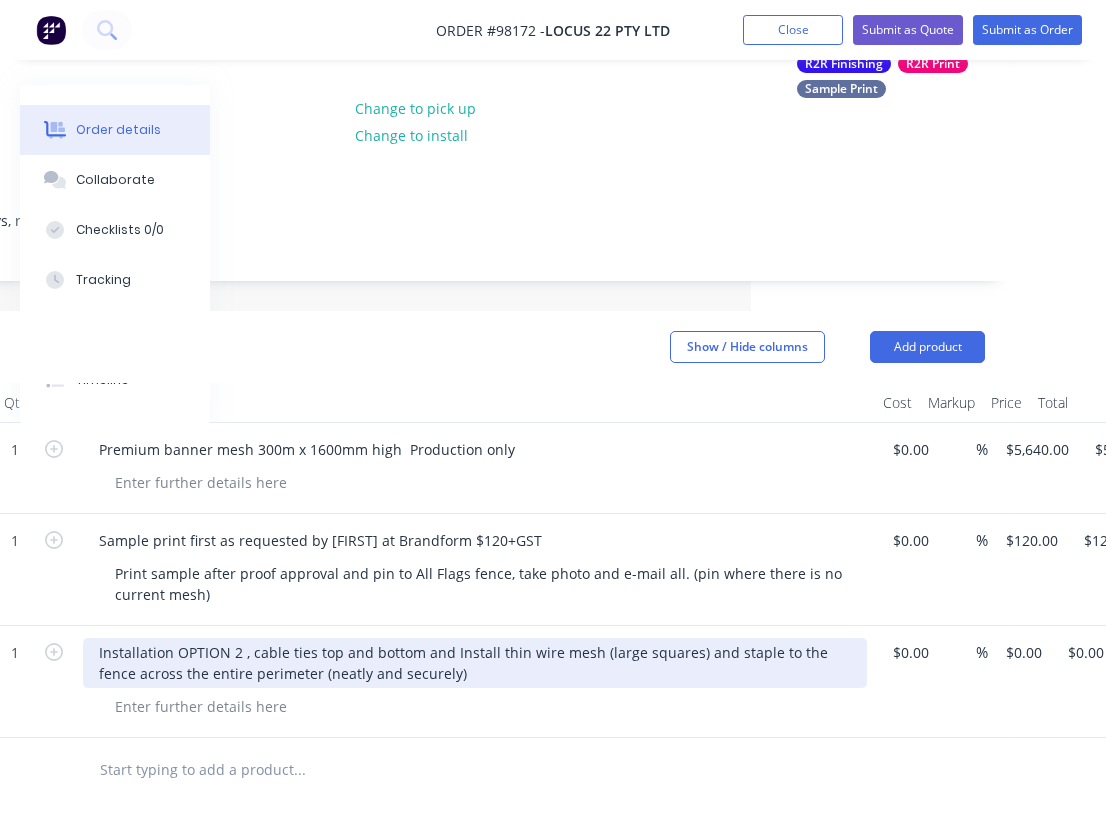 click on "Installation OPTION 2 , cable ties top and bottom and Install thin wire mesh (large squares) and staple to the fence across the entire perimeter (neatly and securely)" at bounding box center [475, 663] 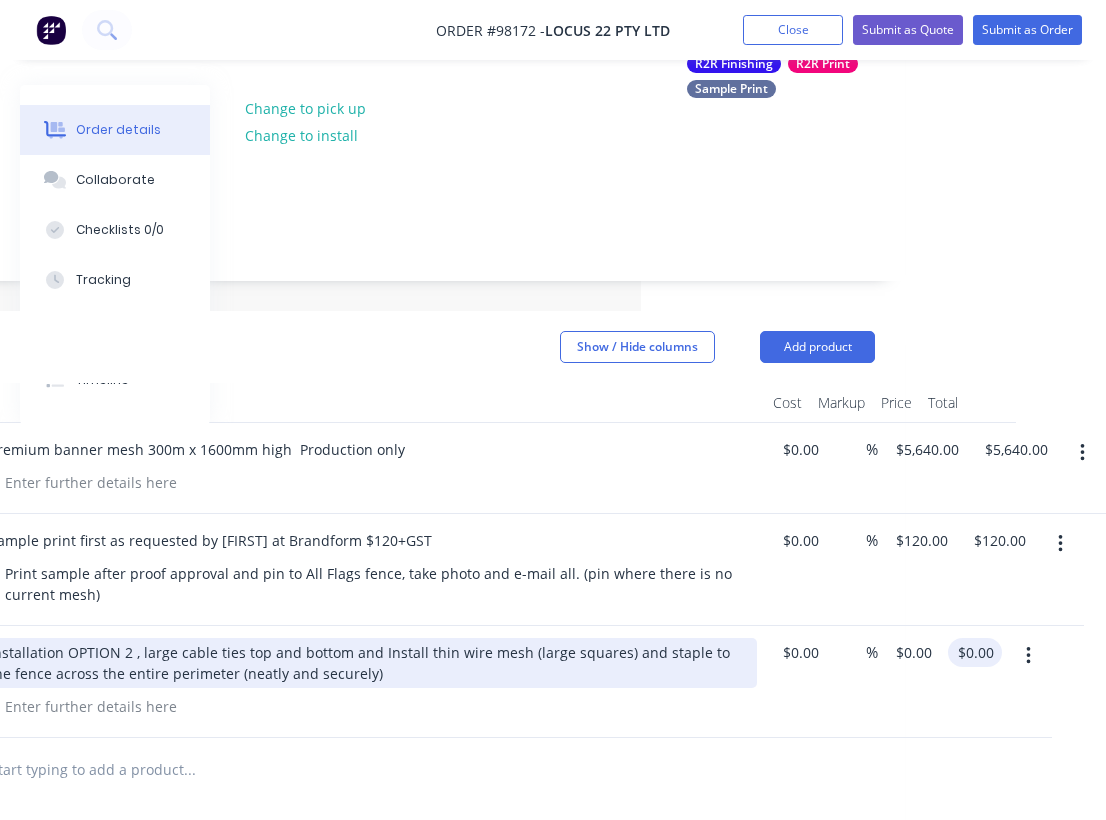 scroll, scrollTop: 249, scrollLeft: 465, axis: both 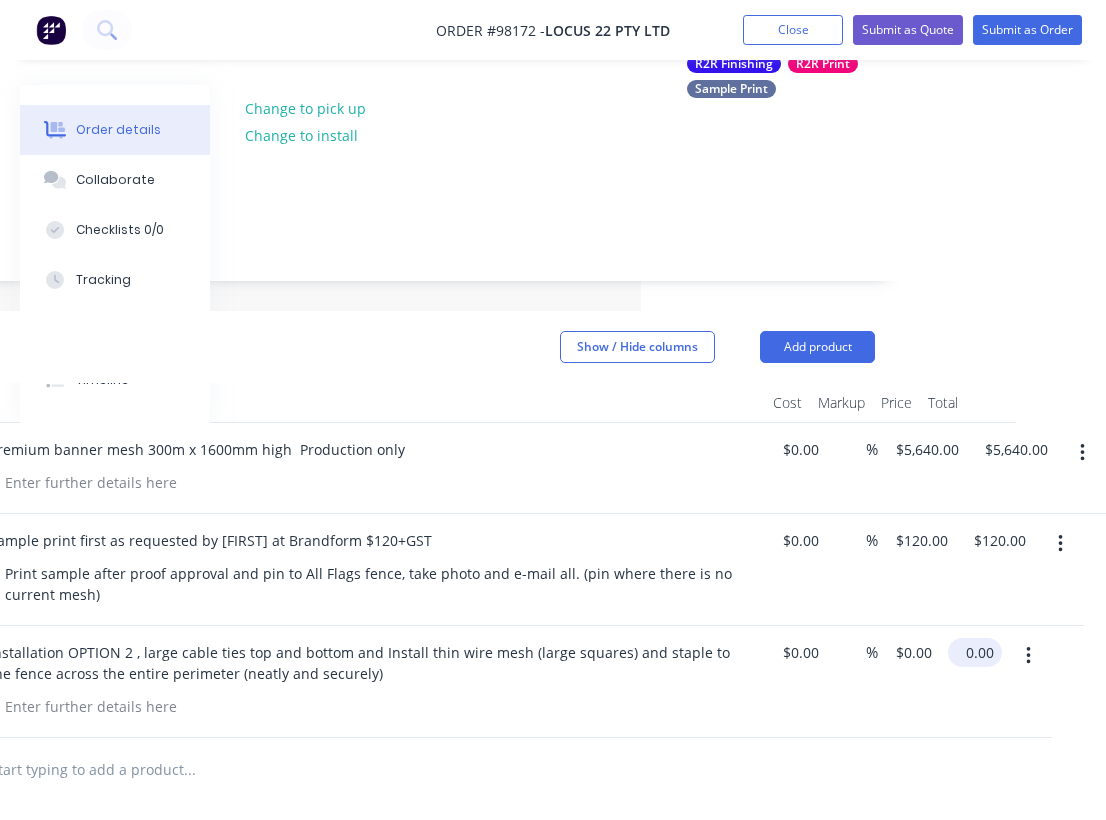 click on "0.00" at bounding box center (979, 652) 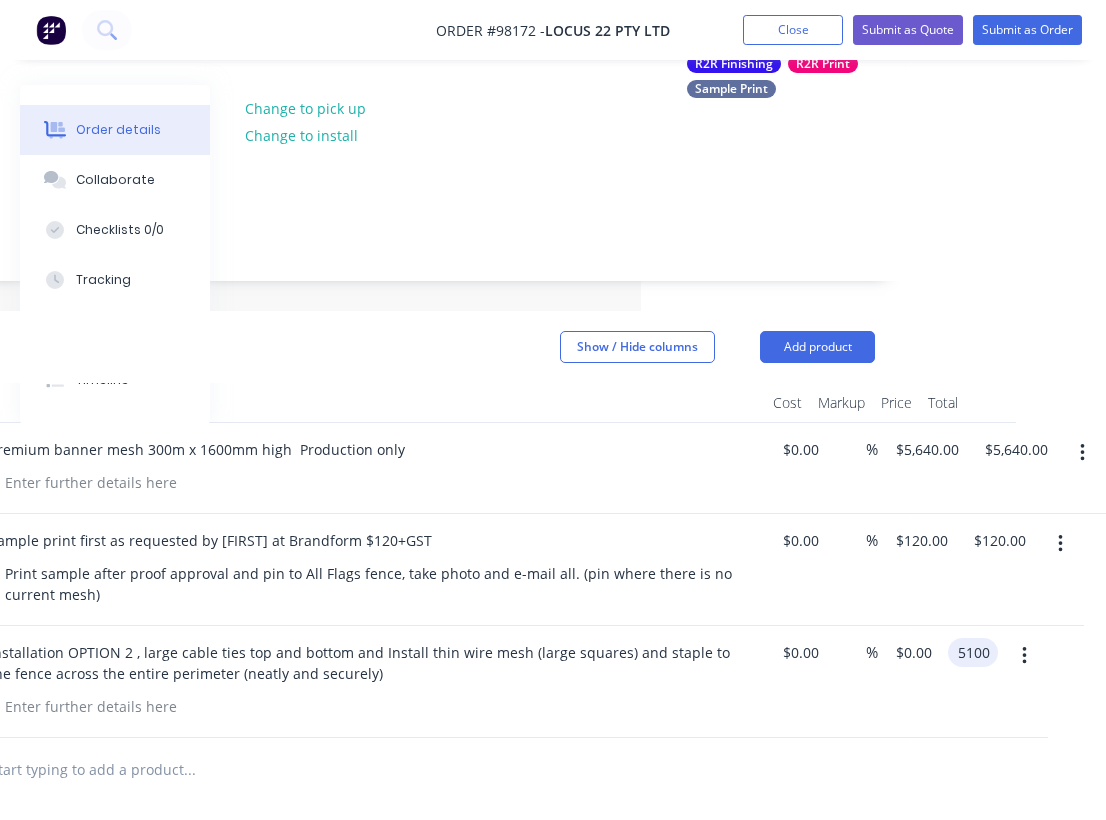 type on "$5,100.00" 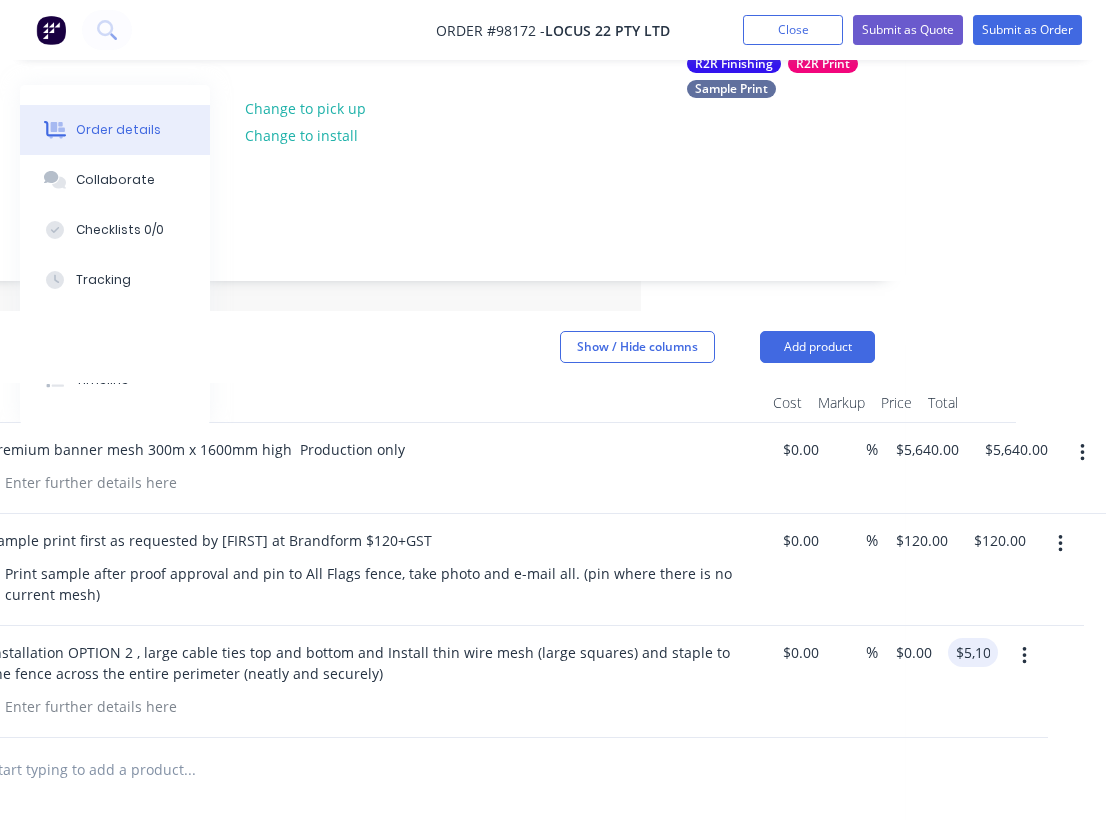 type on "$5,100.00" 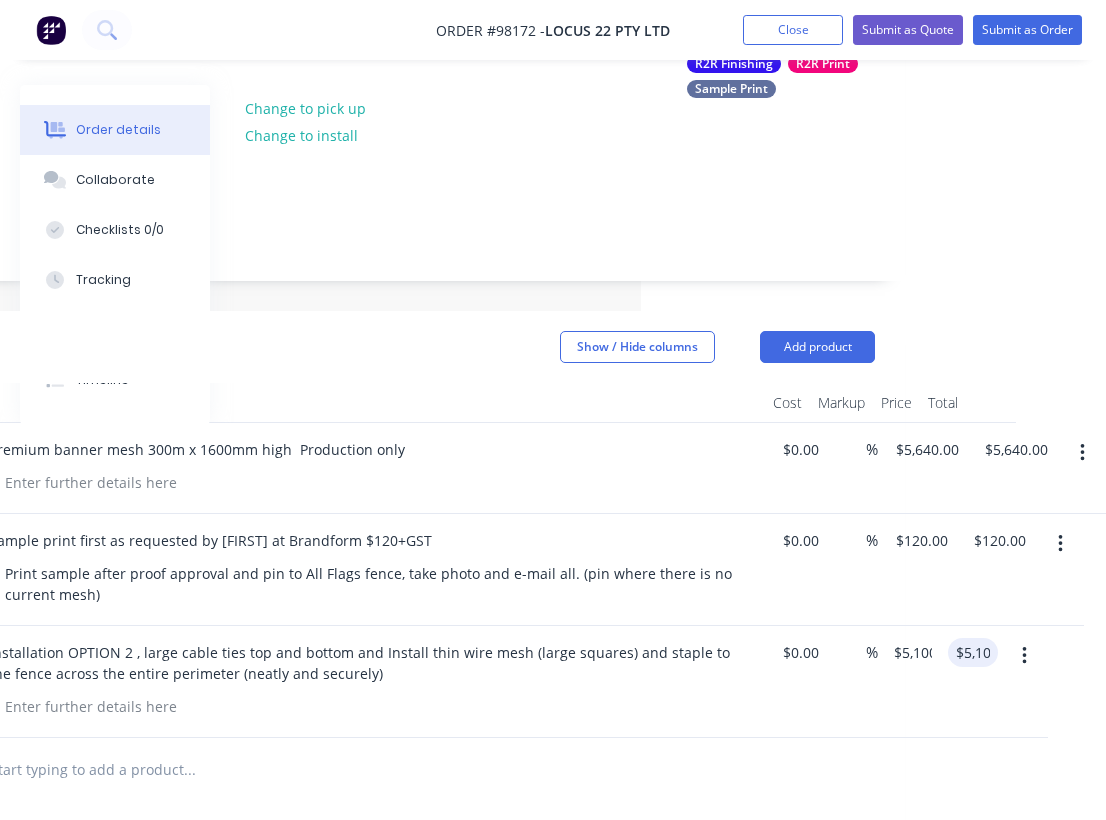 click on "%" at bounding box center (852, 682) 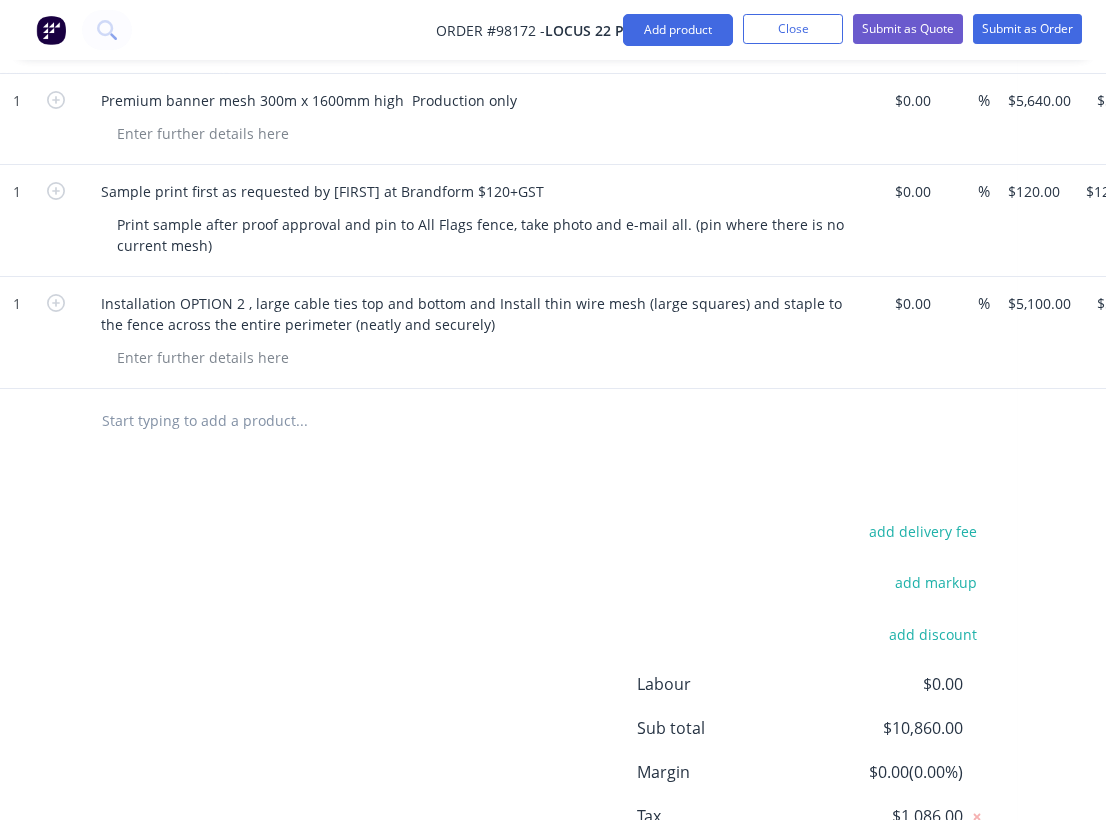 scroll, scrollTop: 598, scrollLeft: 309, axis: both 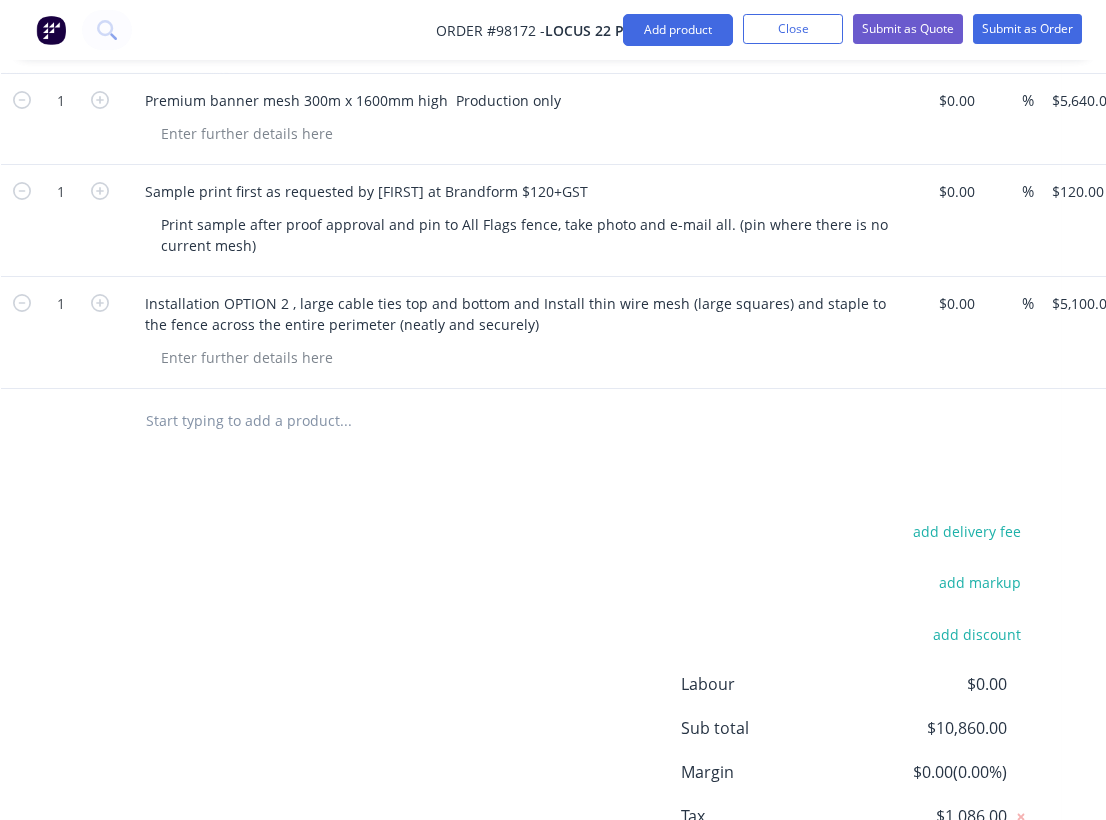 click at bounding box center [481, 421] 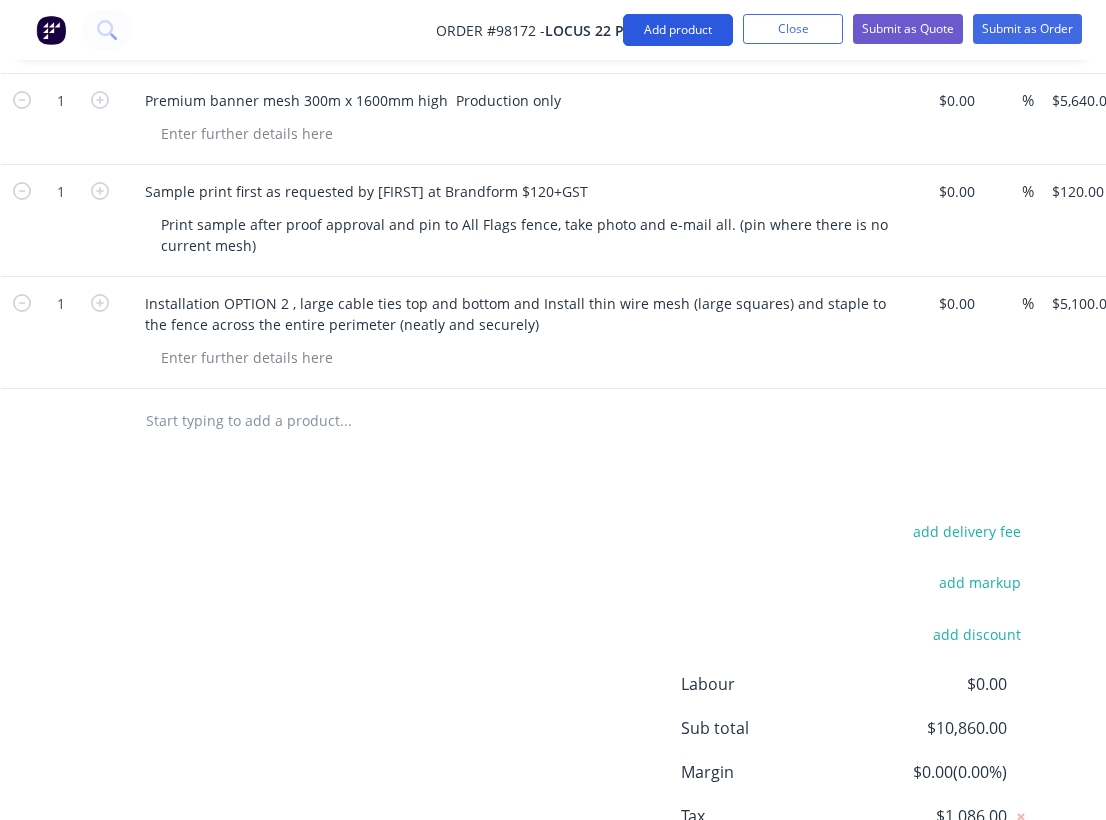 click on "Add product" at bounding box center [678, 30] 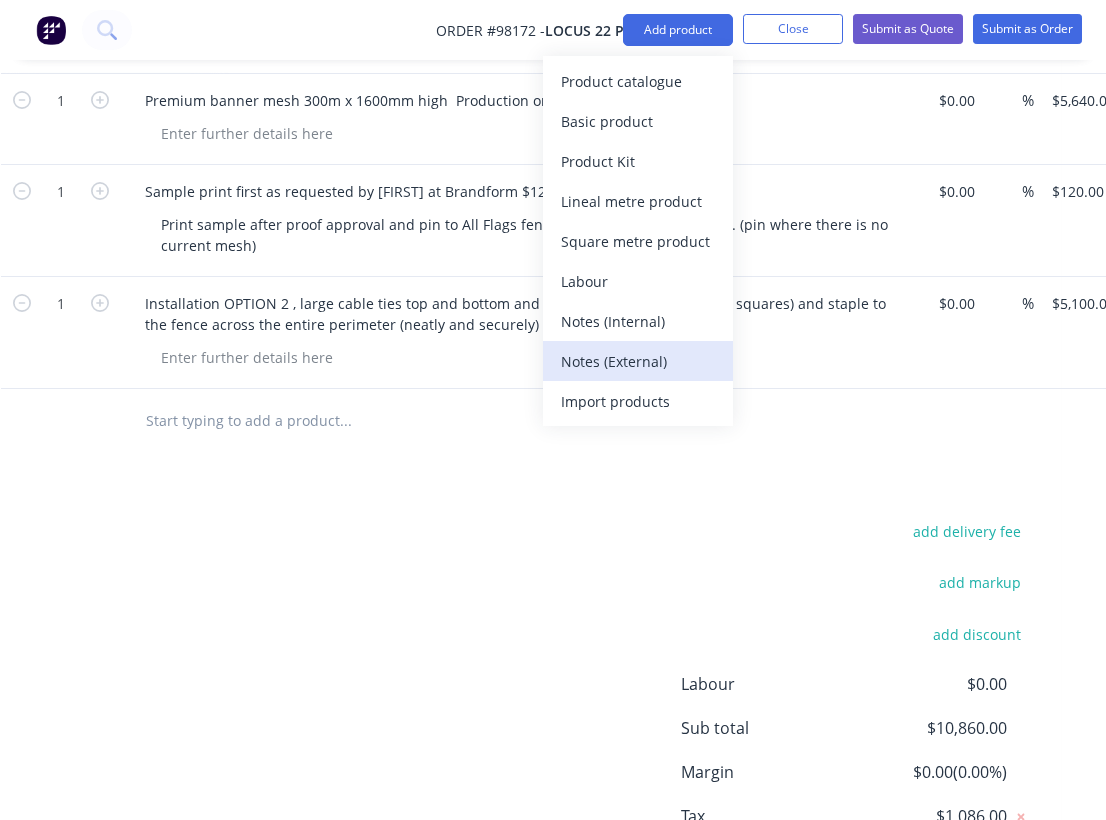 click on "Notes (External)" at bounding box center (638, 361) 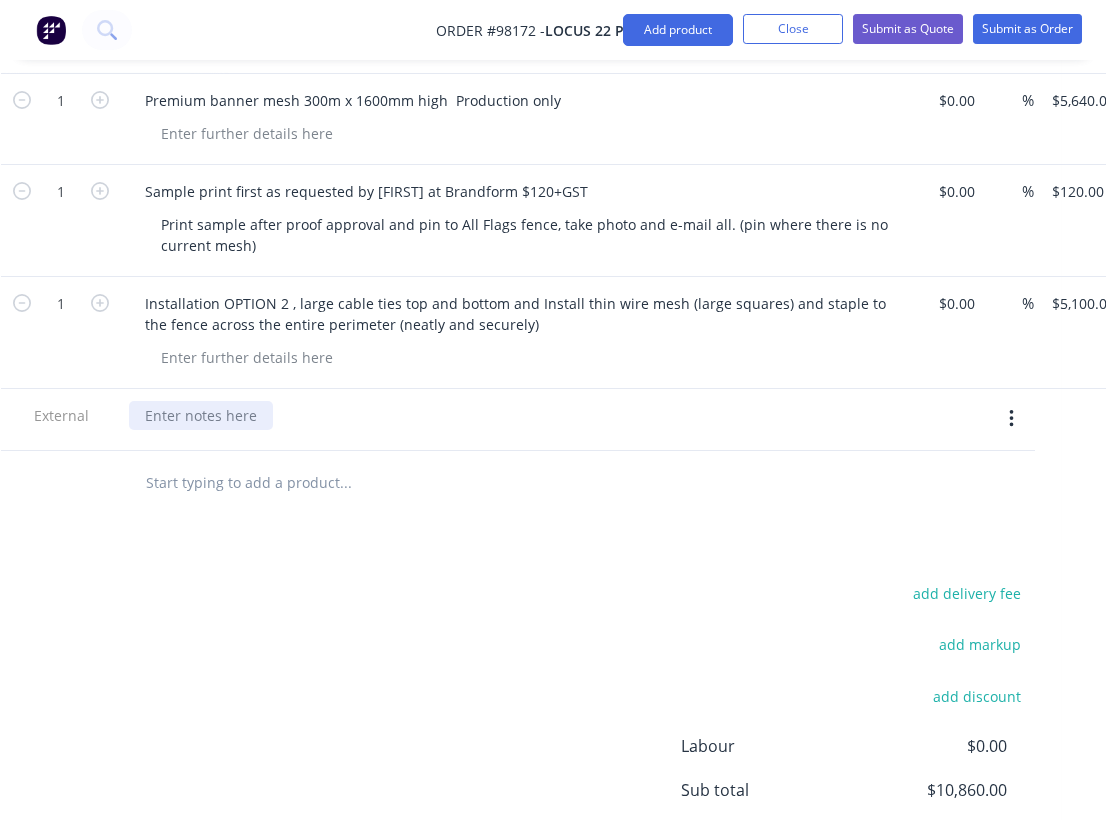 click at bounding box center [201, 415] 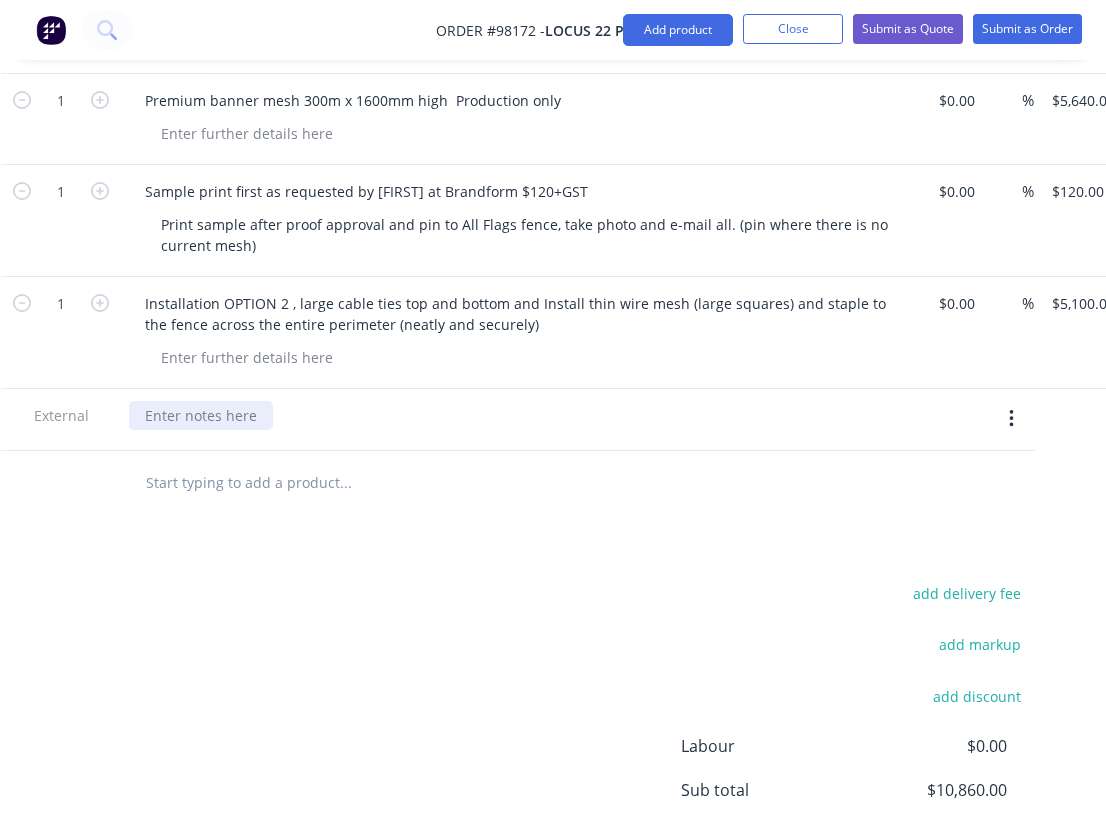paste 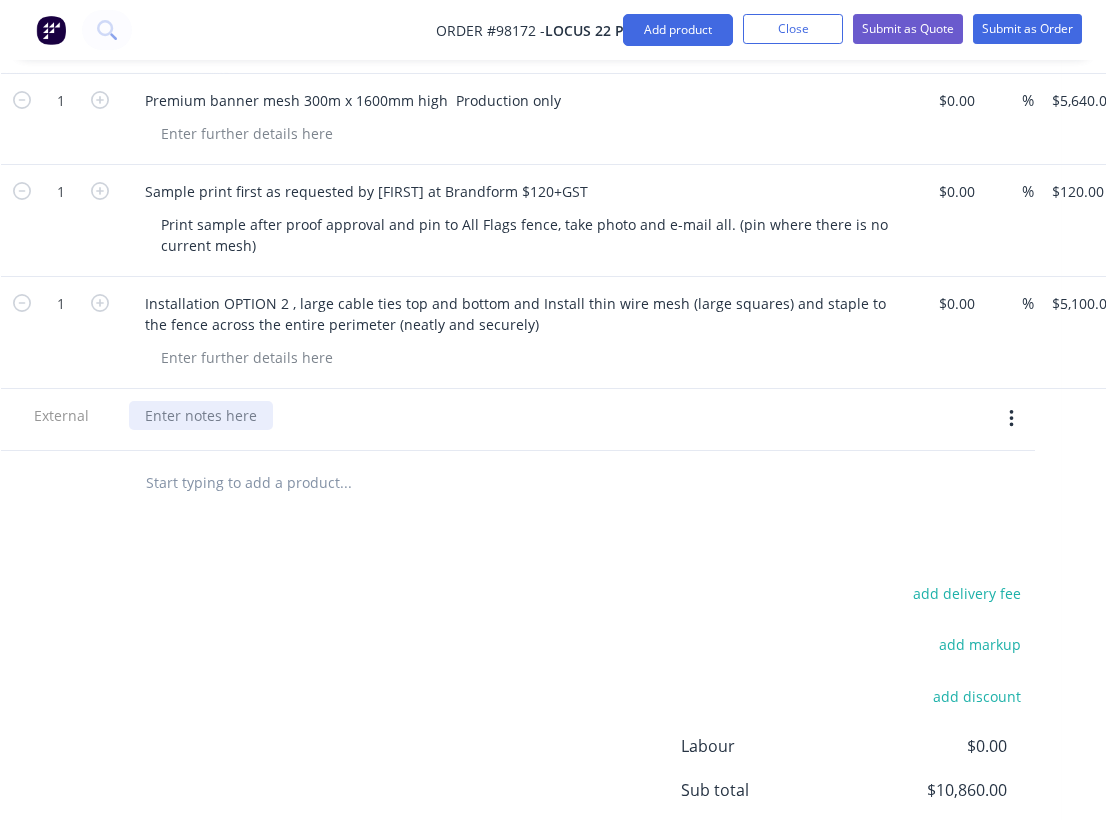 type 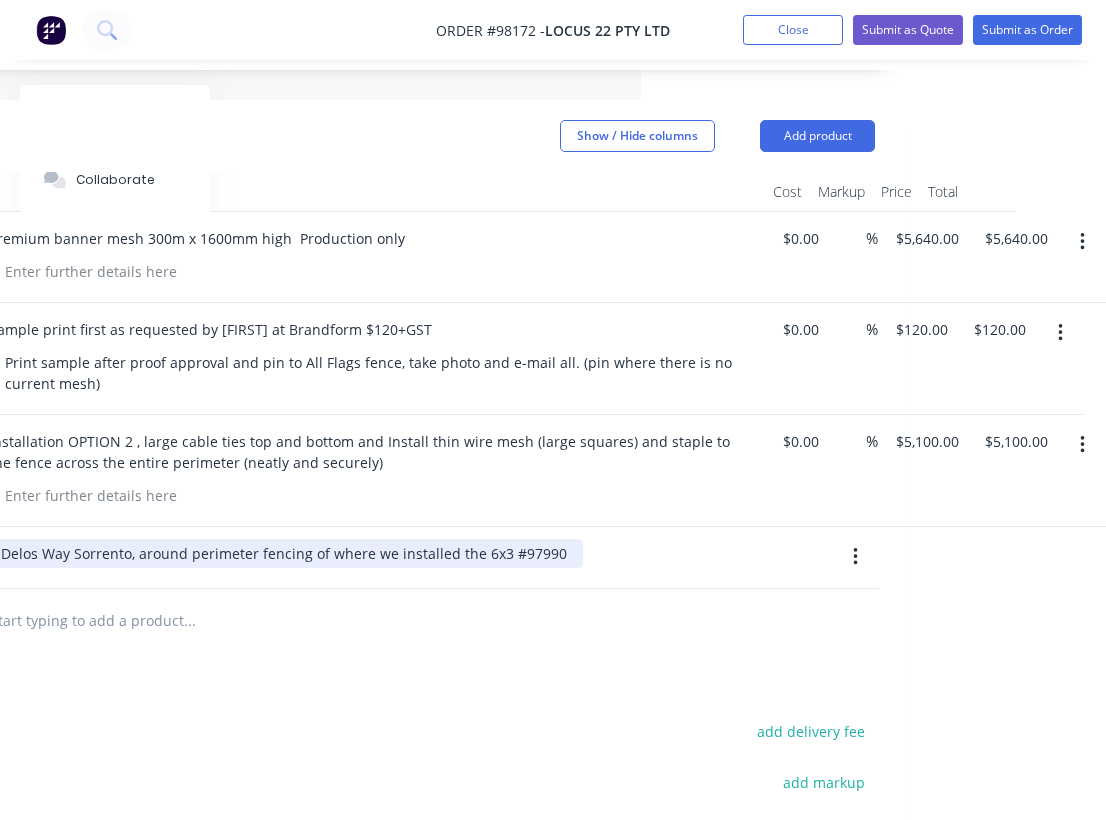 scroll, scrollTop: 454, scrollLeft: 465, axis: both 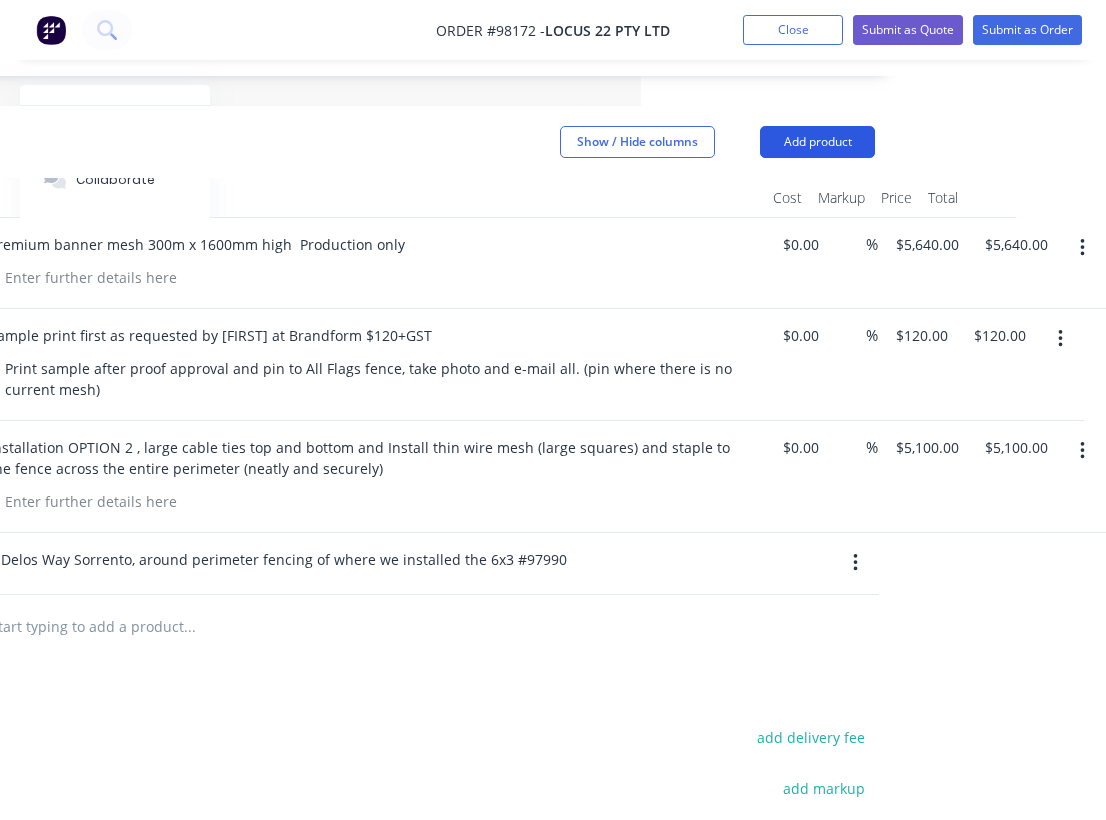 click on "Add product" at bounding box center [817, 142] 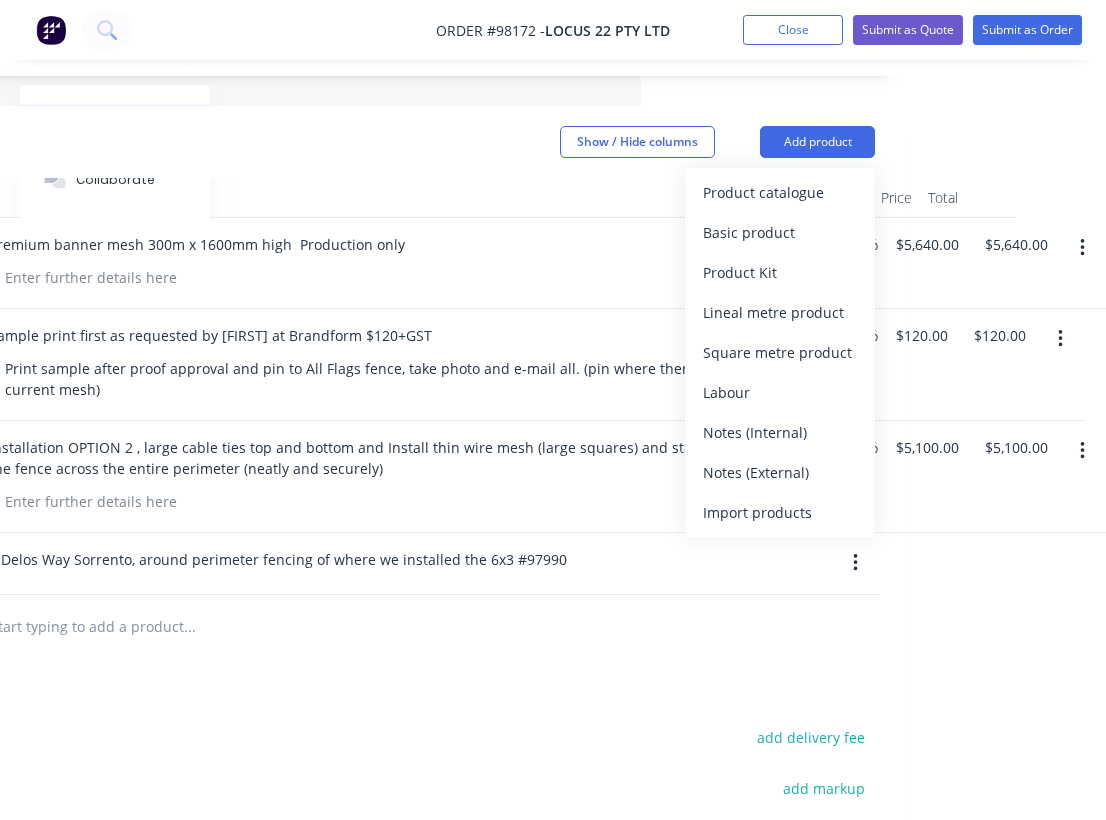 click on "1 Premium banner mesh 300m x 1600mm high  Production only  $0.00 $0.00 % $5,640.00 $5,640.00 $5,640.00 $5,640.00   1 Sample print first as requested by [FIRST] at Brandform $120+GST Print sample after proof approval and pin to All Flags fence, take photo and e-mail all. (pin where there is no current mesh) $0.00 $0.00 % $120.00 $120.00 $120.00 $120.00   1 Installation OPTION 2 , large cable ties top and bottom and Install thin wire mesh (large squares) and staple to the fence across the entire perimeter (neatly and securely) $0.00 $0.00 % $5,100.00 $5,100.00 $5,100.00 $5,100.00   External 3 Delos Way Sorrento, around perimeter fencing of where we installed the 6x3 #97990   add delivery fee add markup add discount Labour $0.00 Sub total $10,860.00 Margin $0.00  ( 0.00 %) Tax Total" at bounding box center [340, 623] 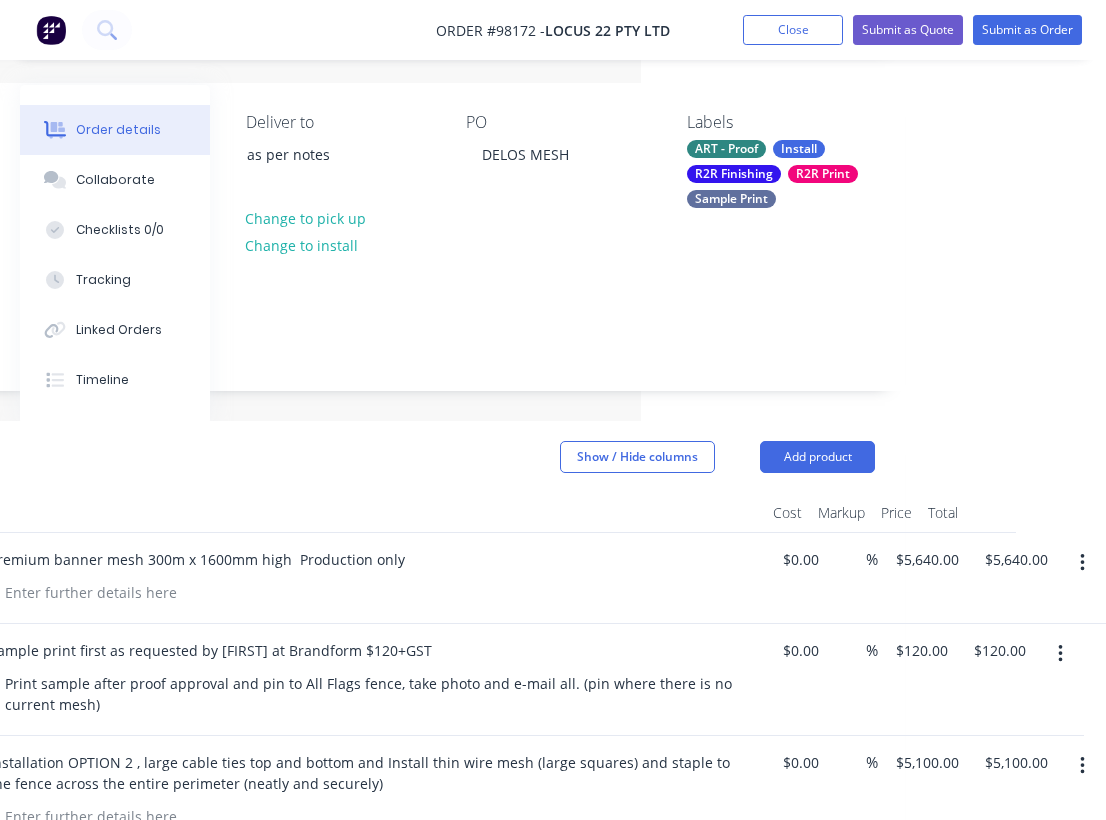 scroll, scrollTop: 112, scrollLeft: 465, axis: both 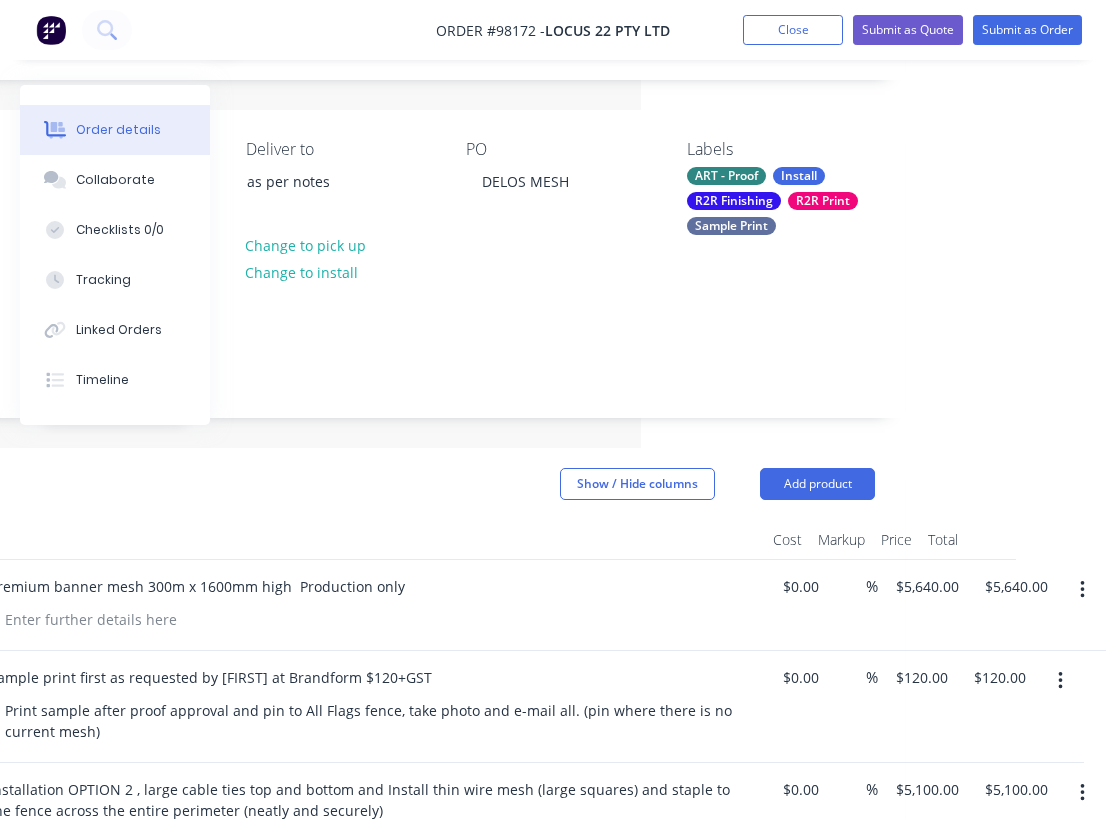 click on "ART - Proof" at bounding box center [726, 176] 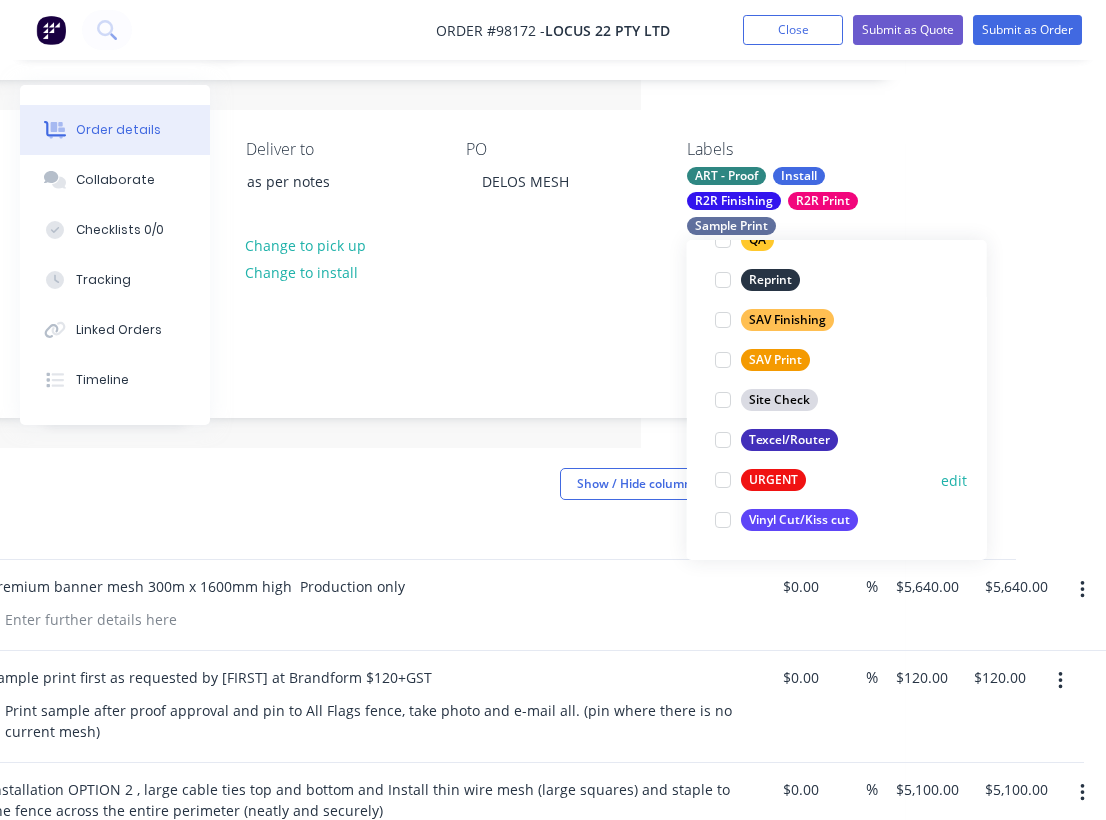 scroll, scrollTop: 960, scrollLeft: 0, axis: vertical 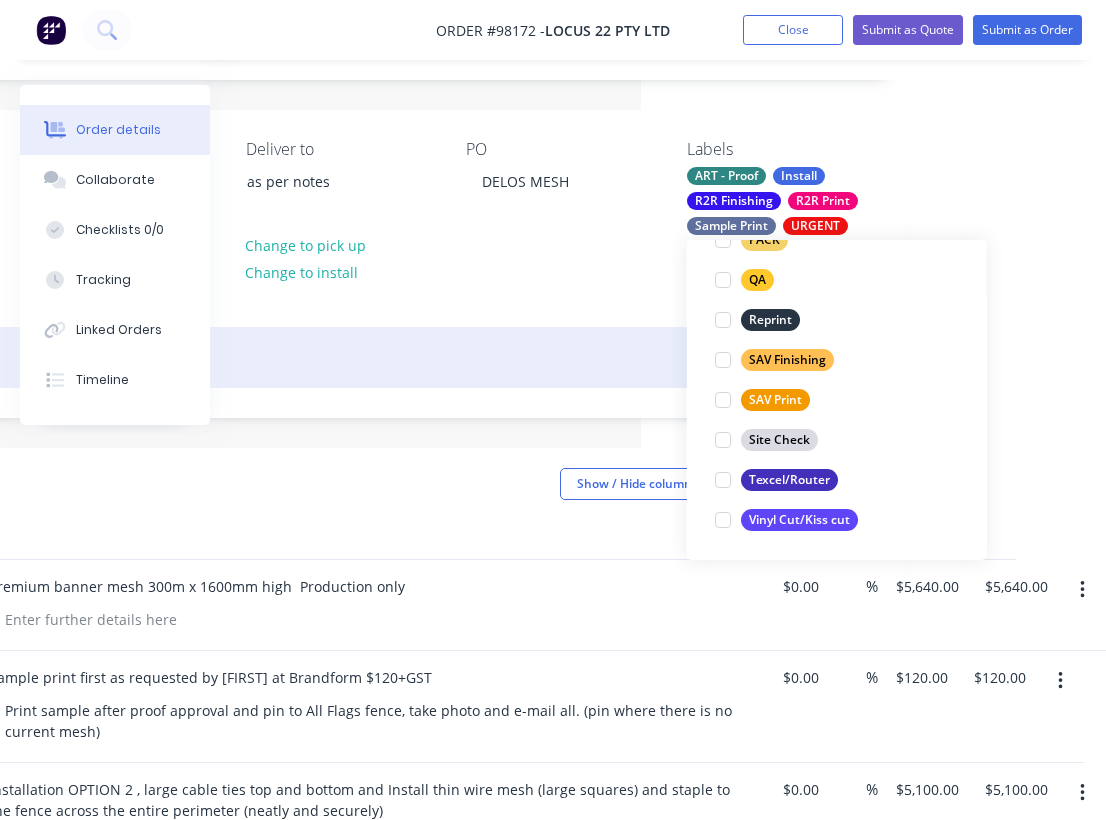 click on "acc 30 days, retail, rep GD" at bounding box center [340, 357] 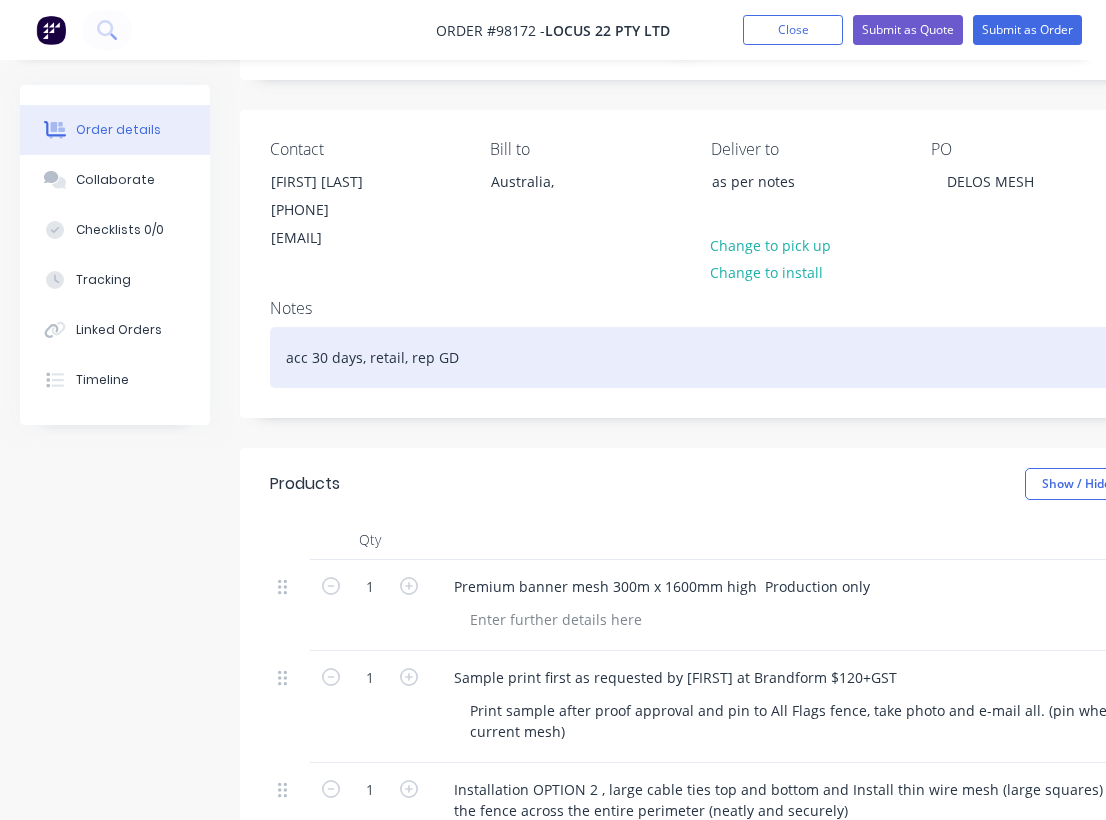 scroll, scrollTop: 0, scrollLeft: 0, axis: both 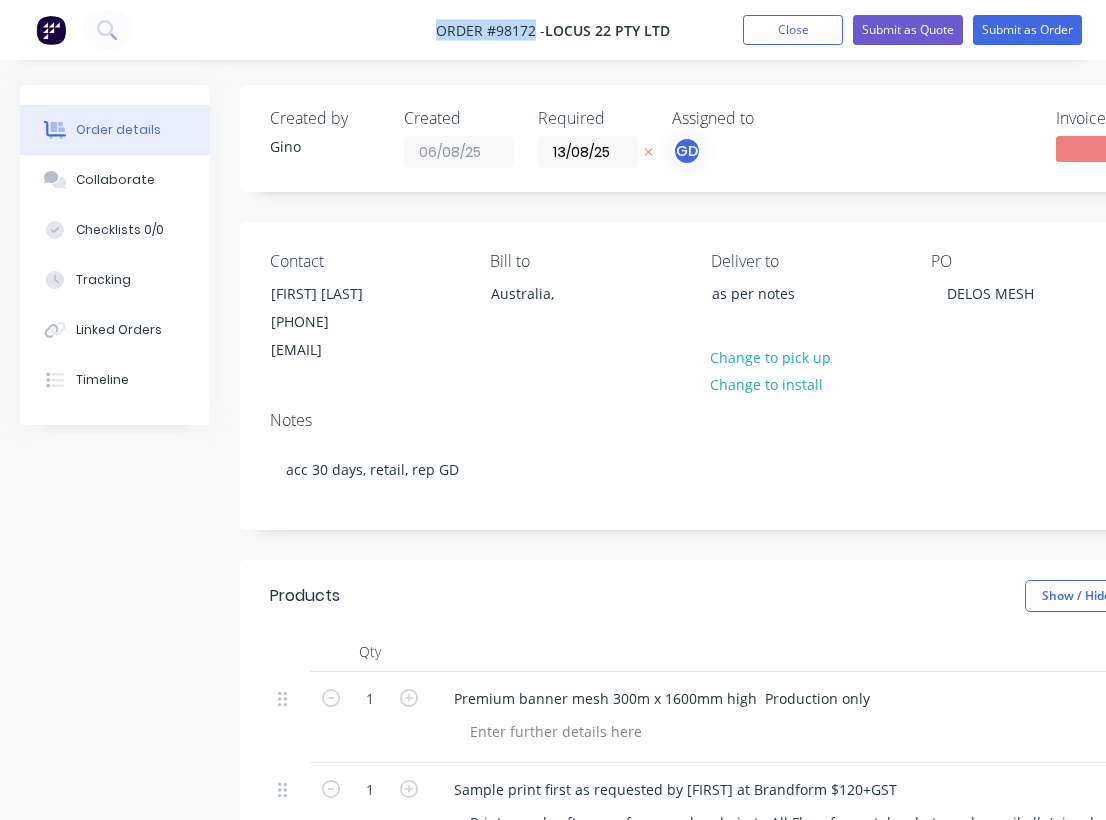 drag, startPoint x: 426, startPoint y: 19, endPoint x: 533, endPoint y: 30, distance: 107.563934 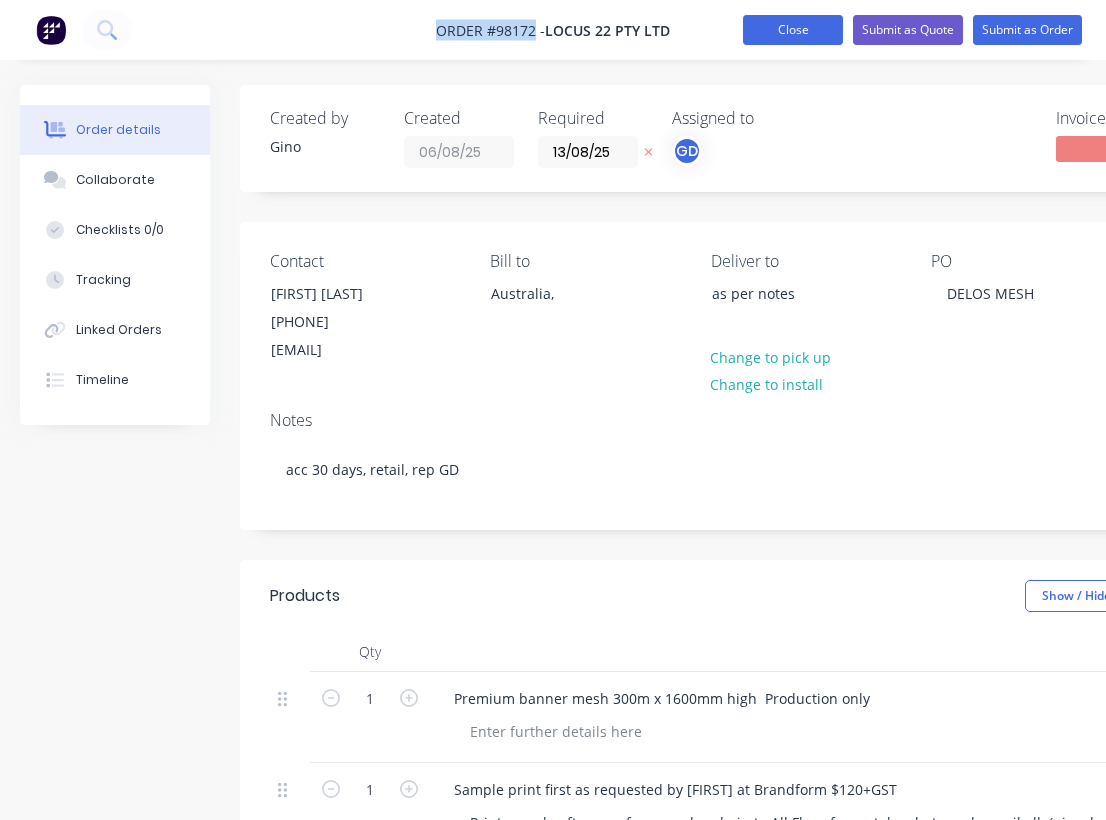 click on "Close" at bounding box center [793, 30] 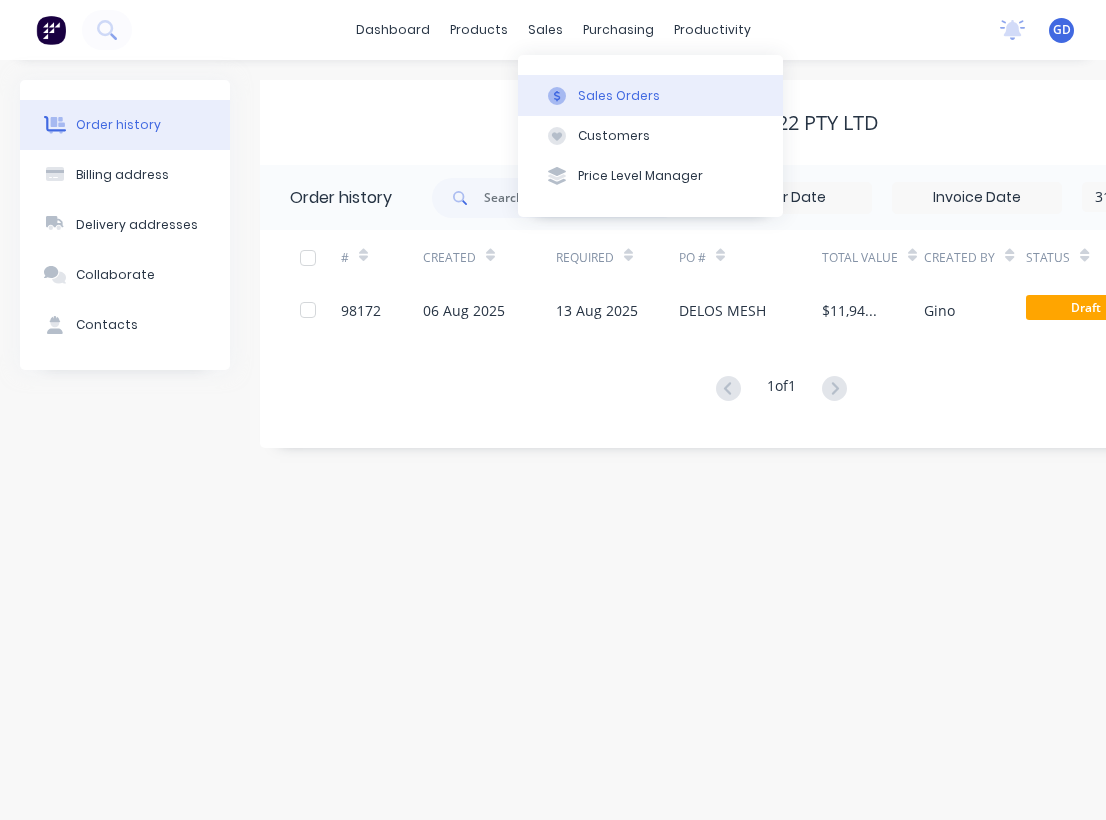 click on "Sales Orders" at bounding box center [619, 96] 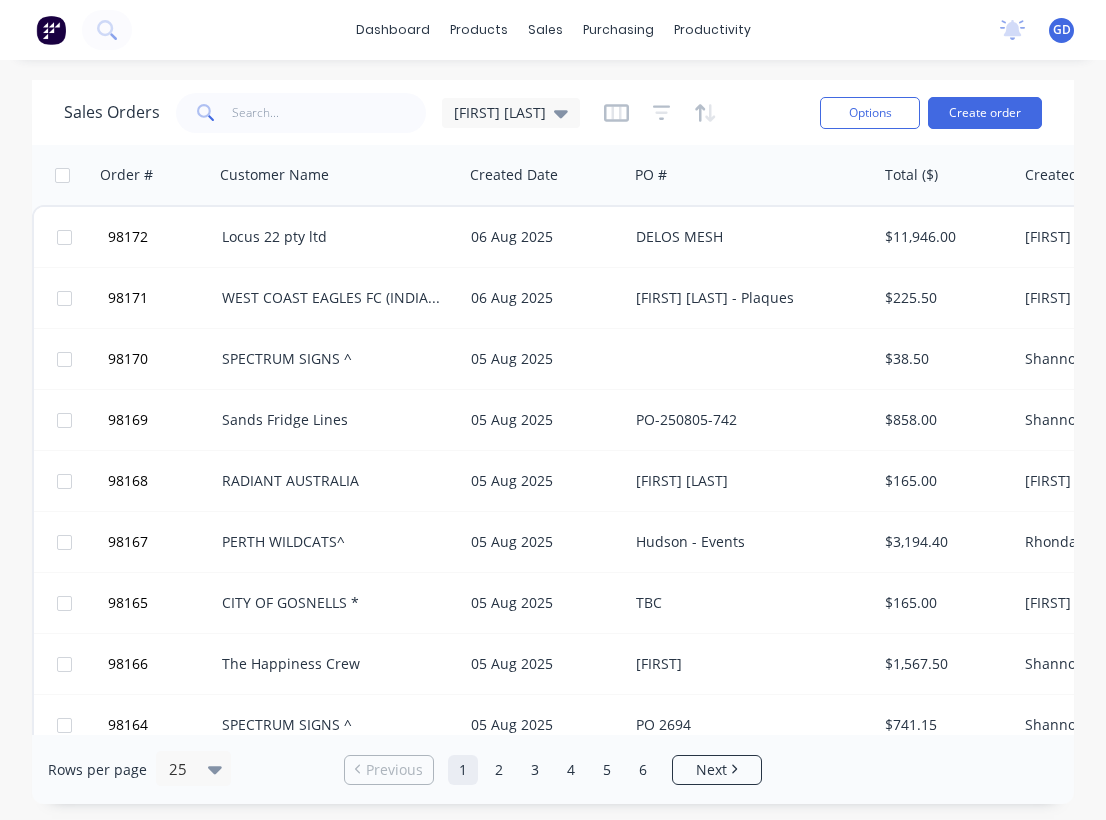 scroll, scrollTop: 0, scrollLeft: 0, axis: both 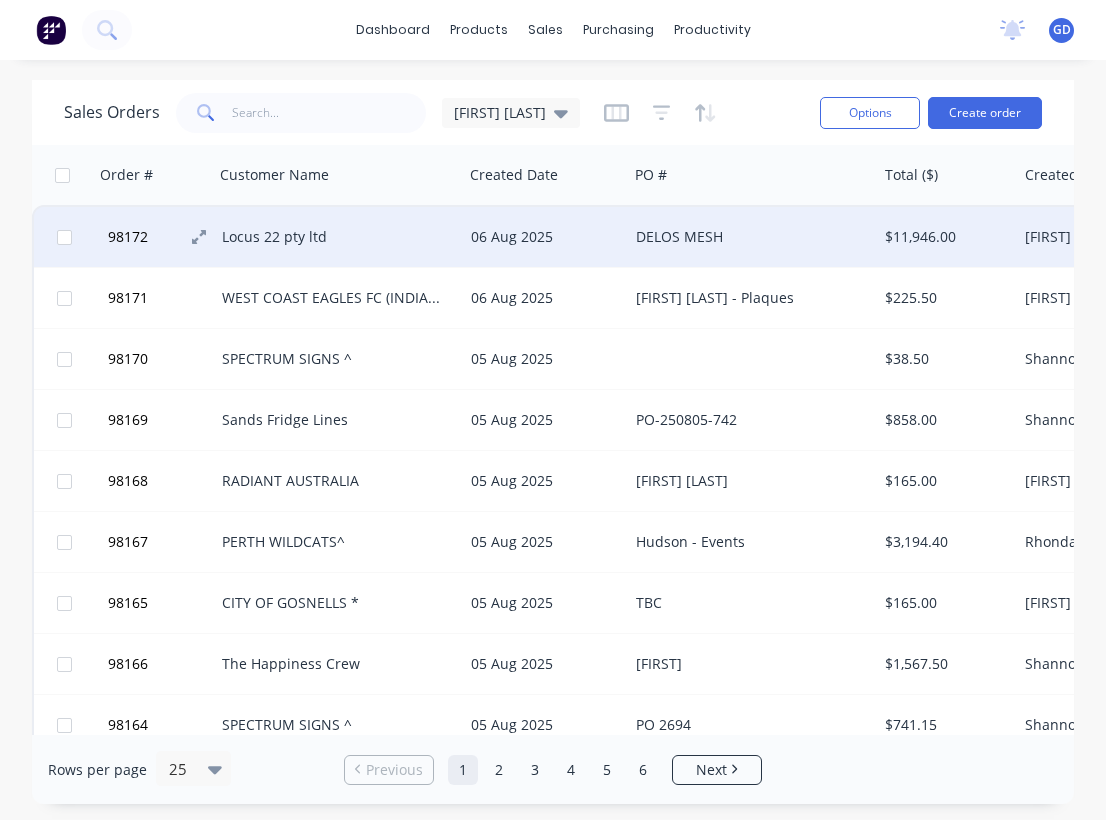 click on "98172" at bounding box center (128, 237) 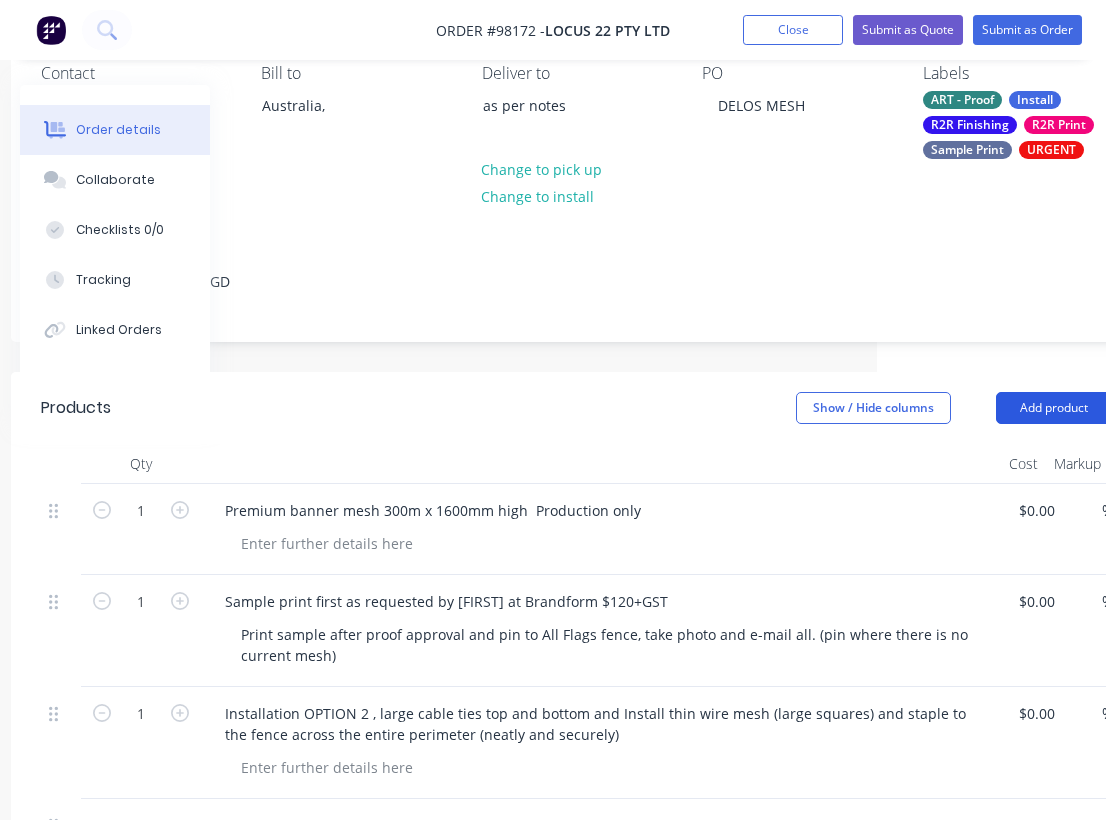 scroll, scrollTop: 188, scrollLeft: 275, axis: both 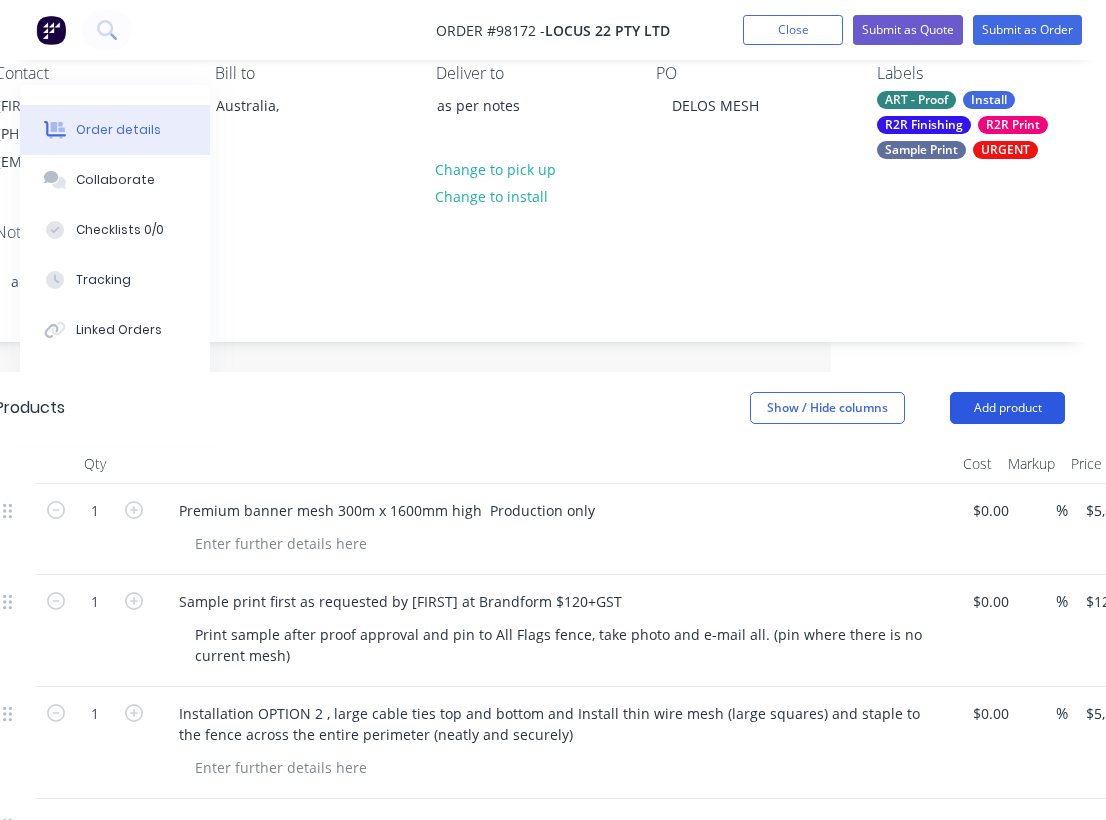 click on "Add product" at bounding box center [1007, 408] 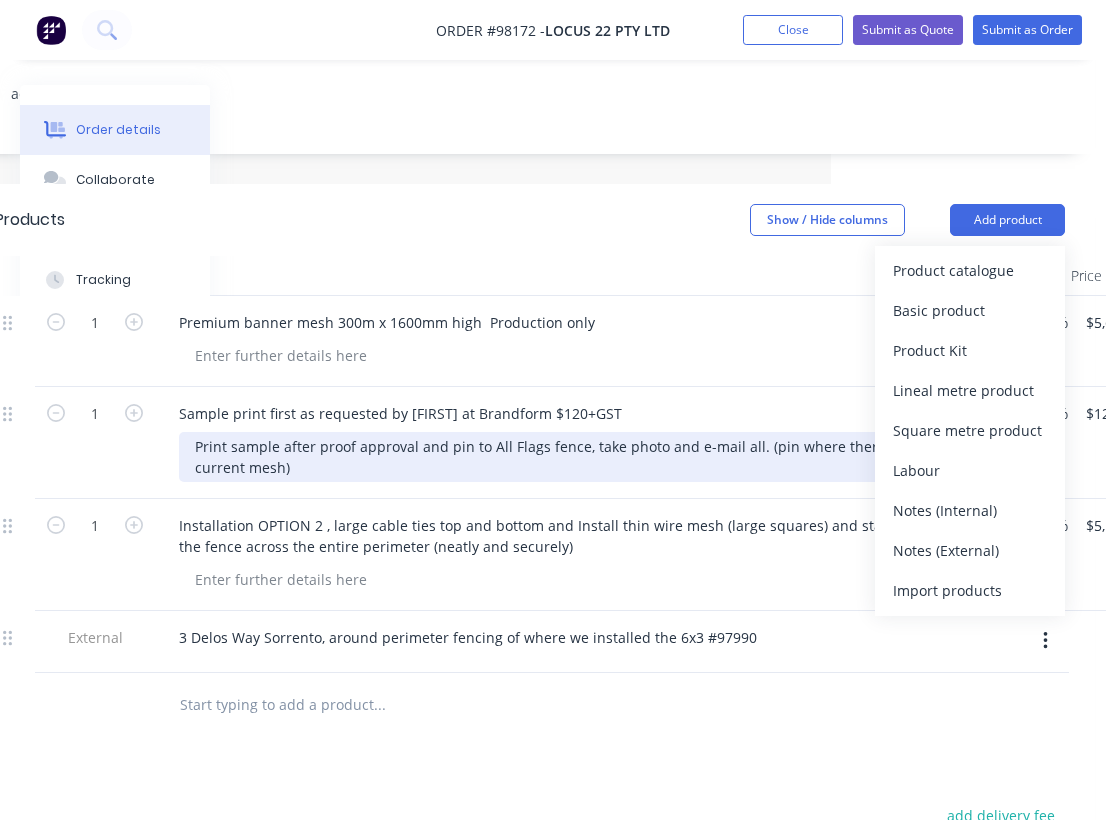 scroll, scrollTop: 377, scrollLeft: 275, axis: both 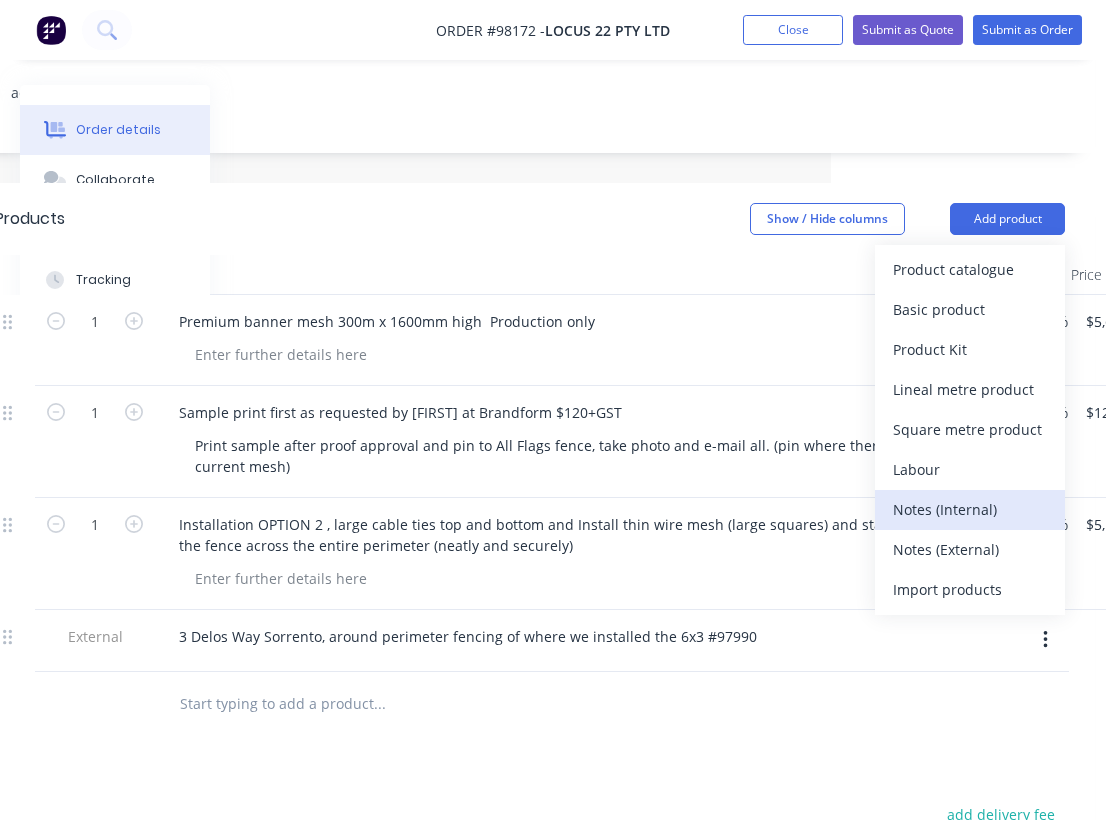 click on "Notes (Internal)" at bounding box center (970, 509) 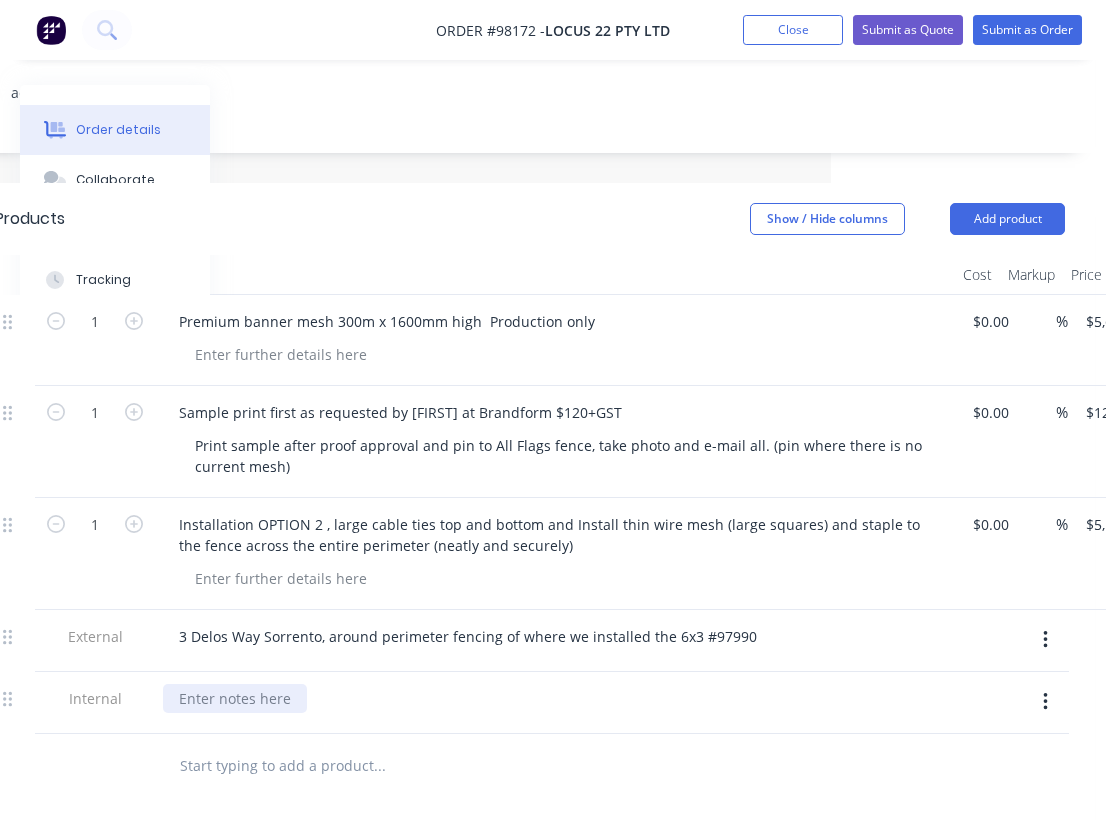 click at bounding box center [235, 698] 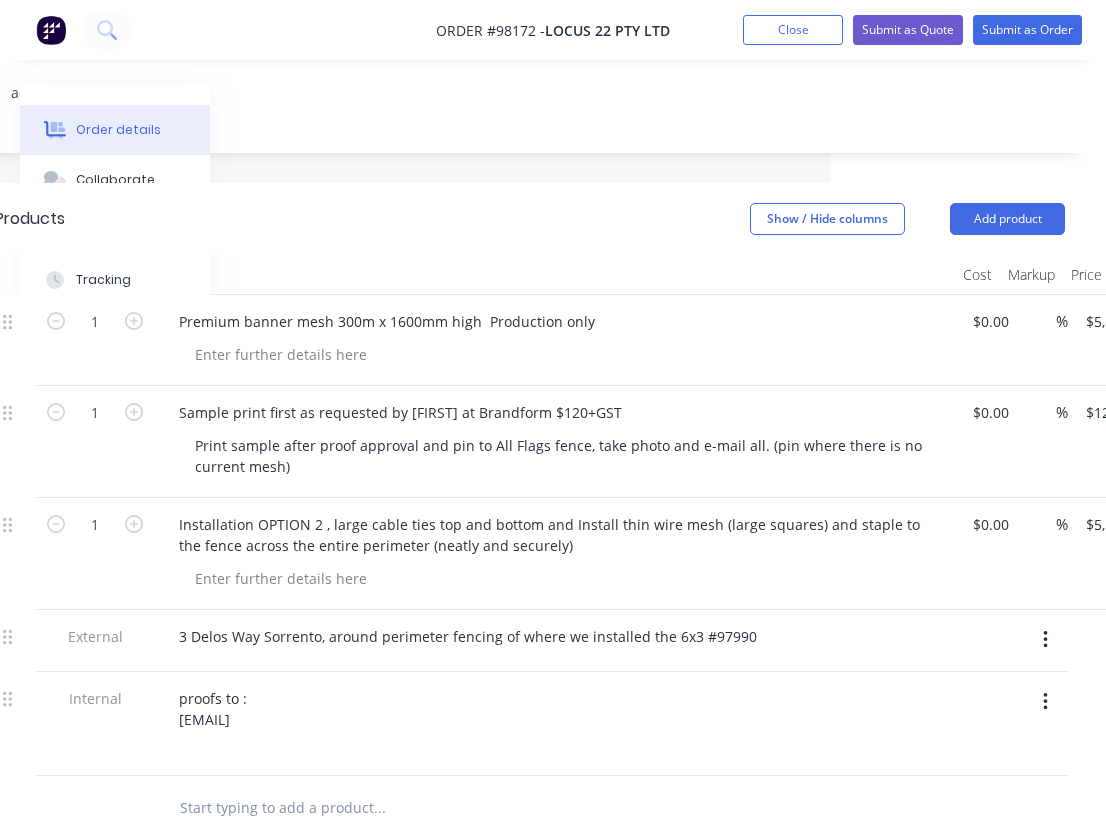 click on "proofs to :
[EMAIL]" at bounding box center (555, 719) 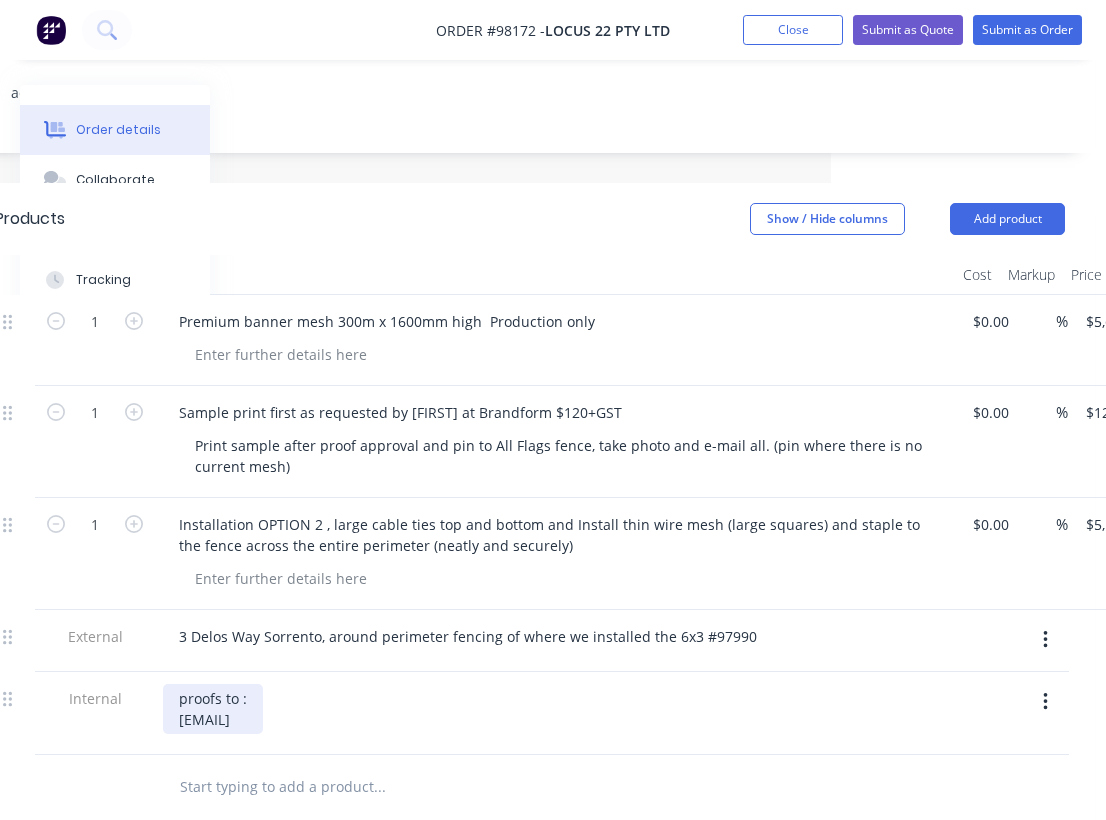 click on "proofs to :
[EMAIL]" at bounding box center [213, 709] 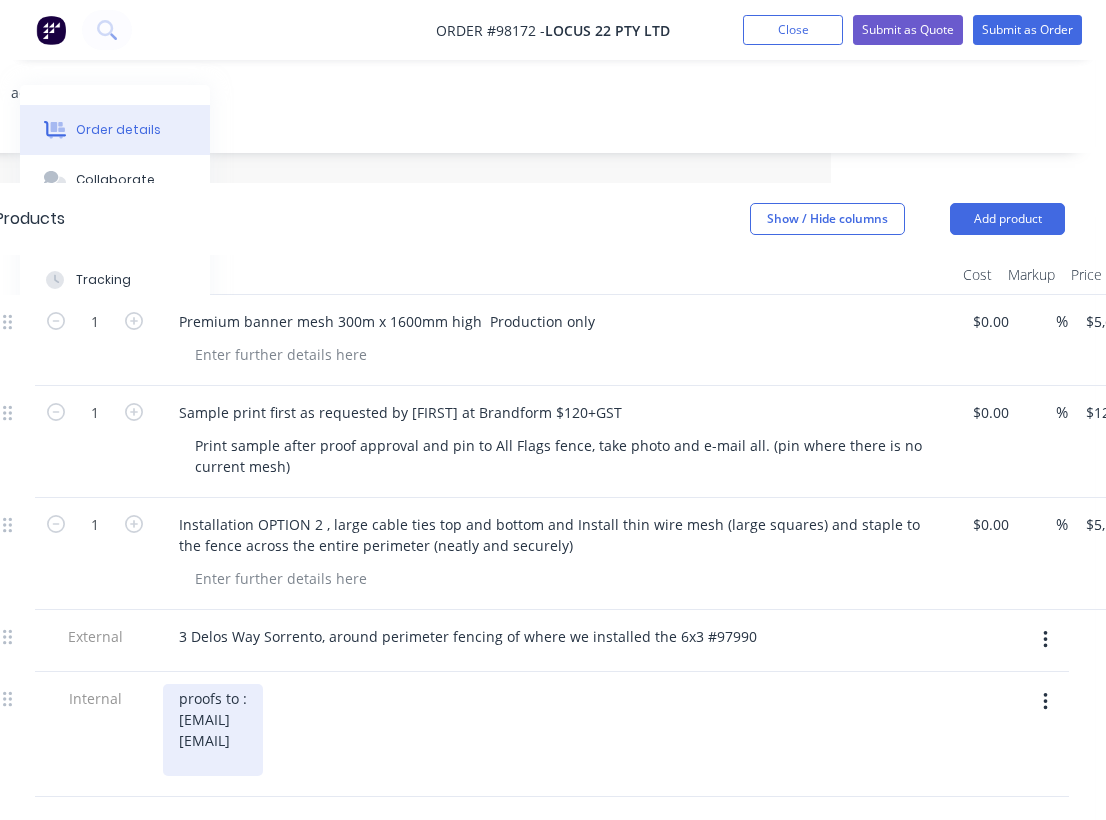 click on "proofs to :
[EMAIL]
[EMAIL]" at bounding box center (213, 730) 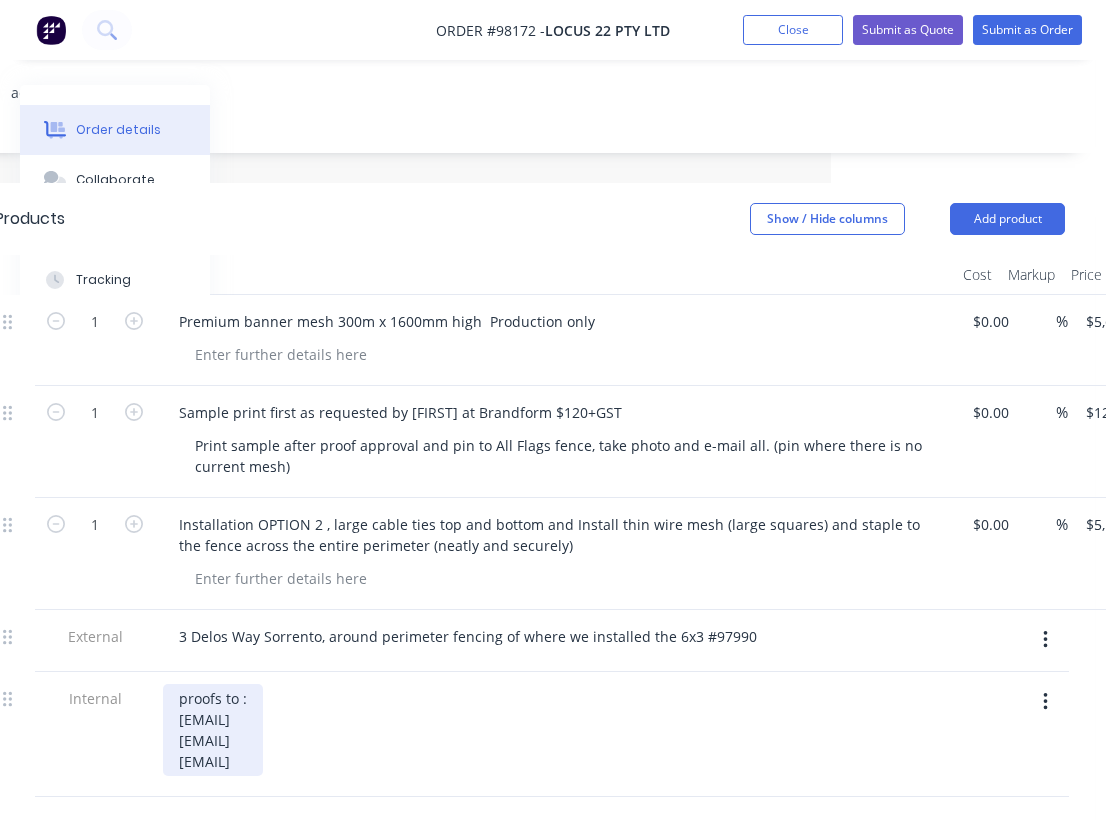 click on "proofs to :
[EMAIL]
[EMAIL]
[EMAIL]" at bounding box center [213, 730] 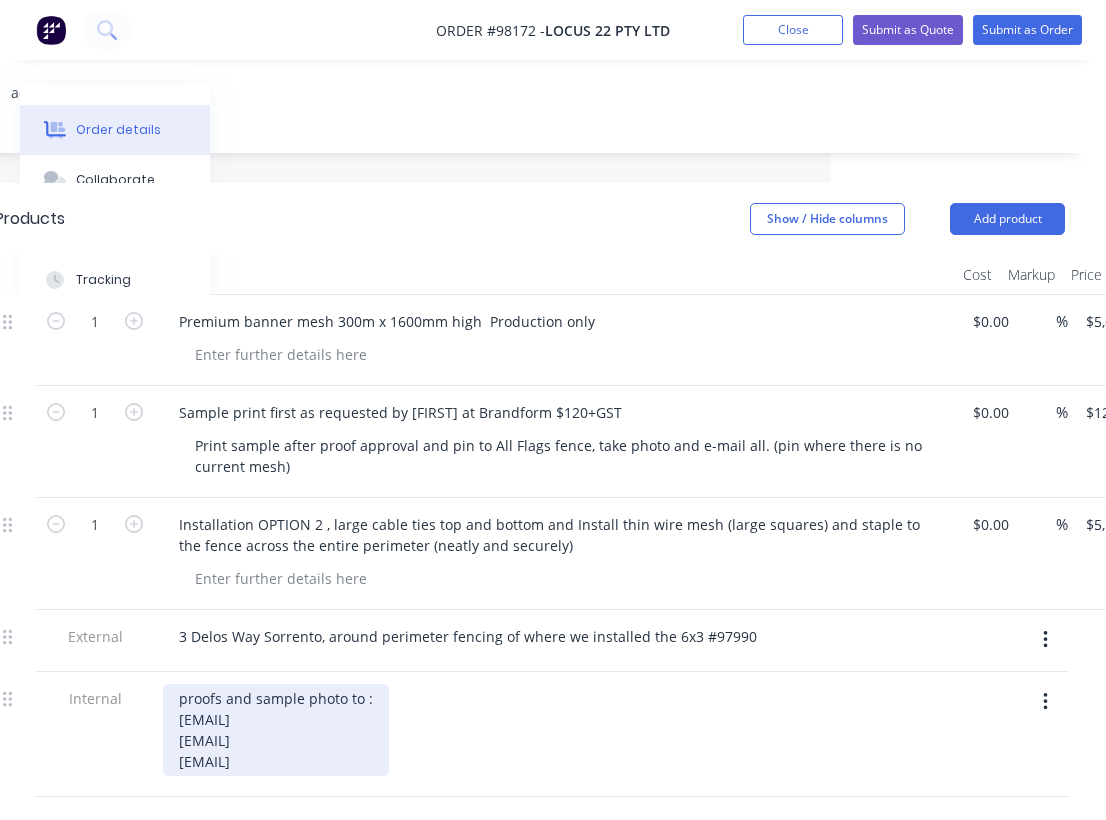 click on "proofs and sample photo to :
[EMAIL]
[EMAIL]
[EMAIL]" at bounding box center (276, 730) 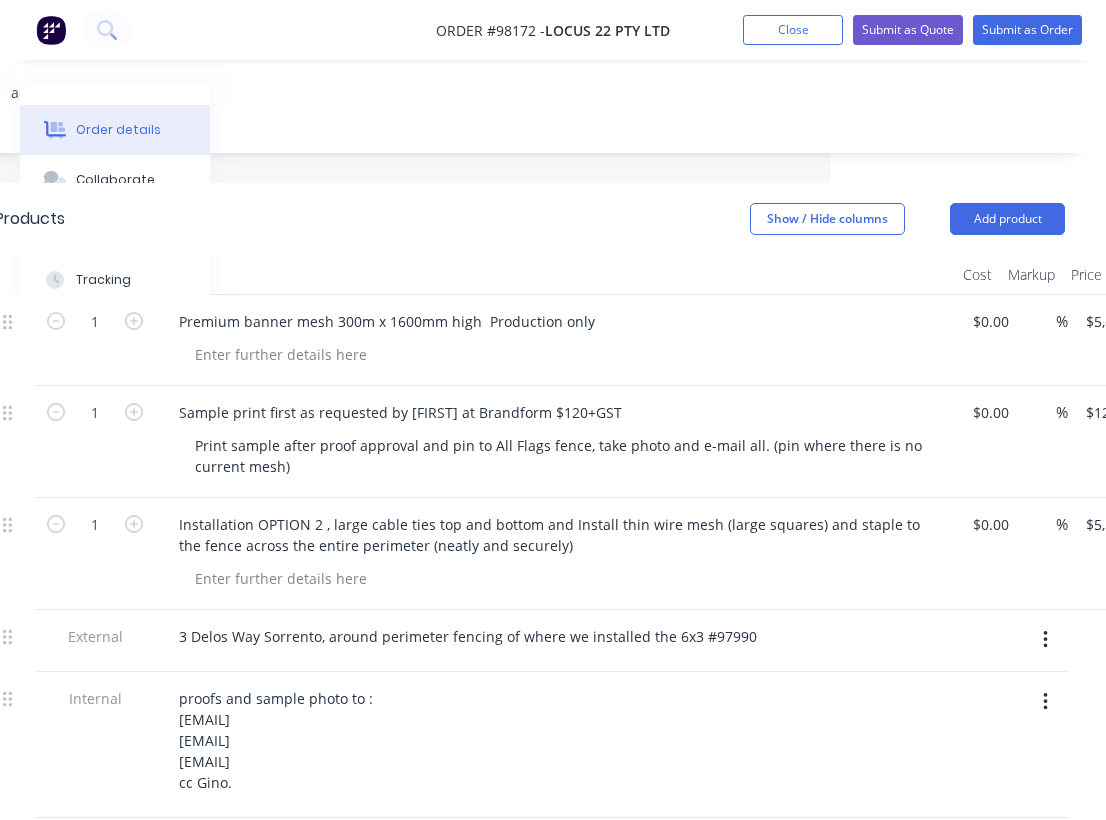 click on "proofs and sample photo to :
[EMAIL]
[EMAIL]
[EMAIL]
cc [FIRST]." at bounding box center [555, 740] 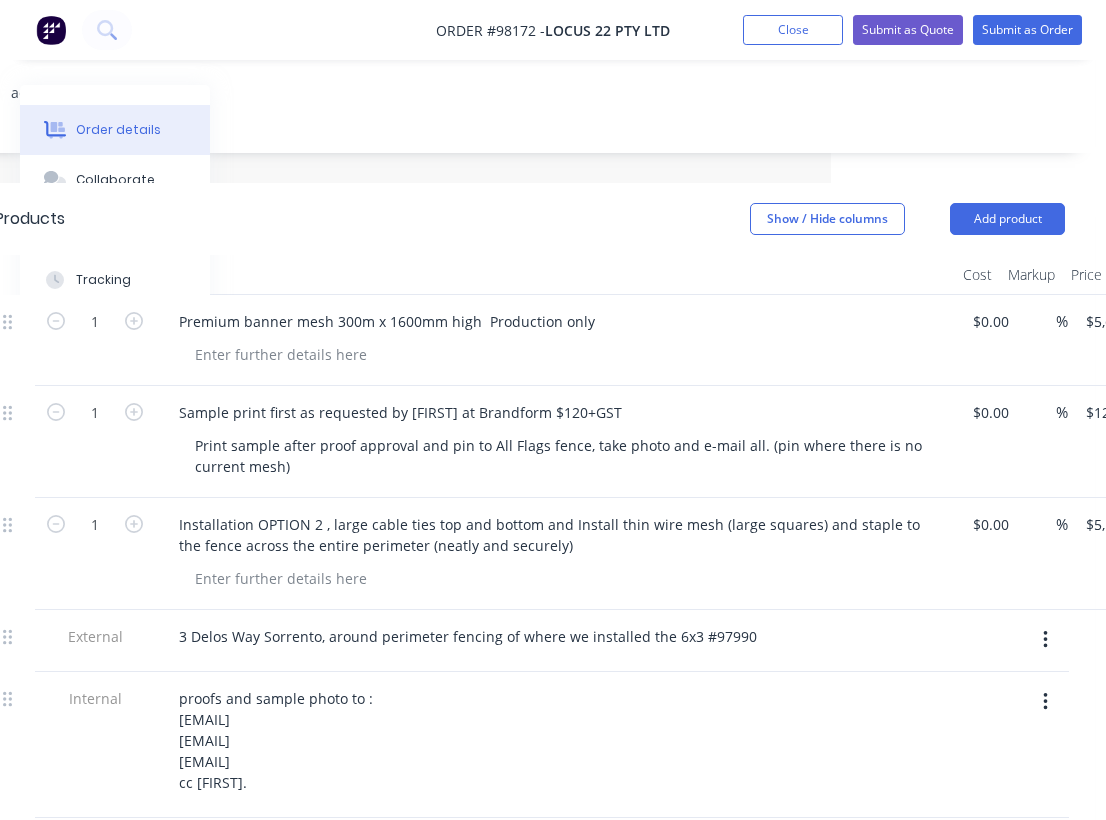 scroll, scrollTop: 0, scrollLeft: 275, axis: horizontal 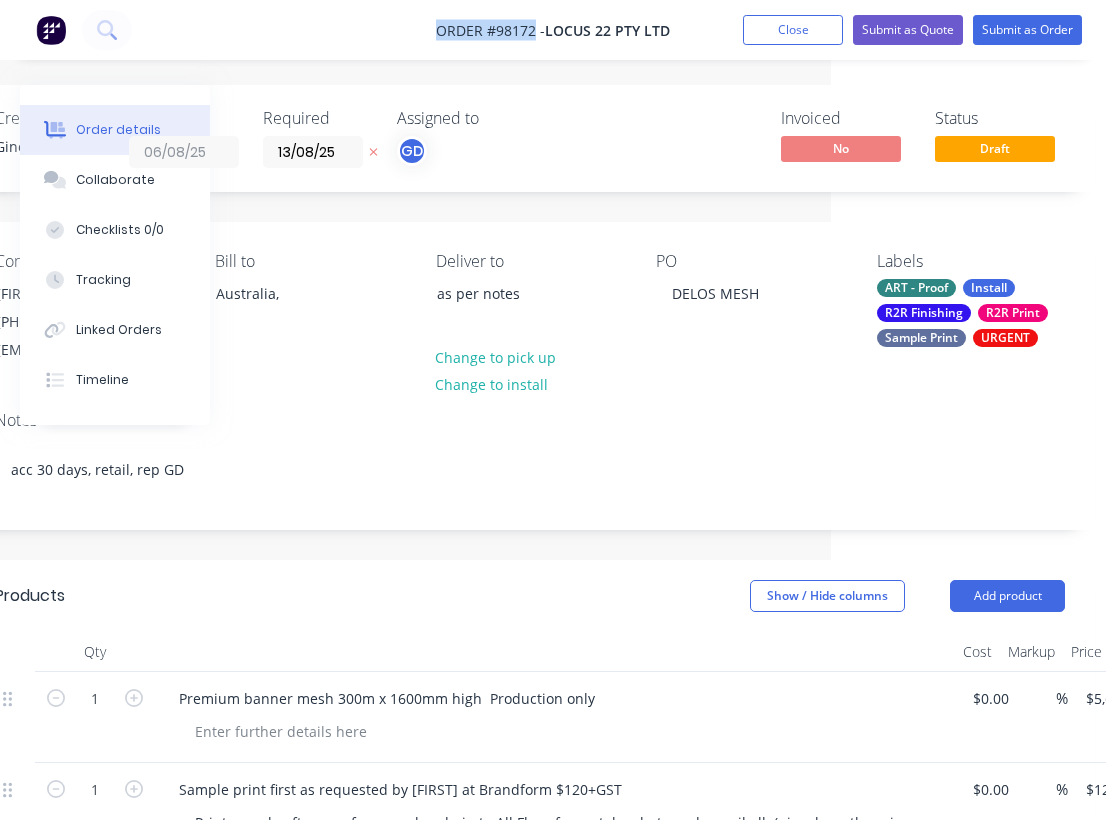 drag, startPoint x: 429, startPoint y: 22, endPoint x: 536, endPoint y: 31, distance: 107.37784 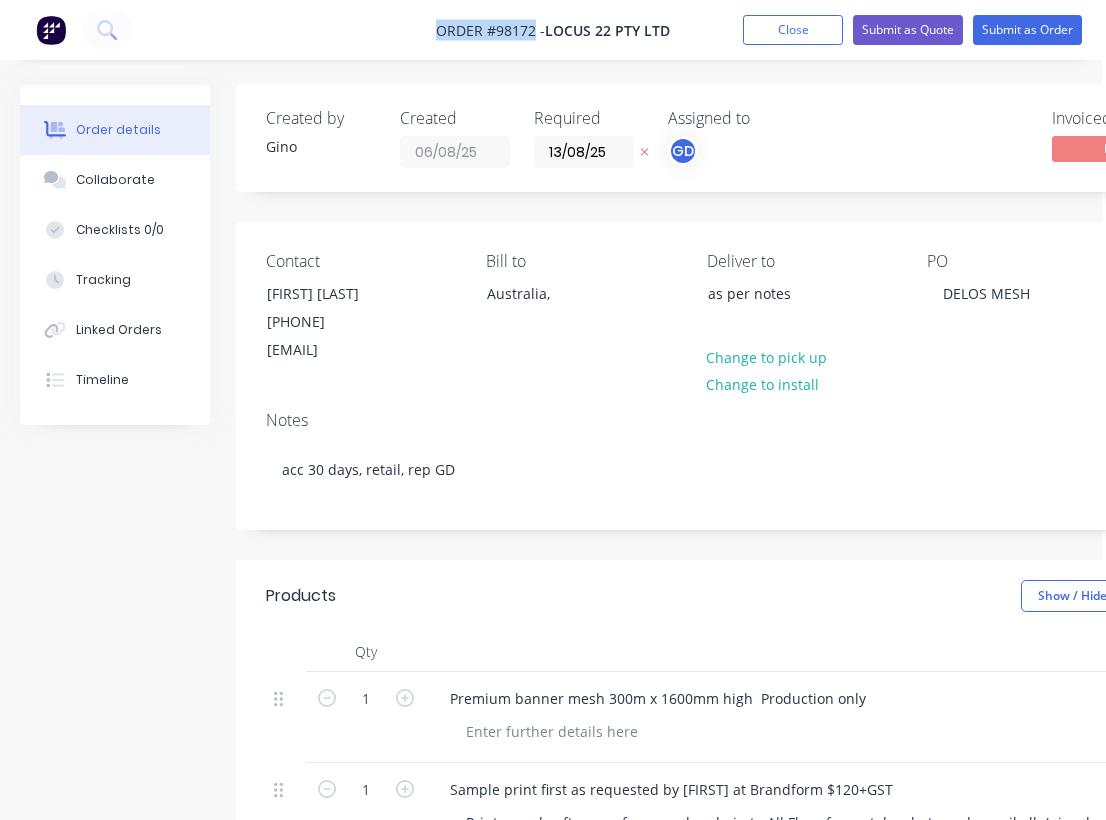 scroll, scrollTop: 0, scrollLeft: 0, axis: both 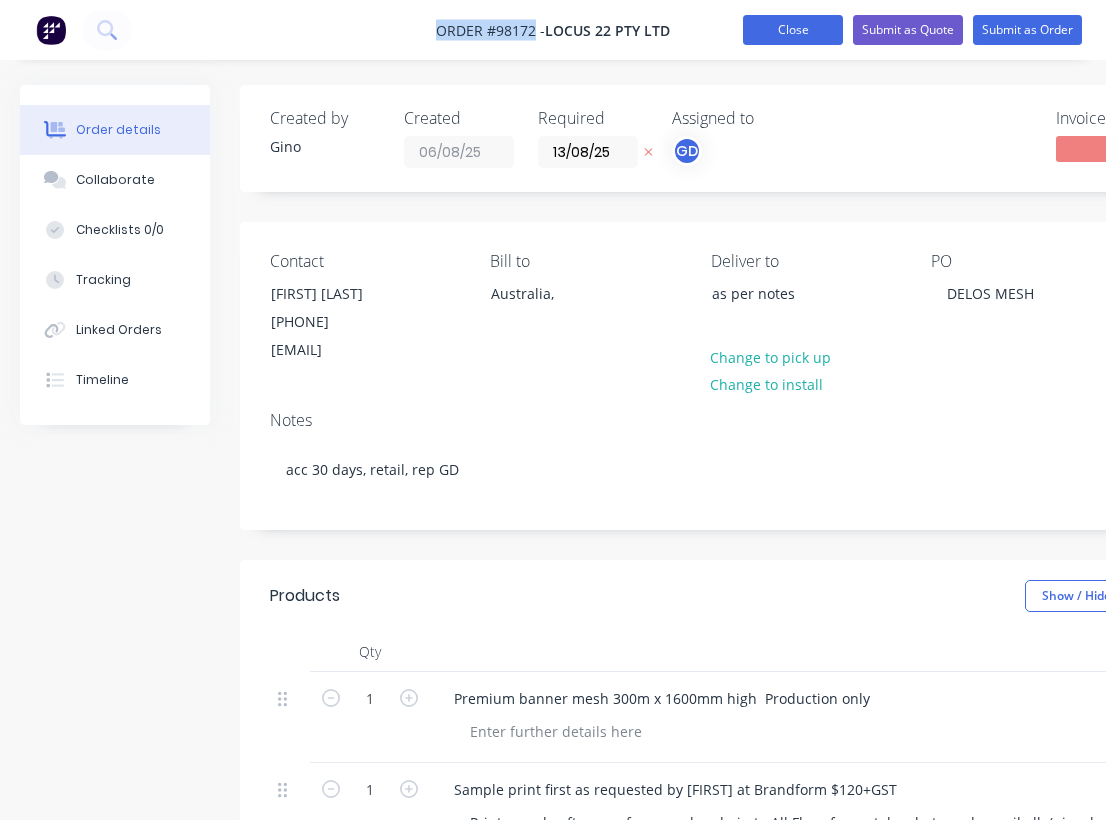 click on "Close" at bounding box center [793, 30] 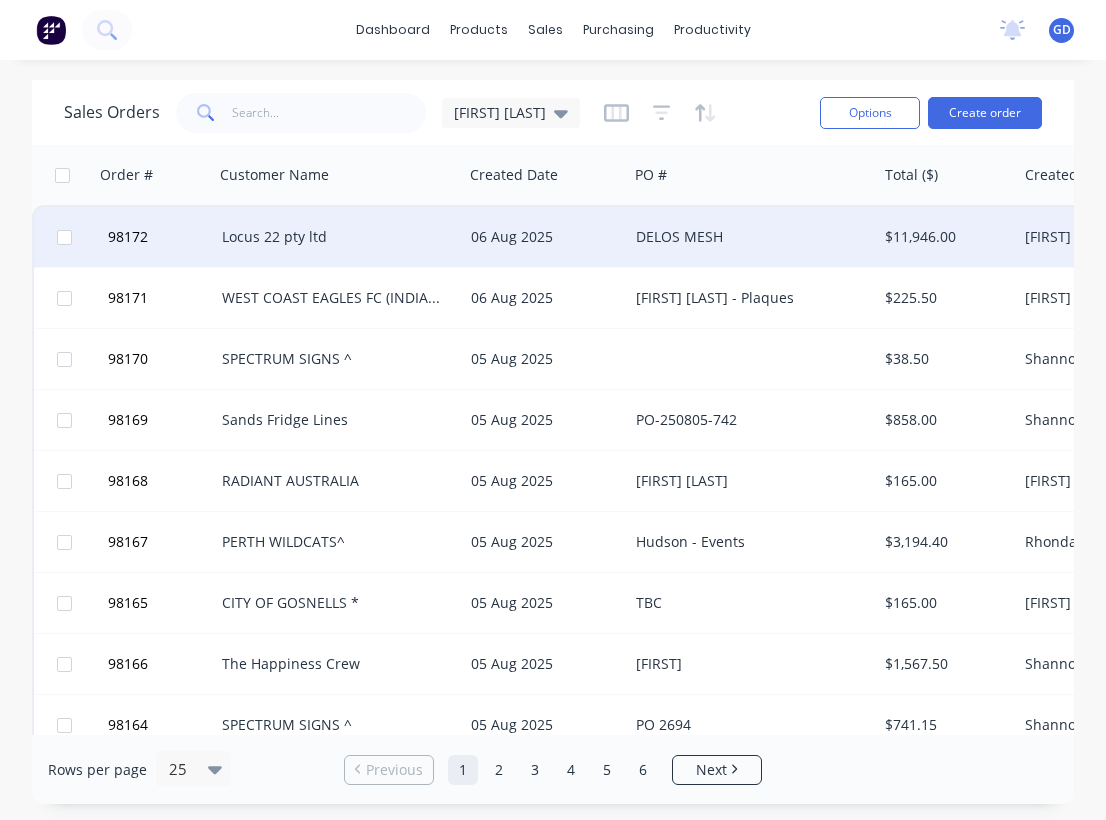 scroll, scrollTop: 0, scrollLeft: 0, axis: both 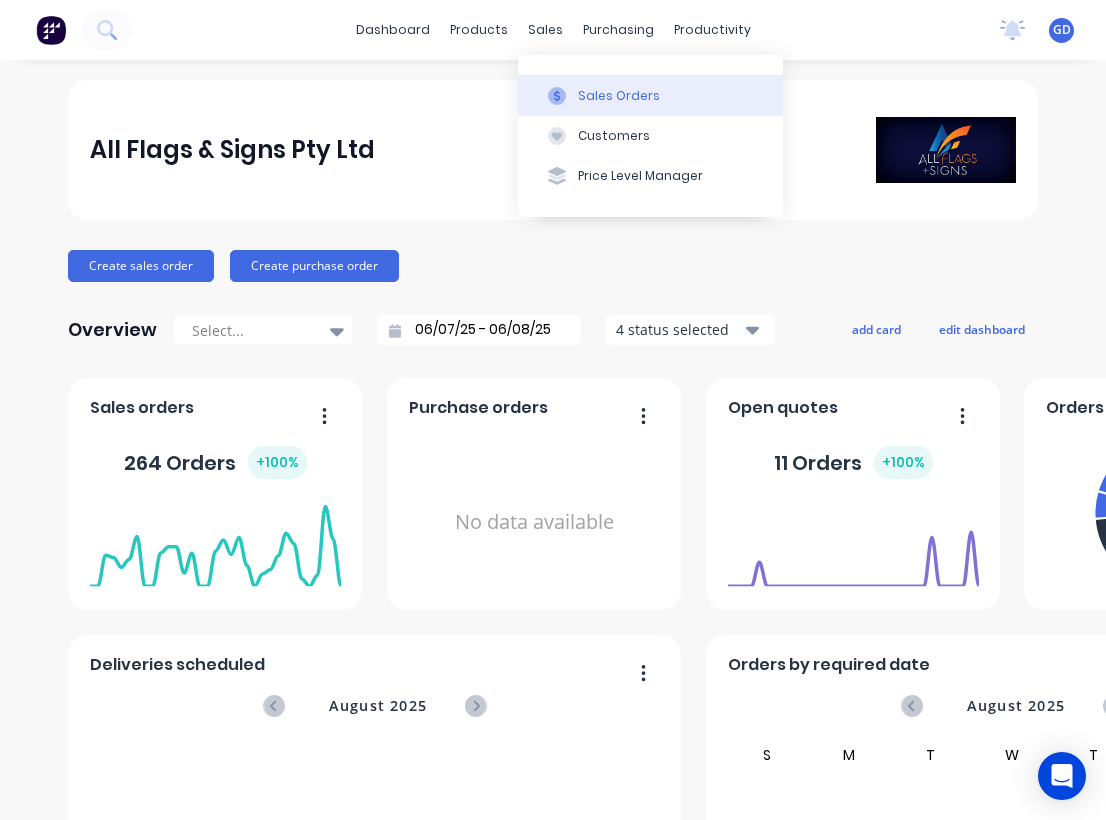 click on "Sales Orders" at bounding box center (619, 96) 